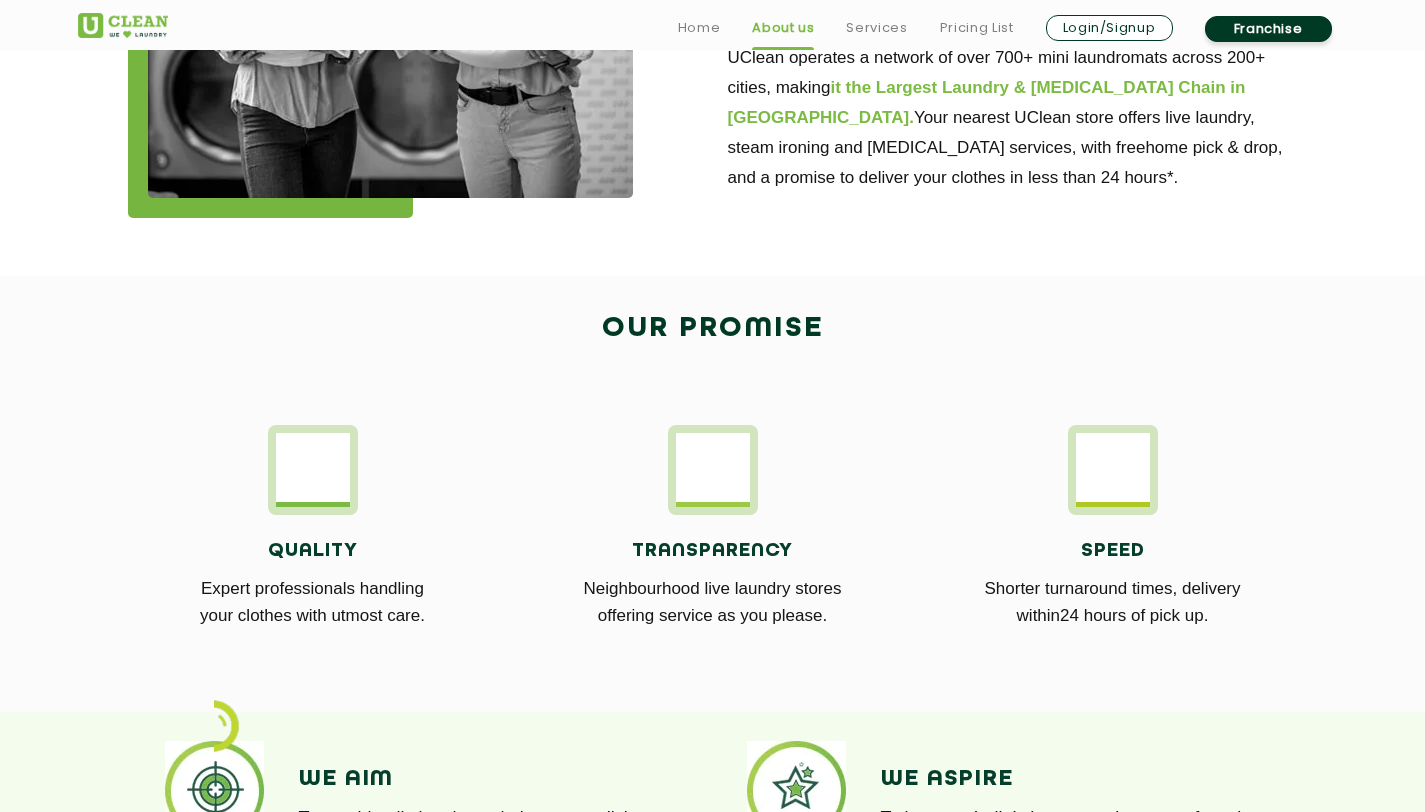 scroll, scrollTop: 880, scrollLeft: 0, axis: vertical 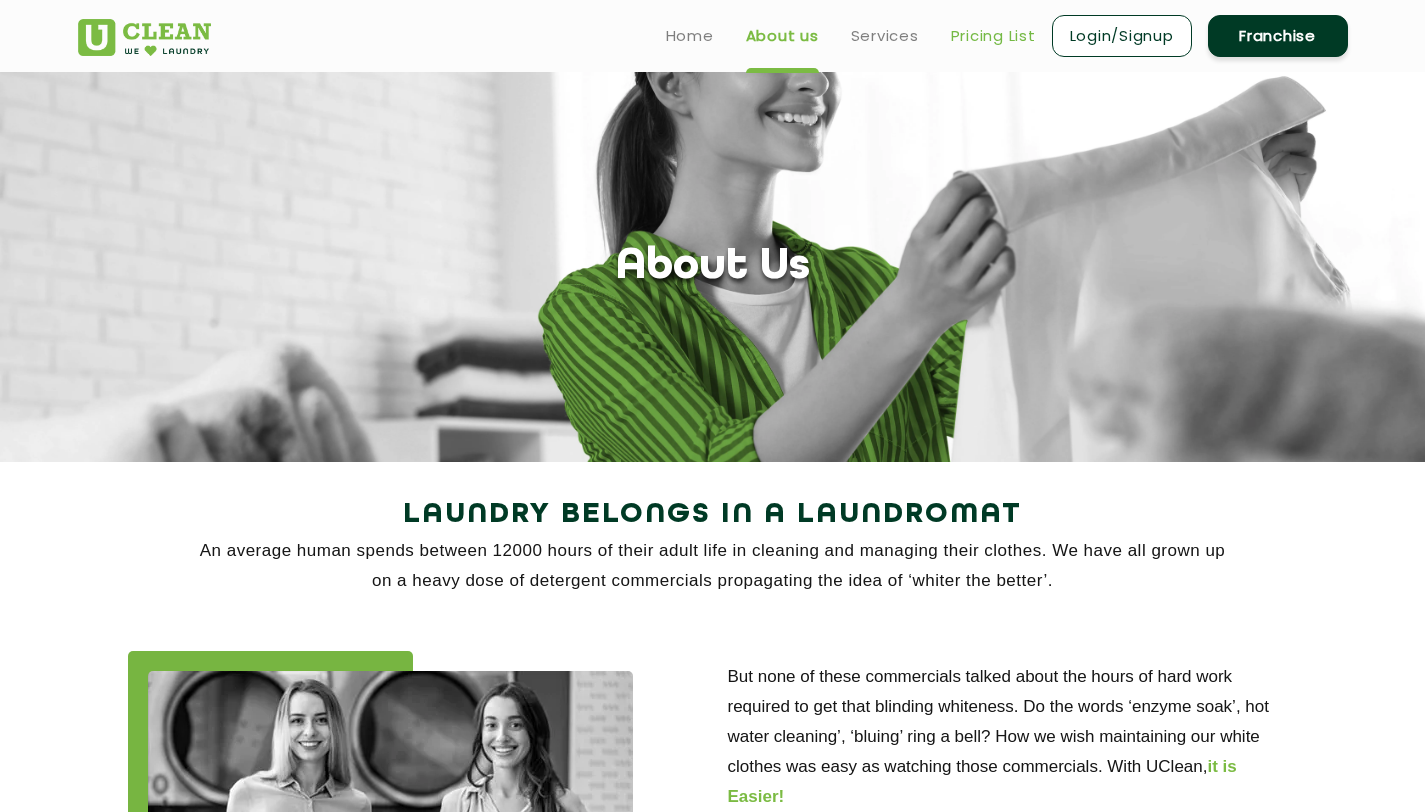 click on "Pricing List" at bounding box center (993, 36) 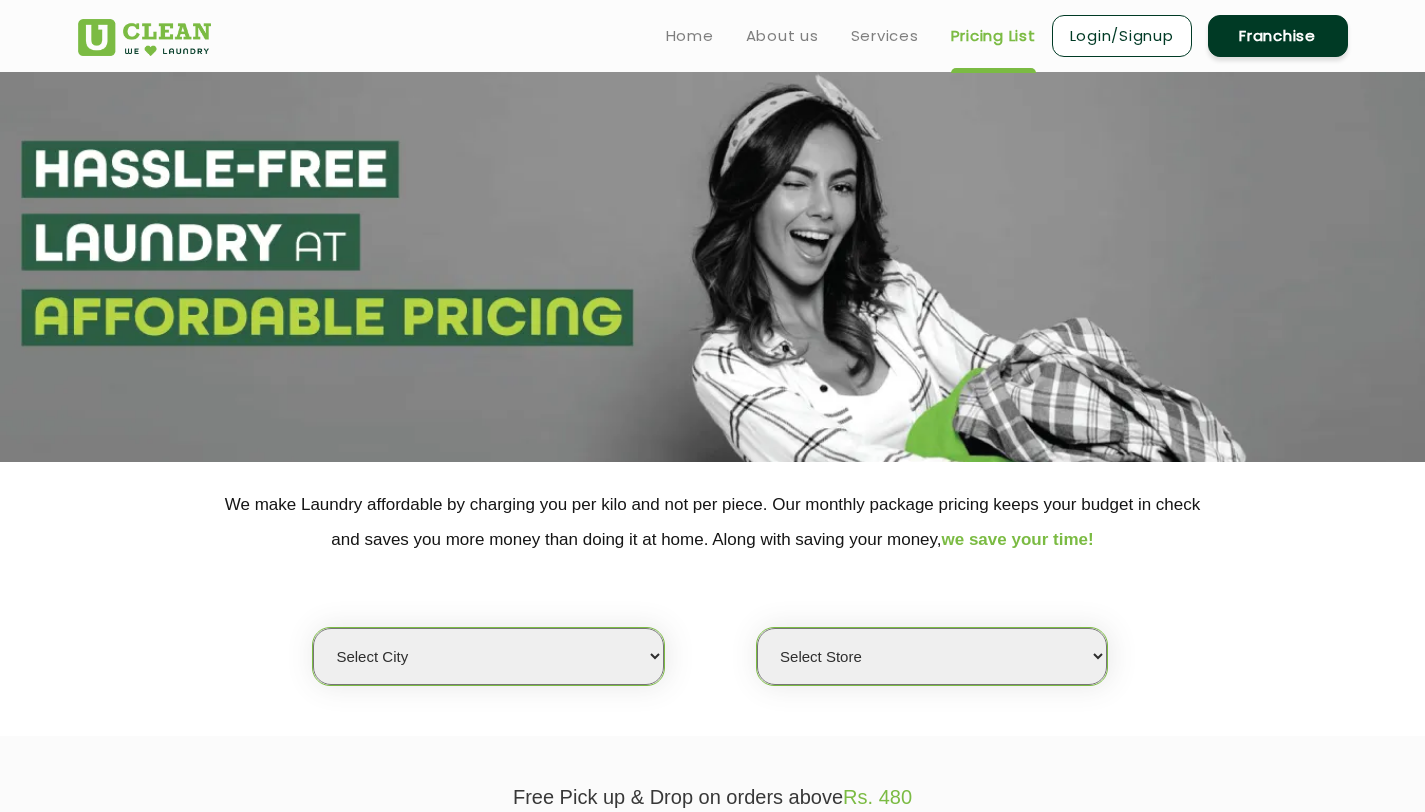 click on "Select city [GEOGRAPHIC_DATA] [GEOGRAPHIC_DATA] [GEOGRAPHIC_DATA] [GEOGRAPHIC_DATA] [GEOGRAPHIC_DATA] [GEOGRAPHIC_DATA] [GEOGRAPHIC_DATA] - [GEOGRAPHIC_DATA] Select [GEOGRAPHIC_DATA] [GEOGRAPHIC_DATA] [GEOGRAPHIC_DATA] [GEOGRAPHIC_DATA] [GEOGRAPHIC_DATA] [GEOGRAPHIC_DATA] [GEOGRAPHIC_DATA] [GEOGRAPHIC_DATA] [GEOGRAPHIC_DATA] [GEOGRAPHIC_DATA] [GEOGRAPHIC_DATA] [GEOGRAPHIC_DATA] [GEOGRAPHIC_DATA] [GEOGRAPHIC_DATA] [GEOGRAPHIC_DATA] [GEOGRAPHIC_DATA] [GEOGRAPHIC_DATA] [GEOGRAPHIC_DATA] [GEOGRAPHIC_DATA] [GEOGRAPHIC_DATA] [GEOGRAPHIC_DATA] [GEOGRAPHIC_DATA] [GEOGRAPHIC_DATA] [GEOGRAPHIC_DATA] [GEOGRAPHIC_DATA] [GEOGRAPHIC_DATA] [GEOGRAPHIC_DATA] [GEOGRAPHIC_DATA] [GEOGRAPHIC_DATA] [GEOGRAPHIC_DATA] [GEOGRAPHIC_DATA] [GEOGRAPHIC_DATA] [GEOGRAPHIC_DATA] [GEOGRAPHIC_DATA] [GEOGRAPHIC_DATA] [GEOGRAPHIC_DATA] [GEOGRAPHIC_DATA] [GEOGRAPHIC_DATA] [GEOGRAPHIC_DATA] [GEOGRAPHIC_DATA] [GEOGRAPHIC_DATA] [GEOGRAPHIC_DATA] [GEOGRAPHIC_DATA] [GEOGRAPHIC_DATA] [GEOGRAPHIC_DATA] [GEOGRAPHIC_DATA] [GEOGRAPHIC_DATA] [GEOGRAPHIC_DATA] [GEOGRAPHIC_DATA] [GEOGRAPHIC_DATA] [GEOGRAPHIC_DATA] [GEOGRAPHIC_DATA] [GEOGRAPHIC_DATA] [GEOGRAPHIC_DATA] [GEOGRAPHIC_DATA] [GEOGRAPHIC_DATA] [GEOGRAPHIC_DATA] [GEOGRAPHIC_DATA] [GEOGRAPHIC_DATA] [GEOGRAPHIC_DATA] [GEOGRAPHIC_DATA] [GEOGRAPHIC_DATA] [GEOGRAPHIC_DATA] [GEOGRAPHIC_DATA] [GEOGRAPHIC_DATA] [GEOGRAPHIC_DATA] [GEOGRAPHIC_DATA] [GEOGRAPHIC_DATA] [GEOGRAPHIC_DATA] [GEOGRAPHIC_DATA] [GEOGRAPHIC_DATA] [GEOGRAPHIC_DATA] [GEOGRAPHIC_DATA] [GEOGRAPHIC_DATA] [GEOGRAPHIC_DATA] [GEOGRAPHIC_DATA] [GEOGRAPHIC_DATA] [GEOGRAPHIC_DATA] [GEOGRAPHIC_DATA] - Select [GEOGRAPHIC_DATA] [GEOGRAPHIC_DATA] [GEOGRAPHIC_DATA] [GEOGRAPHIC_DATA] [GEOGRAPHIC_DATA] [GEOGRAPHIC_DATA] [GEOGRAPHIC_DATA] [GEOGRAPHIC_DATA] [GEOGRAPHIC_DATA] [GEOGRAPHIC_DATA] [GEOGRAPHIC_DATA] [GEOGRAPHIC_DATA] [GEOGRAPHIC_DATA] [GEOGRAPHIC_DATA] [GEOGRAPHIC_DATA] [GEOGRAPHIC_DATA] [GEOGRAPHIC_DATA] [GEOGRAPHIC_DATA] [GEOGRAPHIC_DATA] [GEOGRAPHIC_DATA] [GEOGRAPHIC_DATA] [GEOGRAPHIC_DATA] [GEOGRAPHIC_DATA] [GEOGRAPHIC_DATA] [GEOGRAPHIC_DATA] [GEOGRAPHIC_DATA] [GEOGRAPHIC_DATA] [GEOGRAPHIC_DATA] [GEOGRAPHIC_DATA] [GEOGRAPHIC_DATA] [GEOGRAPHIC_DATA]" at bounding box center [488, 656] 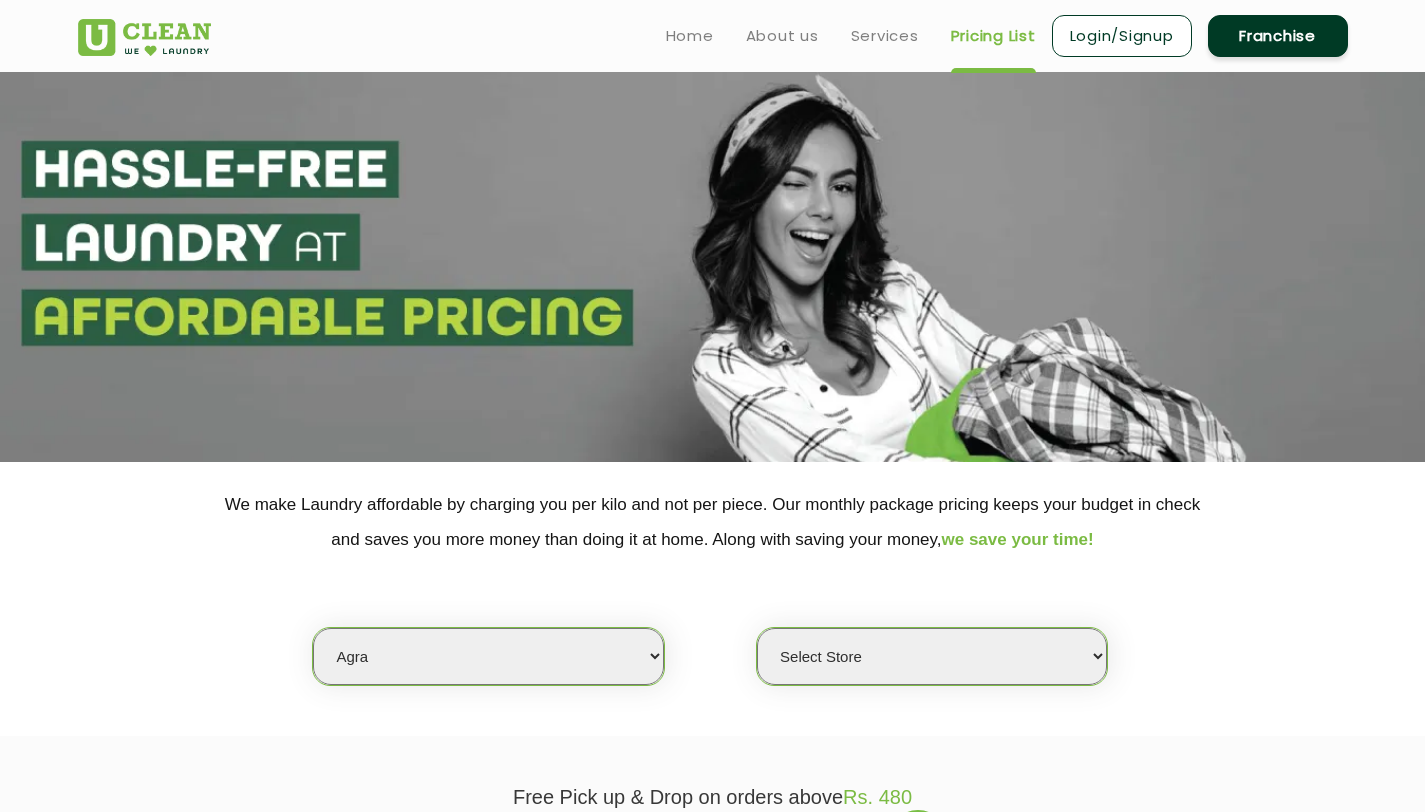 click on "Select Store UClean Kargil Crossing UClean Kamla Nagar Agra" at bounding box center [932, 656] 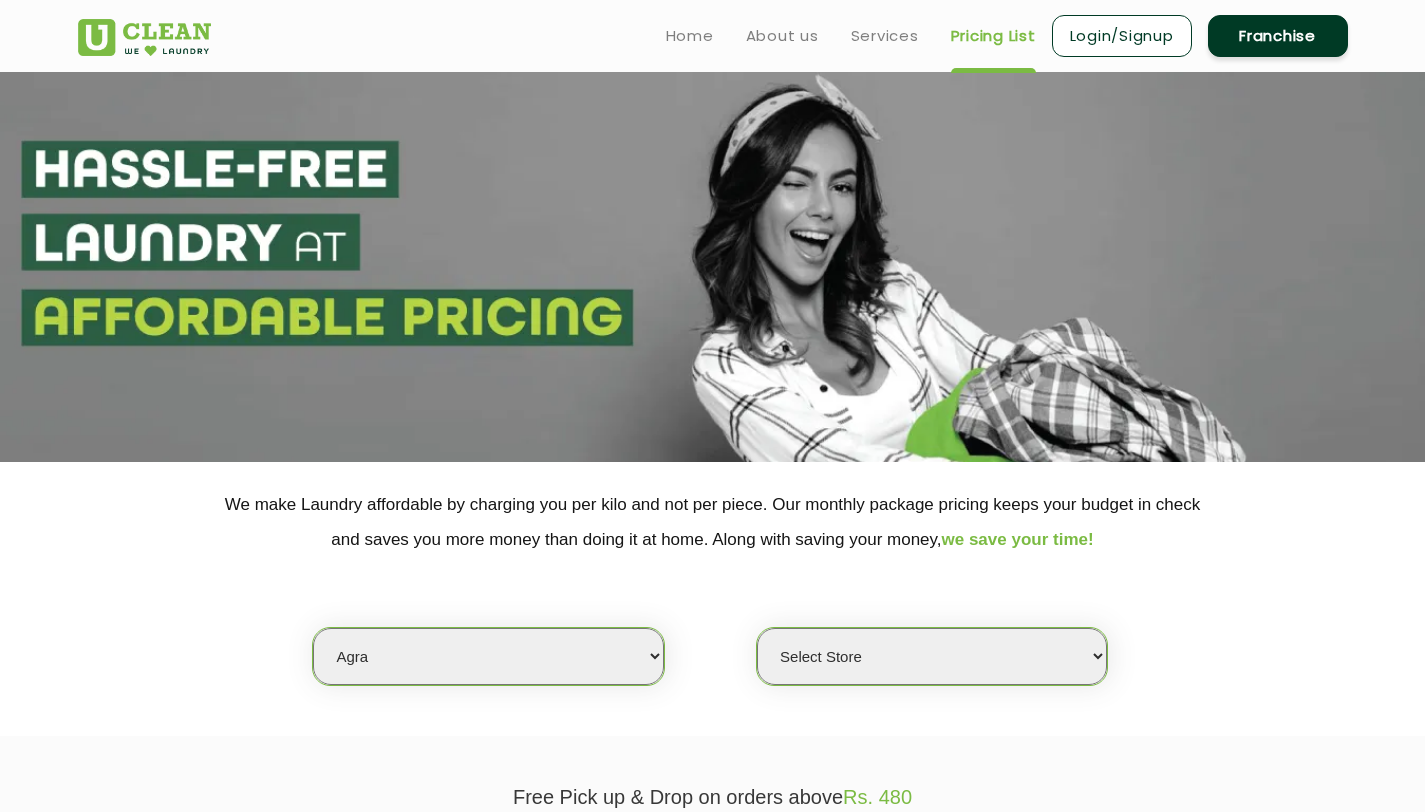 select on "365" 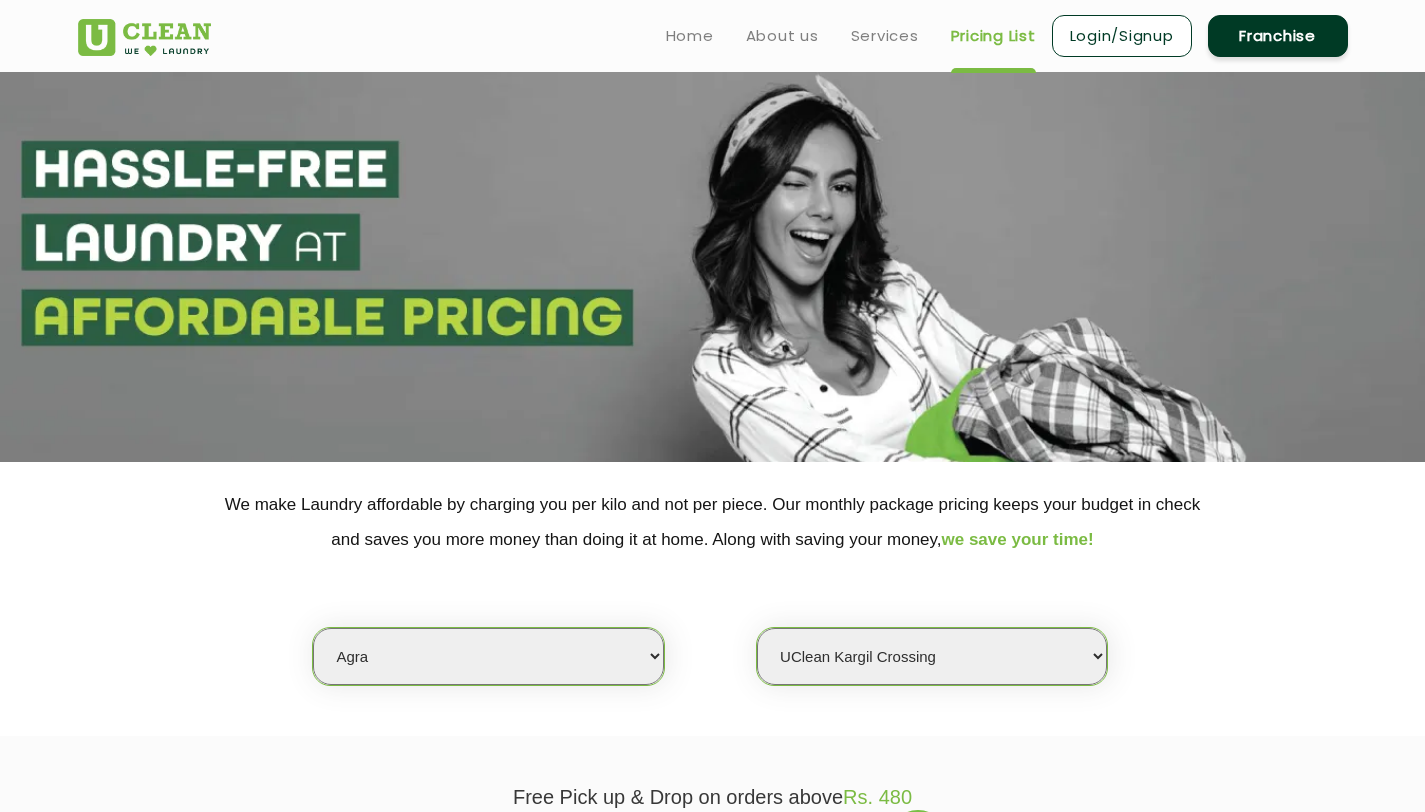 click on "Select city [GEOGRAPHIC_DATA] [GEOGRAPHIC_DATA] [GEOGRAPHIC_DATA] [GEOGRAPHIC_DATA] [GEOGRAPHIC_DATA] [GEOGRAPHIC_DATA] [GEOGRAPHIC_DATA] - [GEOGRAPHIC_DATA] Select [GEOGRAPHIC_DATA] [GEOGRAPHIC_DATA] [GEOGRAPHIC_DATA] [GEOGRAPHIC_DATA] [GEOGRAPHIC_DATA] [GEOGRAPHIC_DATA] [GEOGRAPHIC_DATA] [GEOGRAPHIC_DATA] [GEOGRAPHIC_DATA] [GEOGRAPHIC_DATA] [GEOGRAPHIC_DATA] [GEOGRAPHIC_DATA] [GEOGRAPHIC_DATA] [GEOGRAPHIC_DATA] [GEOGRAPHIC_DATA] [GEOGRAPHIC_DATA] [GEOGRAPHIC_DATA] [GEOGRAPHIC_DATA] [GEOGRAPHIC_DATA] [GEOGRAPHIC_DATA] [GEOGRAPHIC_DATA] [GEOGRAPHIC_DATA] [GEOGRAPHIC_DATA] [GEOGRAPHIC_DATA] [GEOGRAPHIC_DATA] [GEOGRAPHIC_DATA] [GEOGRAPHIC_DATA] [GEOGRAPHIC_DATA] [GEOGRAPHIC_DATA] [GEOGRAPHIC_DATA] [GEOGRAPHIC_DATA] [GEOGRAPHIC_DATA] [GEOGRAPHIC_DATA] [GEOGRAPHIC_DATA] [GEOGRAPHIC_DATA] [GEOGRAPHIC_DATA] [GEOGRAPHIC_DATA] [GEOGRAPHIC_DATA] [GEOGRAPHIC_DATA] [GEOGRAPHIC_DATA] [GEOGRAPHIC_DATA] [GEOGRAPHIC_DATA] [GEOGRAPHIC_DATA] [GEOGRAPHIC_DATA] [GEOGRAPHIC_DATA] [GEOGRAPHIC_DATA] [GEOGRAPHIC_DATA] [GEOGRAPHIC_DATA] [GEOGRAPHIC_DATA] [GEOGRAPHIC_DATA] [GEOGRAPHIC_DATA] [GEOGRAPHIC_DATA] [GEOGRAPHIC_DATA] [GEOGRAPHIC_DATA] [GEOGRAPHIC_DATA] [GEOGRAPHIC_DATA] [GEOGRAPHIC_DATA] [GEOGRAPHIC_DATA] [GEOGRAPHIC_DATA] [GEOGRAPHIC_DATA] [GEOGRAPHIC_DATA] [GEOGRAPHIC_DATA] [GEOGRAPHIC_DATA] [GEOGRAPHIC_DATA] [GEOGRAPHIC_DATA] [GEOGRAPHIC_DATA] [GEOGRAPHIC_DATA] [GEOGRAPHIC_DATA] [GEOGRAPHIC_DATA] [GEOGRAPHIC_DATA] [GEOGRAPHIC_DATA] [GEOGRAPHIC_DATA] [GEOGRAPHIC_DATA] [GEOGRAPHIC_DATA] [GEOGRAPHIC_DATA] [GEOGRAPHIC_DATA] [GEOGRAPHIC_DATA] [GEOGRAPHIC_DATA] [GEOGRAPHIC_DATA] - Select [GEOGRAPHIC_DATA] [GEOGRAPHIC_DATA] [GEOGRAPHIC_DATA] [GEOGRAPHIC_DATA] [GEOGRAPHIC_DATA] [GEOGRAPHIC_DATA] [GEOGRAPHIC_DATA] [GEOGRAPHIC_DATA] [GEOGRAPHIC_DATA] [GEOGRAPHIC_DATA] [GEOGRAPHIC_DATA] [GEOGRAPHIC_DATA] [GEOGRAPHIC_DATA] [GEOGRAPHIC_DATA] [GEOGRAPHIC_DATA] [GEOGRAPHIC_DATA] [GEOGRAPHIC_DATA] [GEOGRAPHIC_DATA] [GEOGRAPHIC_DATA] [GEOGRAPHIC_DATA] [GEOGRAPHIC_DATA] [GEOGRAPHIC_DATA] [GEOGRAPHIC_DATA] [GEOGRAPHIC_DATA] [GEOGRAPHIC_DATA] [GEOGRAPHIC_DATA] [GEOGRAPHIC_DATA] [GEOGRAPHIC_DATA] [GEOGRAPHIC_DATA] [GEOGRAPHIC_DATA] [GEOGRAPHIC_DATA]" at bounding box center [488, 656] 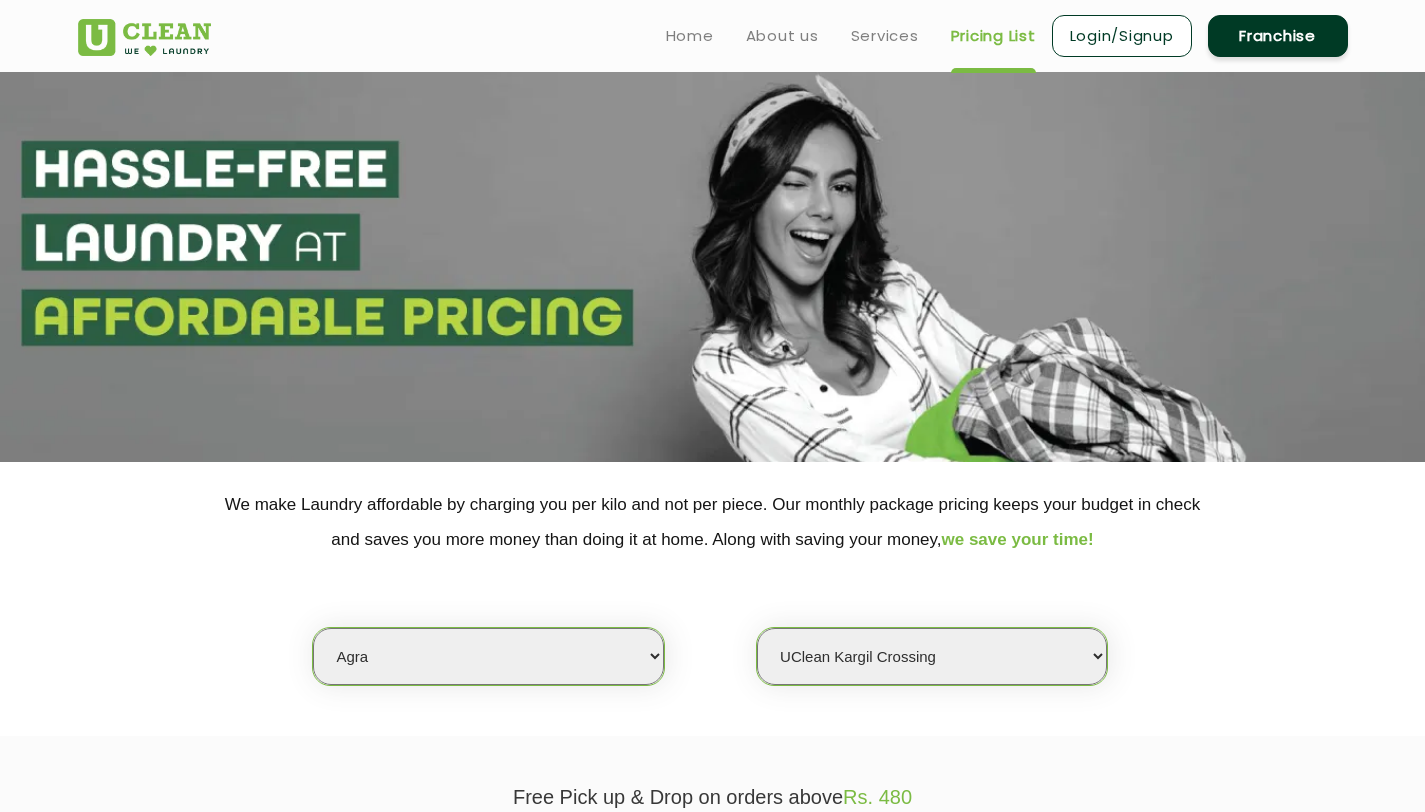 select on "1" 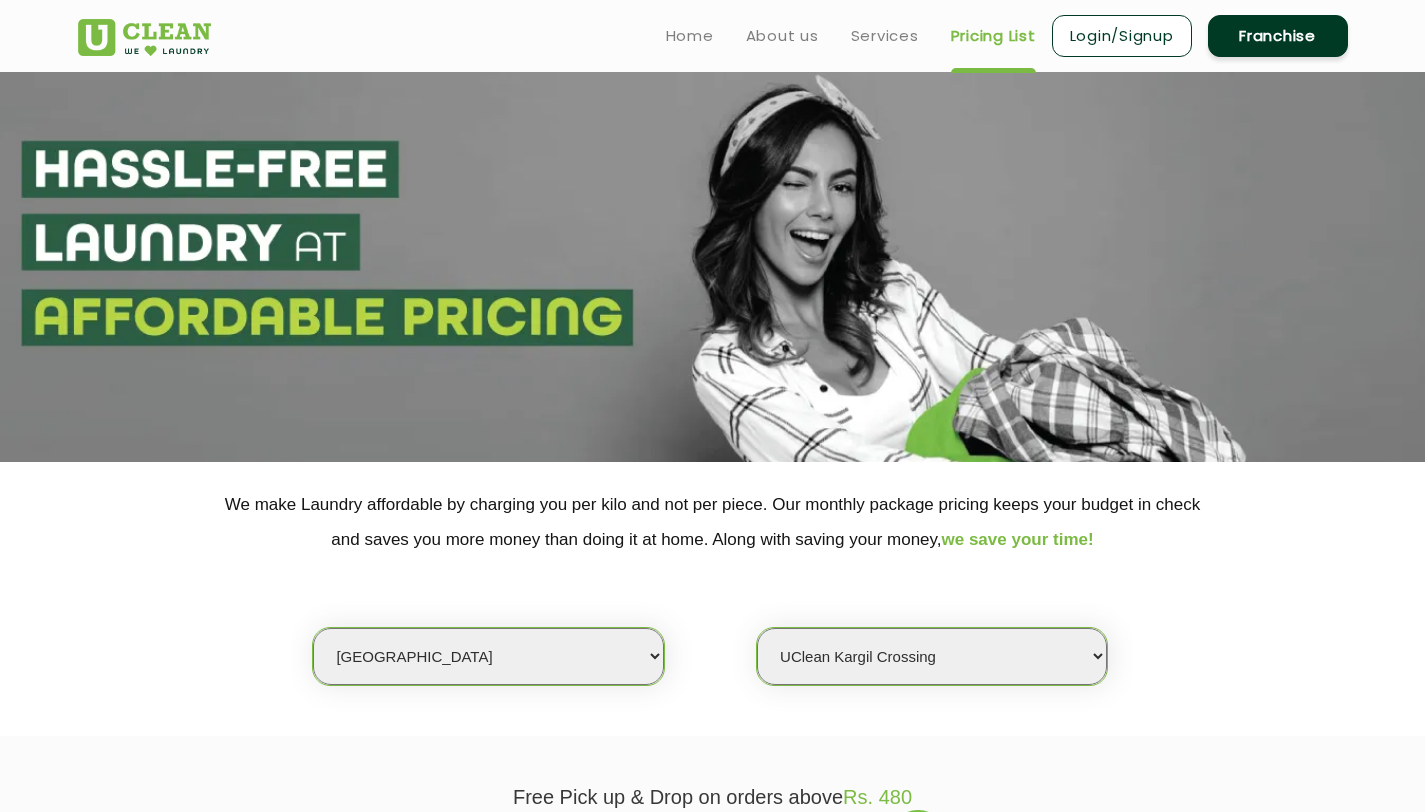 click on "Select Store UClean Kargil Crossing UClean Kamla Nagar Agra" at bounding box center [932, 656] 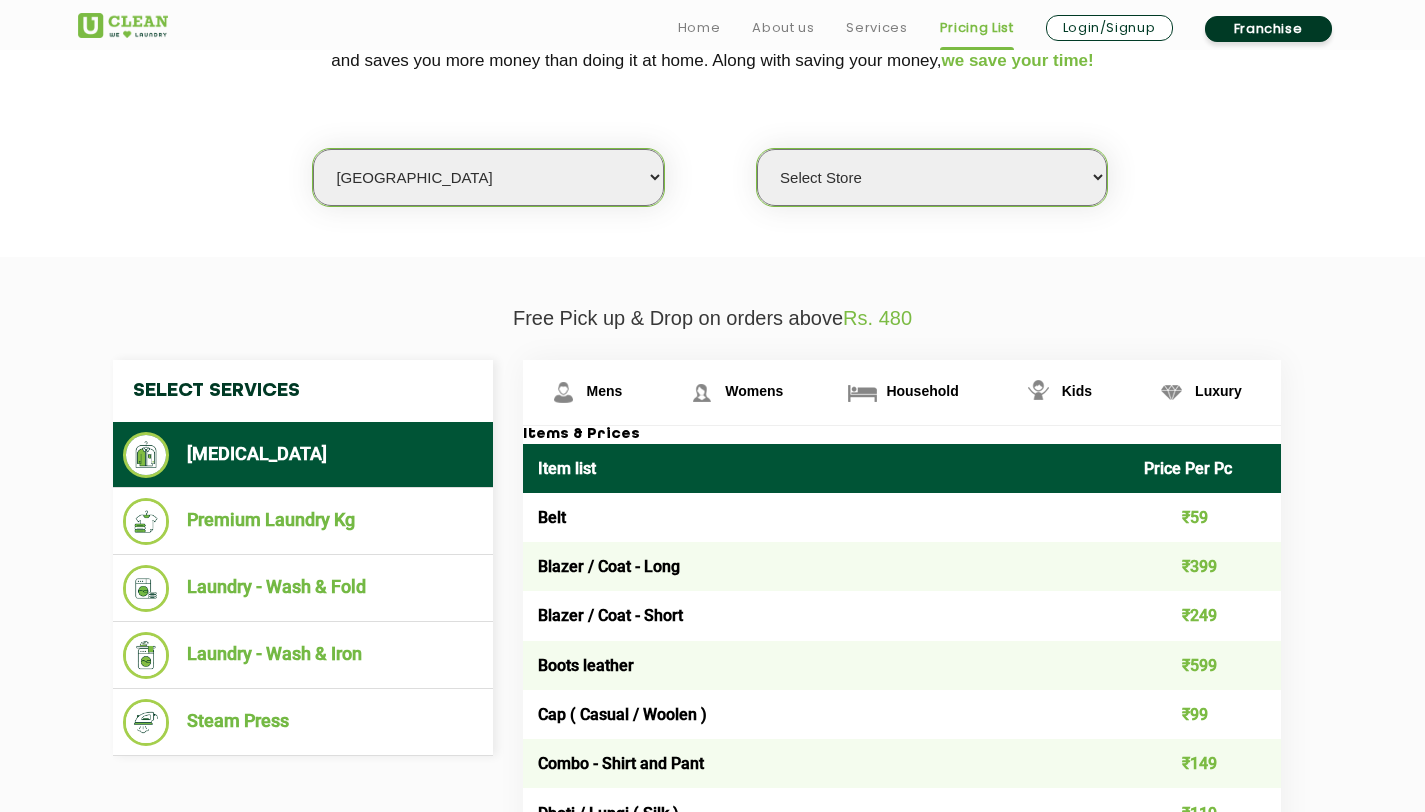 scroll, scrollTop: 544, scrollLeft: 0, axis: vertical 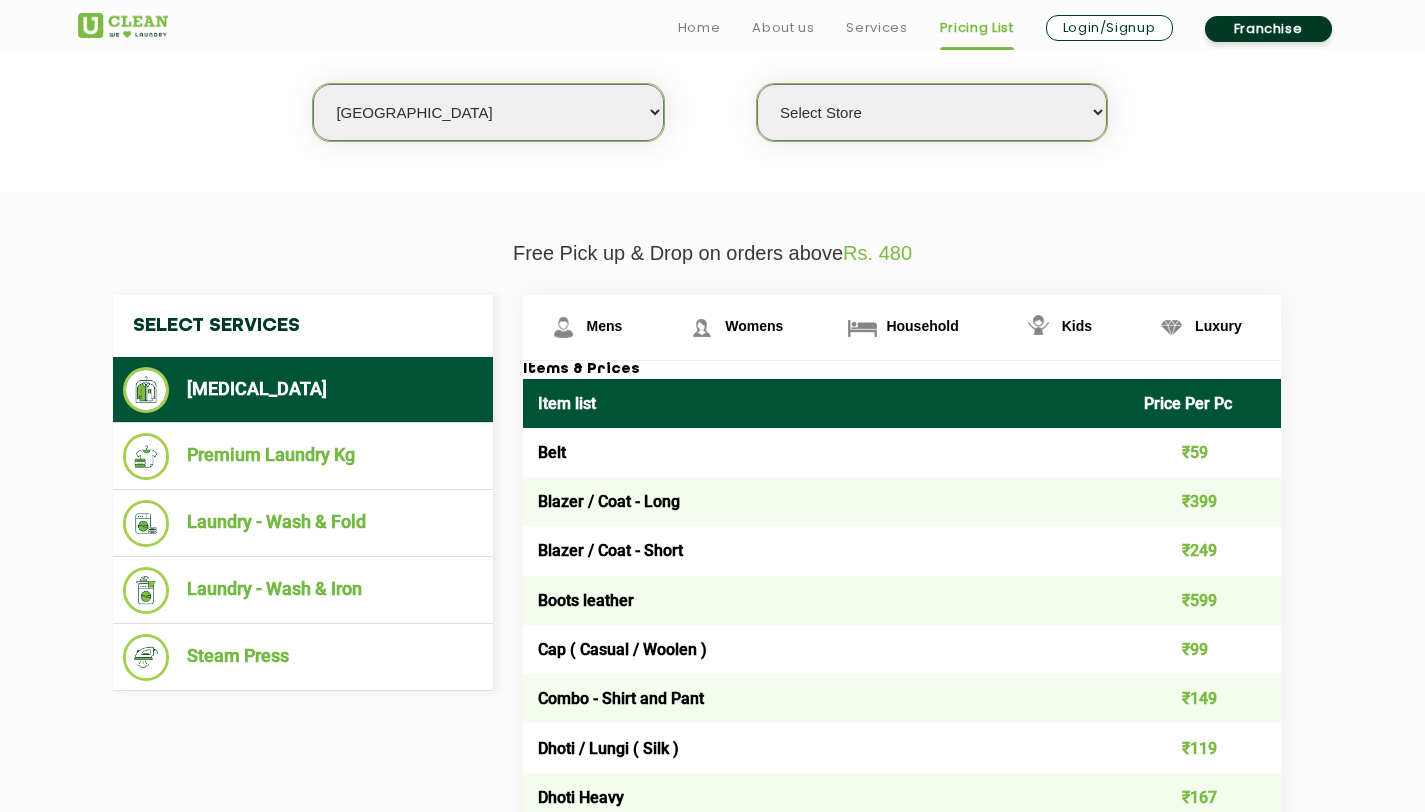 click on "Select Store [GEOGRAPHIC_DATA] [GEOGRAPHIC_DATA] 2 [GEOGRAPHIC_DATA] [PERSON_NAME][GEOGRAPHIC_DATA] [PERSON_NAME][GEOGRAPHIC_DATA] [PERSON_NAME][GEOGRAPHIC_DATA][PERSON_NAME][GEOGRAPHIC_DATA][PERSON_NAME] [GEOGRAPHIC_DATA] 1 [GEOGRAPHIC_DATA][PERSON_NAME] [PERSON_NAME][GEOGRAPHIC_DATA][PERSON_NAME] [GEOGRAPHIC_DATA] [GEOGRAPHIC_DATA] [GEOGRAPHIC_DATA] [GEOGRAPHIC_DATA] [GEOGRAPHIC_DATA] [PERSON_NAME][GEOGRAPHIC_DATA] [PERSON_NAME][GEOGRAPHIC_DATA] [GEOGRAPHIC_DATA] [GEOGRAPHIC_DATA] [GEOGRAPHIC_DATA] Dwarka" at bounding box center [932, 112] 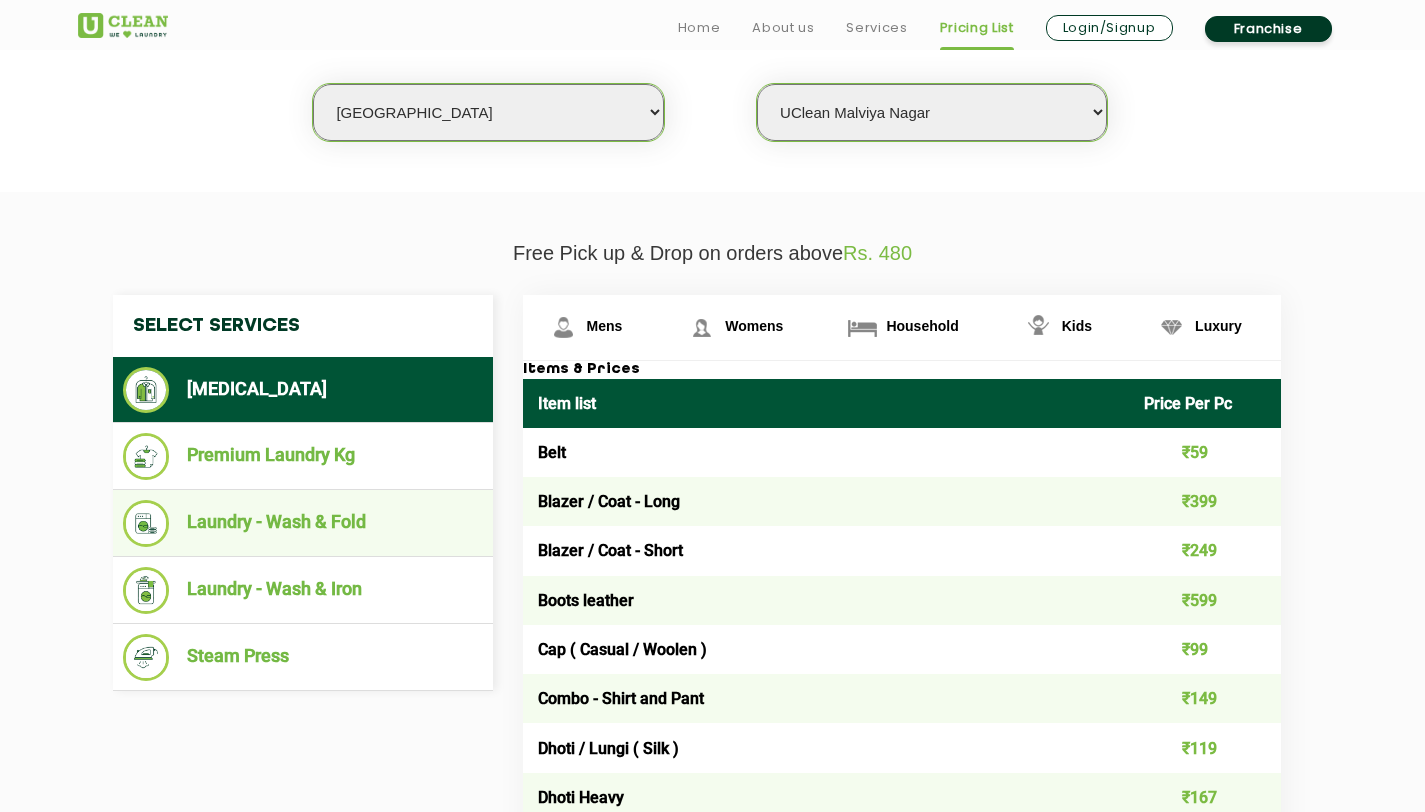 click on "Laundry - Wash & Fold" at bounding box center [303, 523] 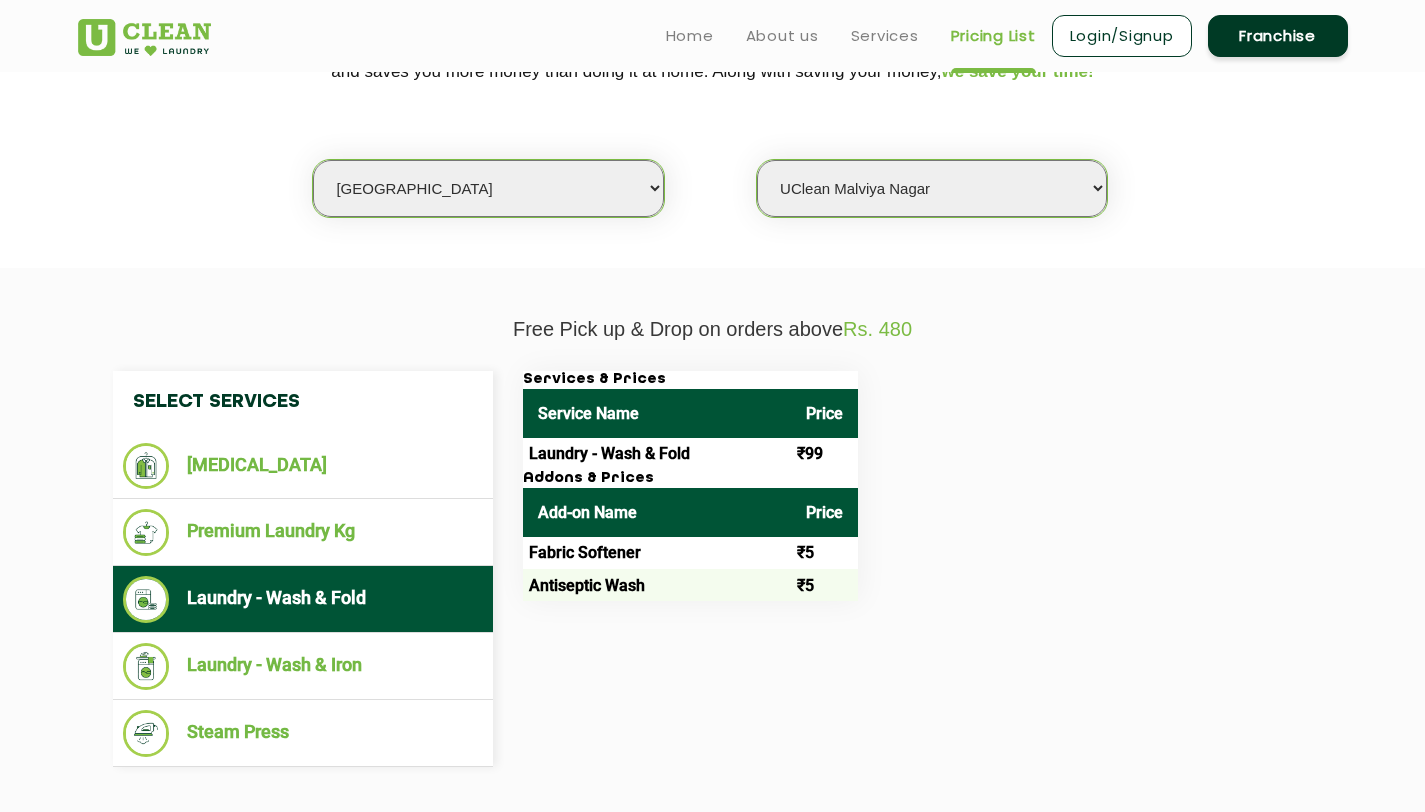 scroll, scrollTop: 419, scrollLeft: 0, axis: vertical 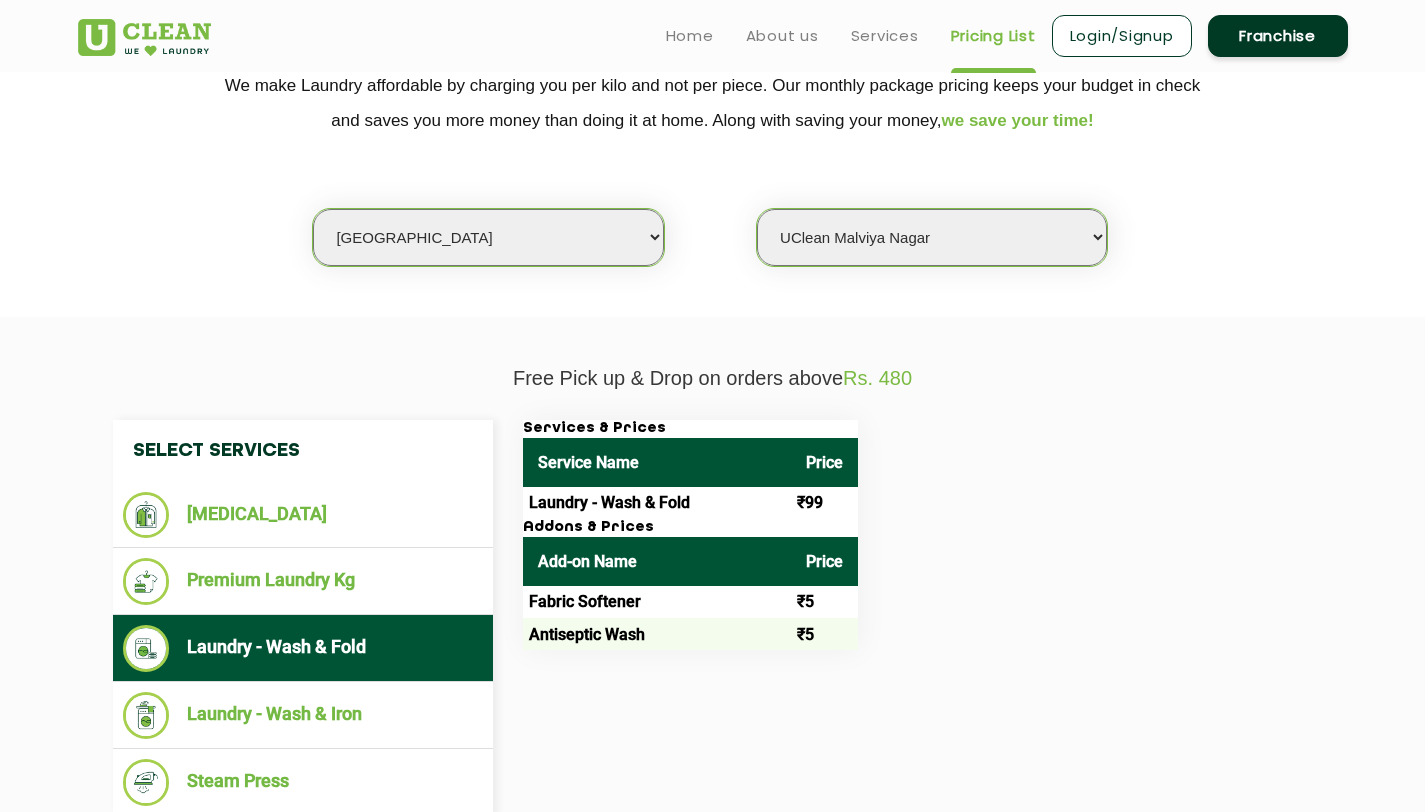 click on "Login/Signup" at bounding box center (1122, 36) 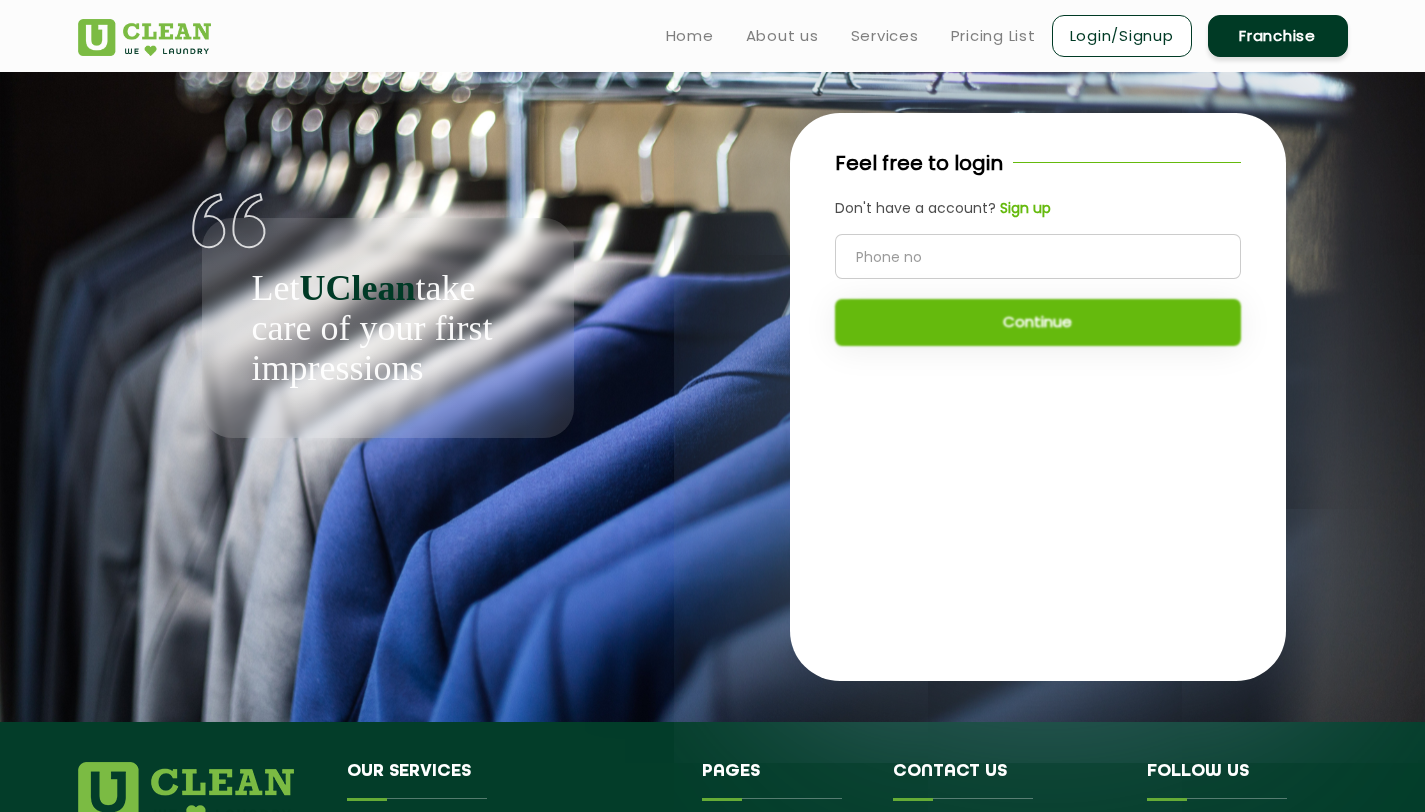 click 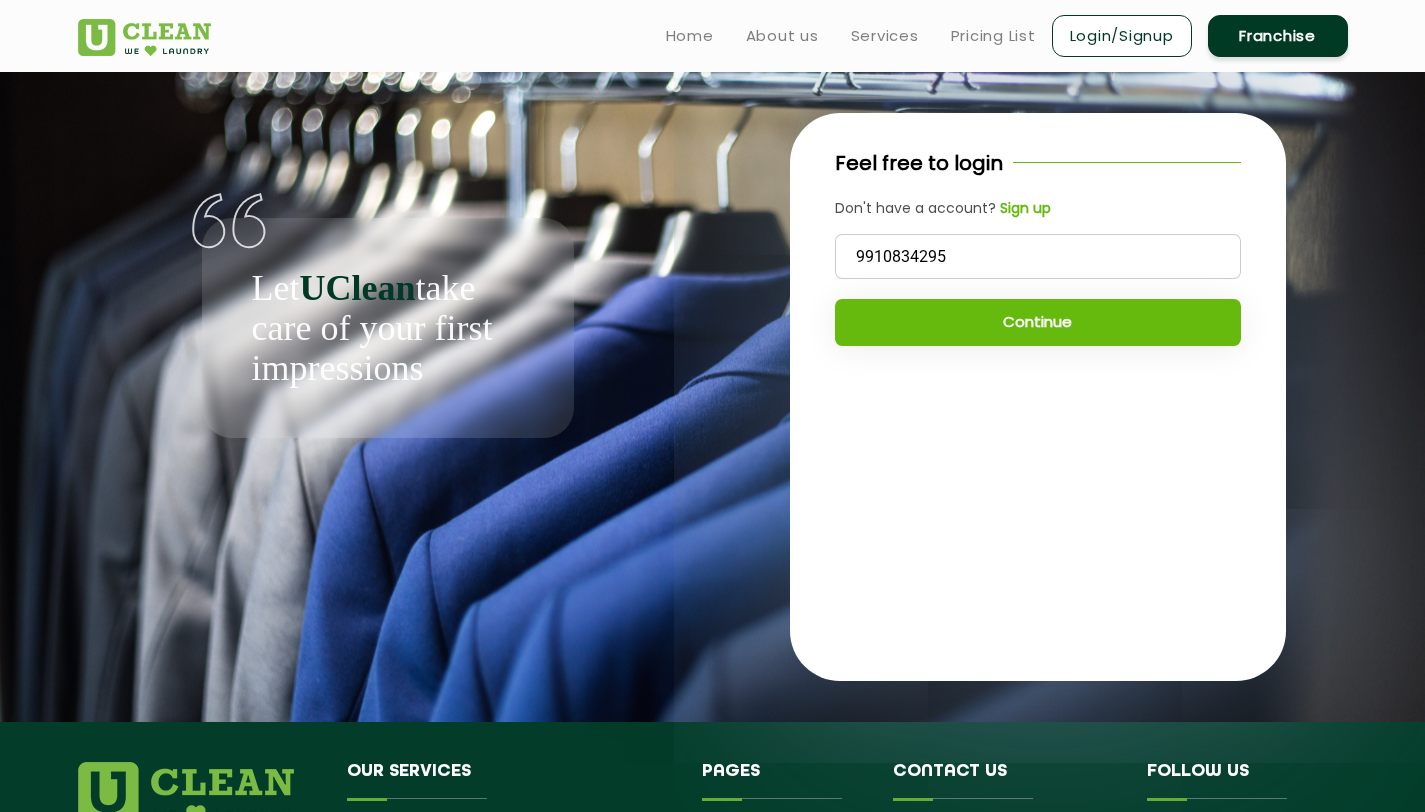 type on "9910834295" 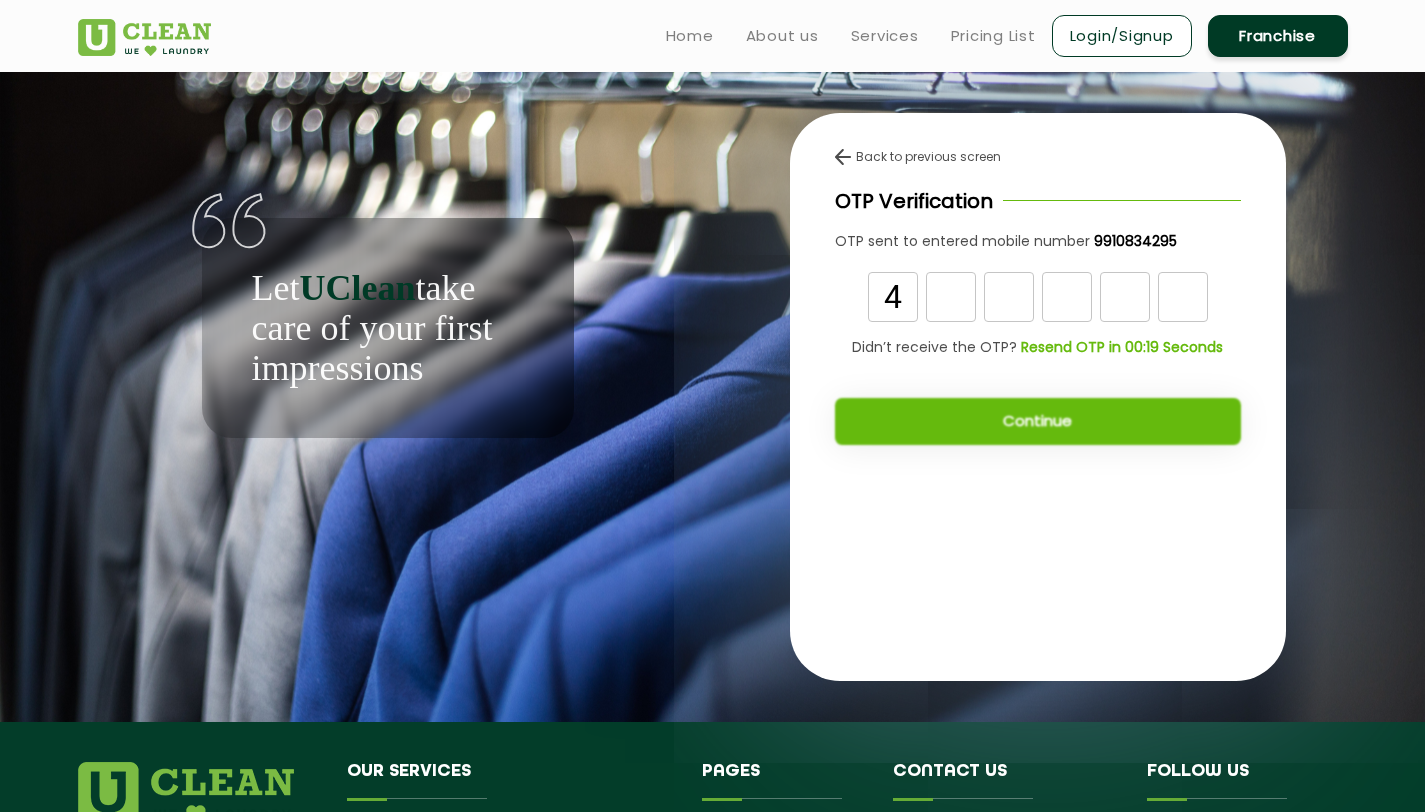 type on "4" 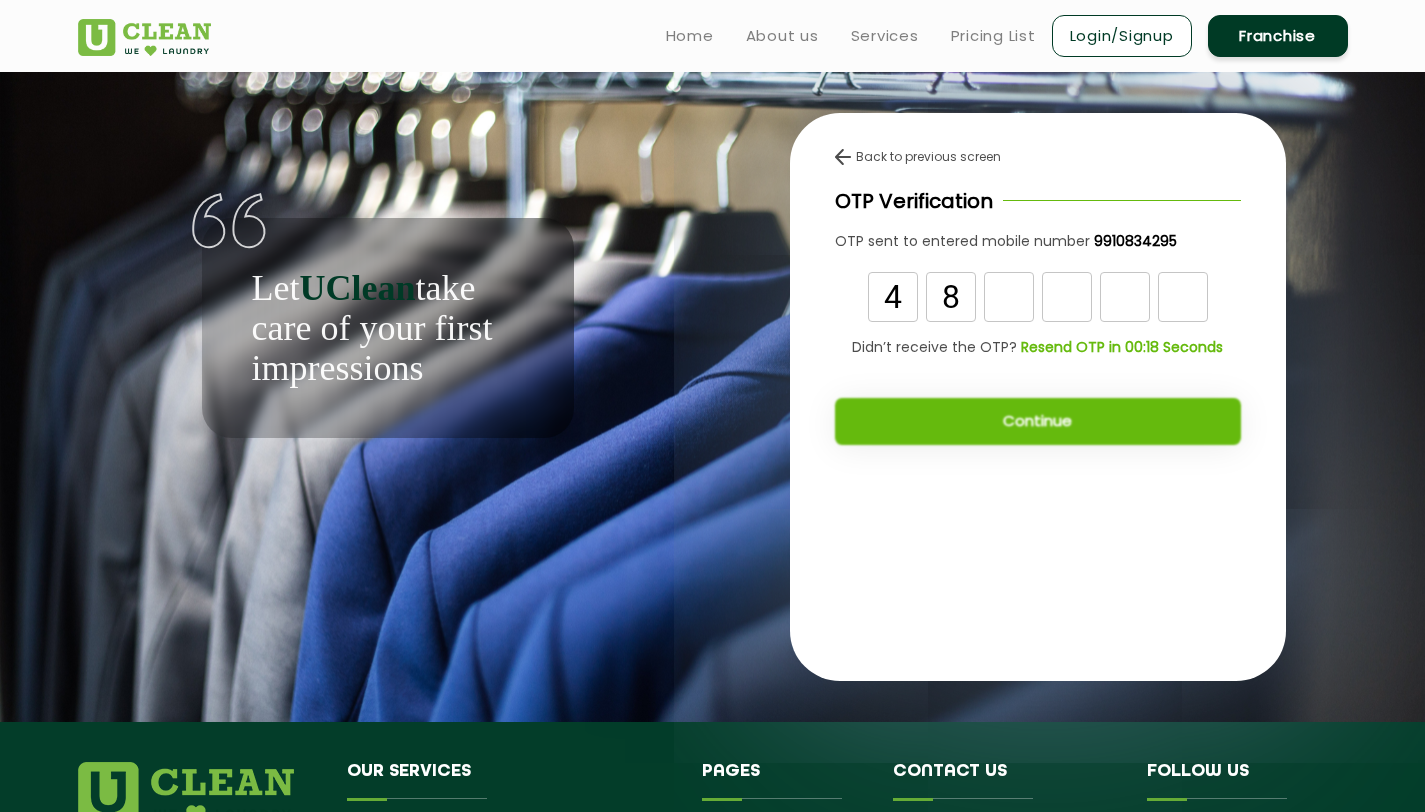 type on "8" 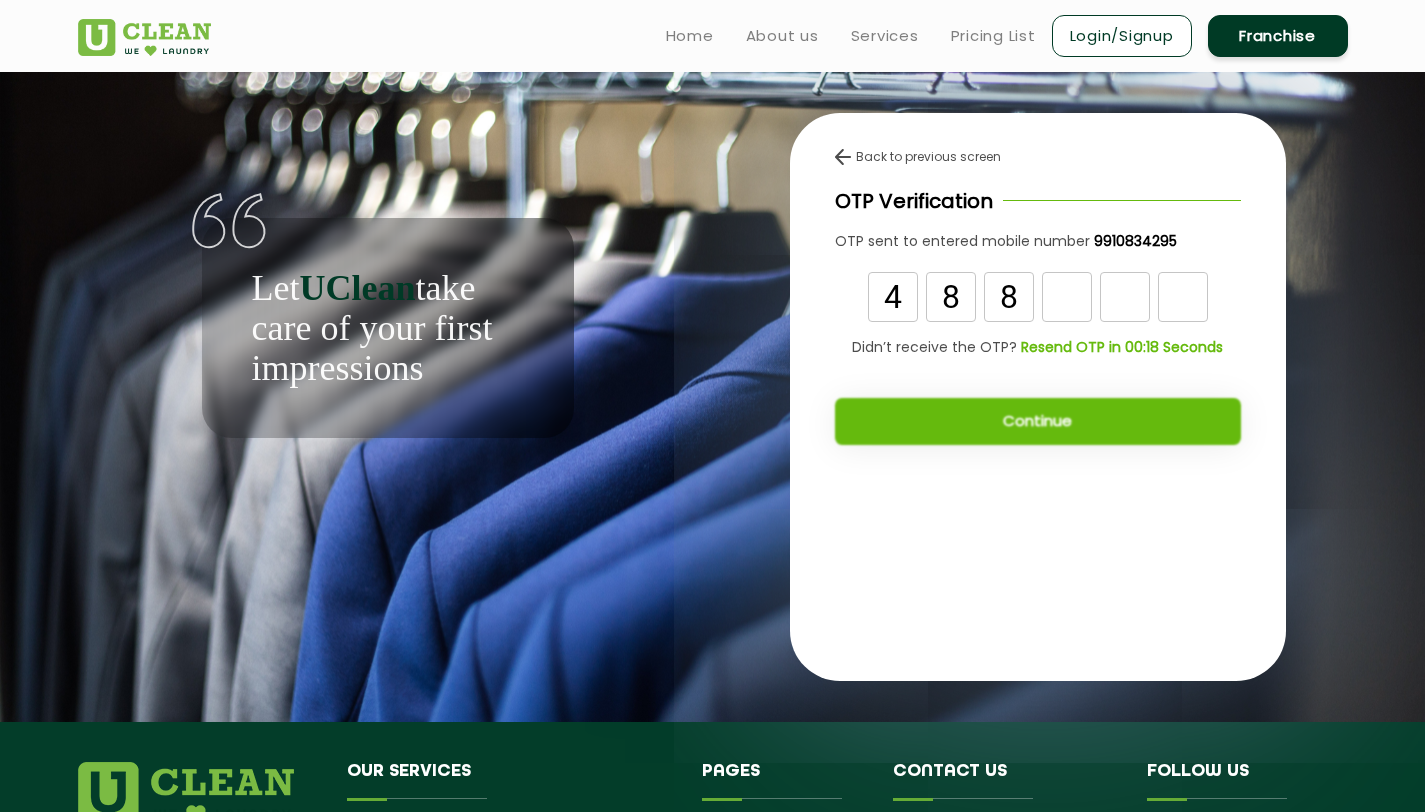 type on "8" 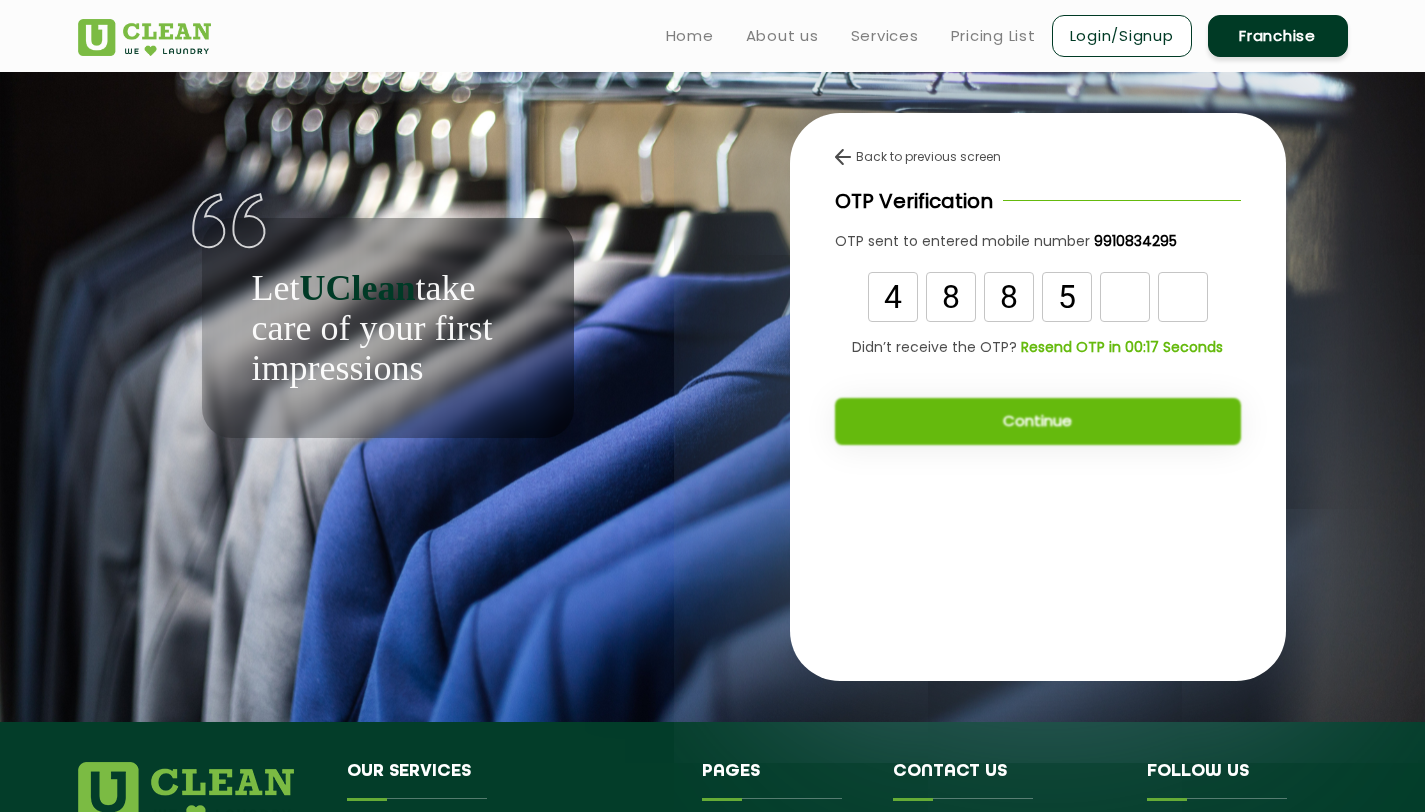 type on "5" 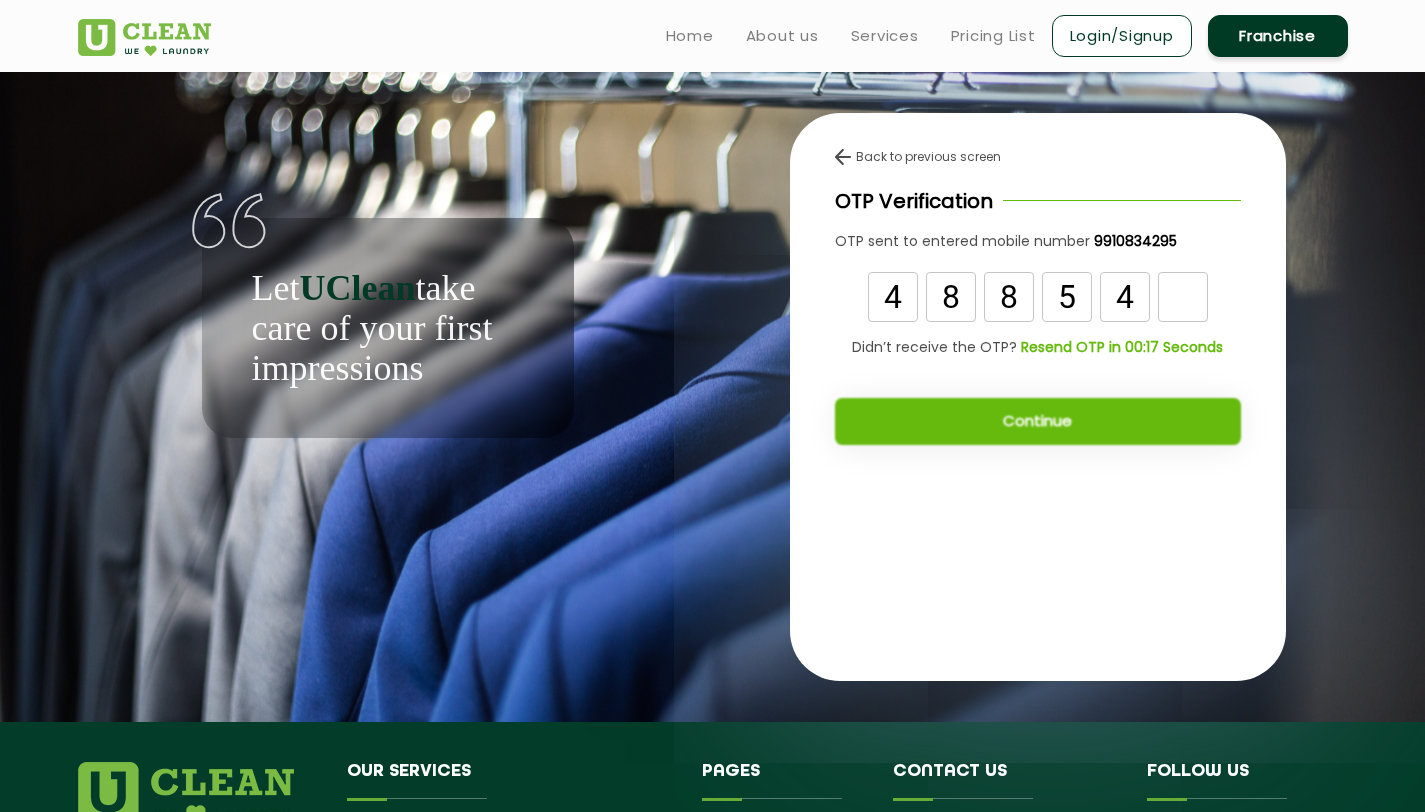 type on "4" 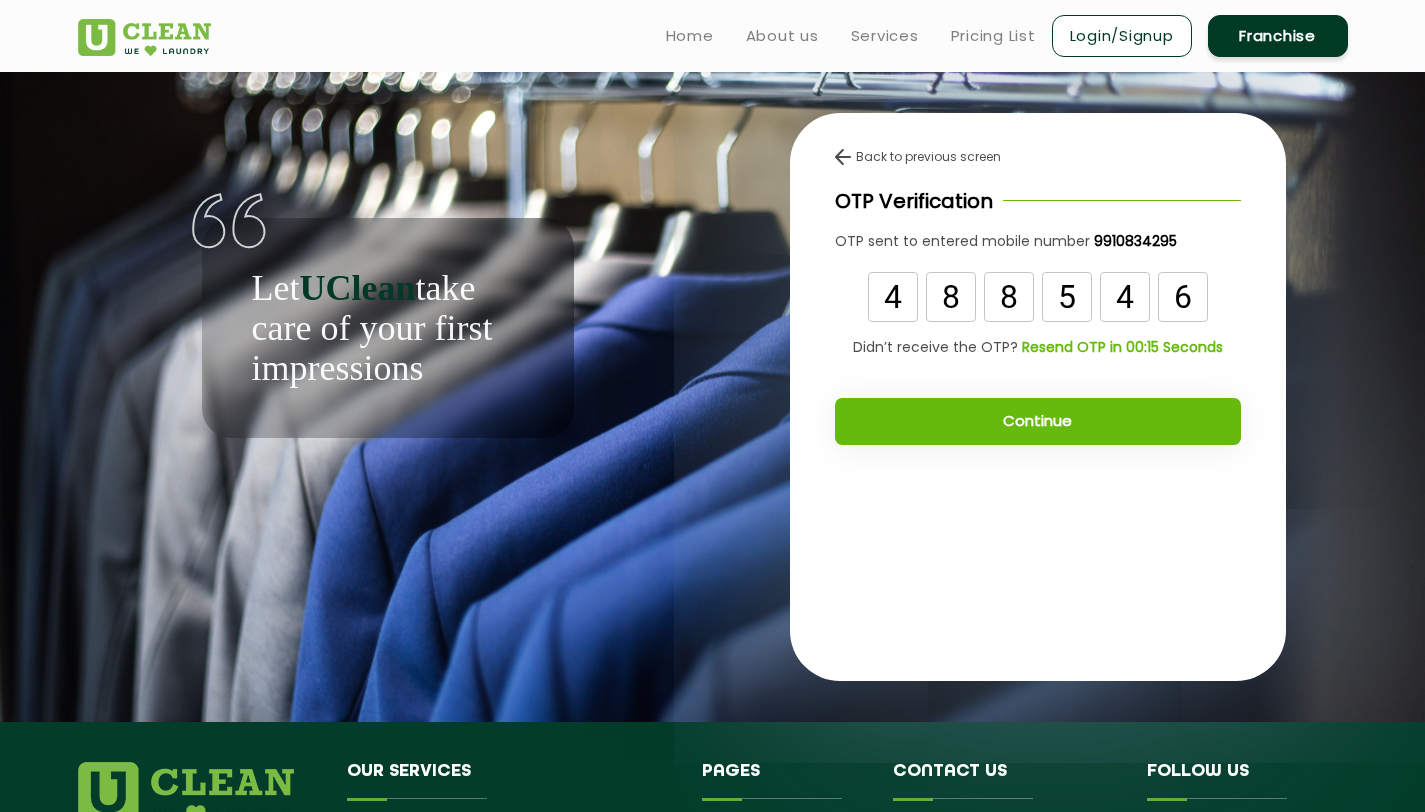 type on "6" 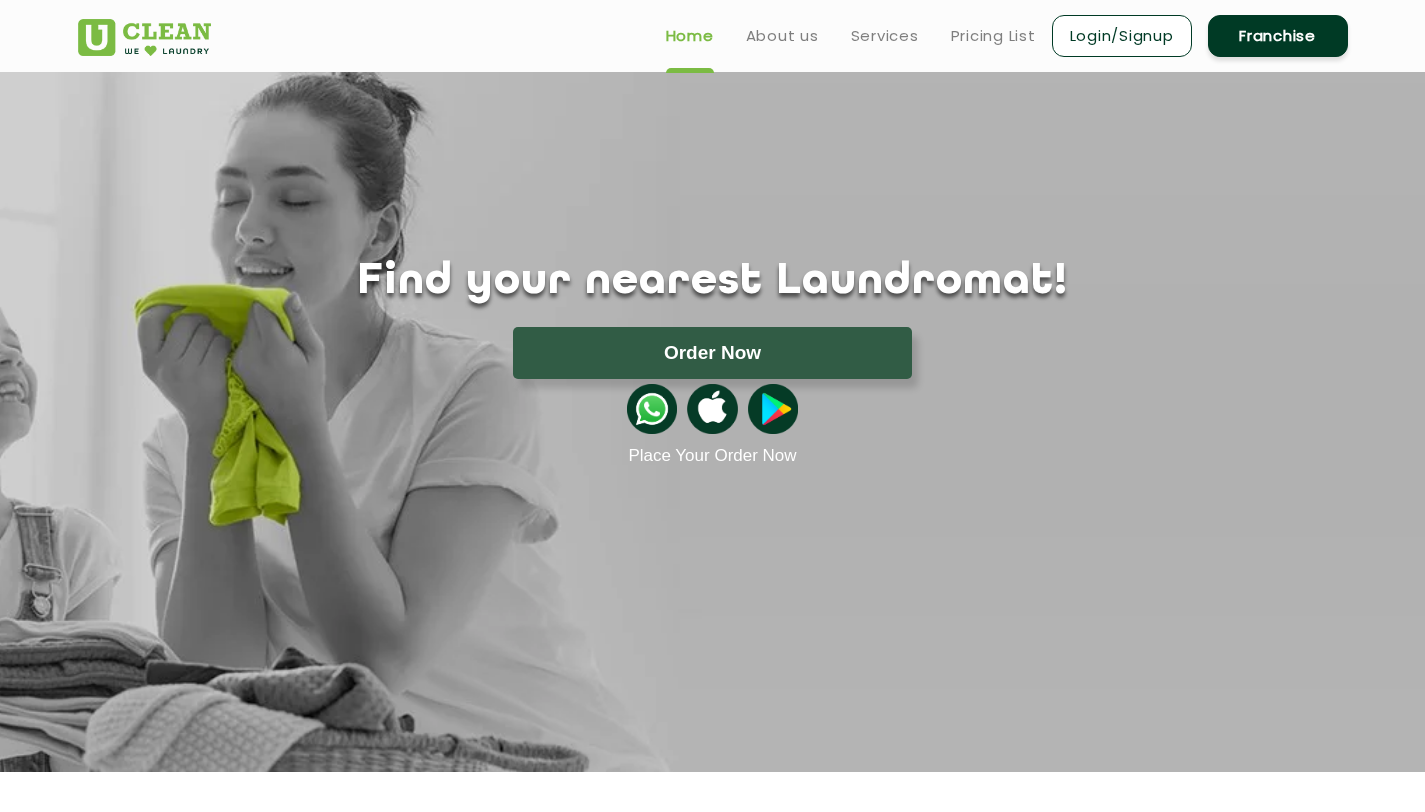 scroll, scrollTop: 0, scrollLeft: 0, axis: both 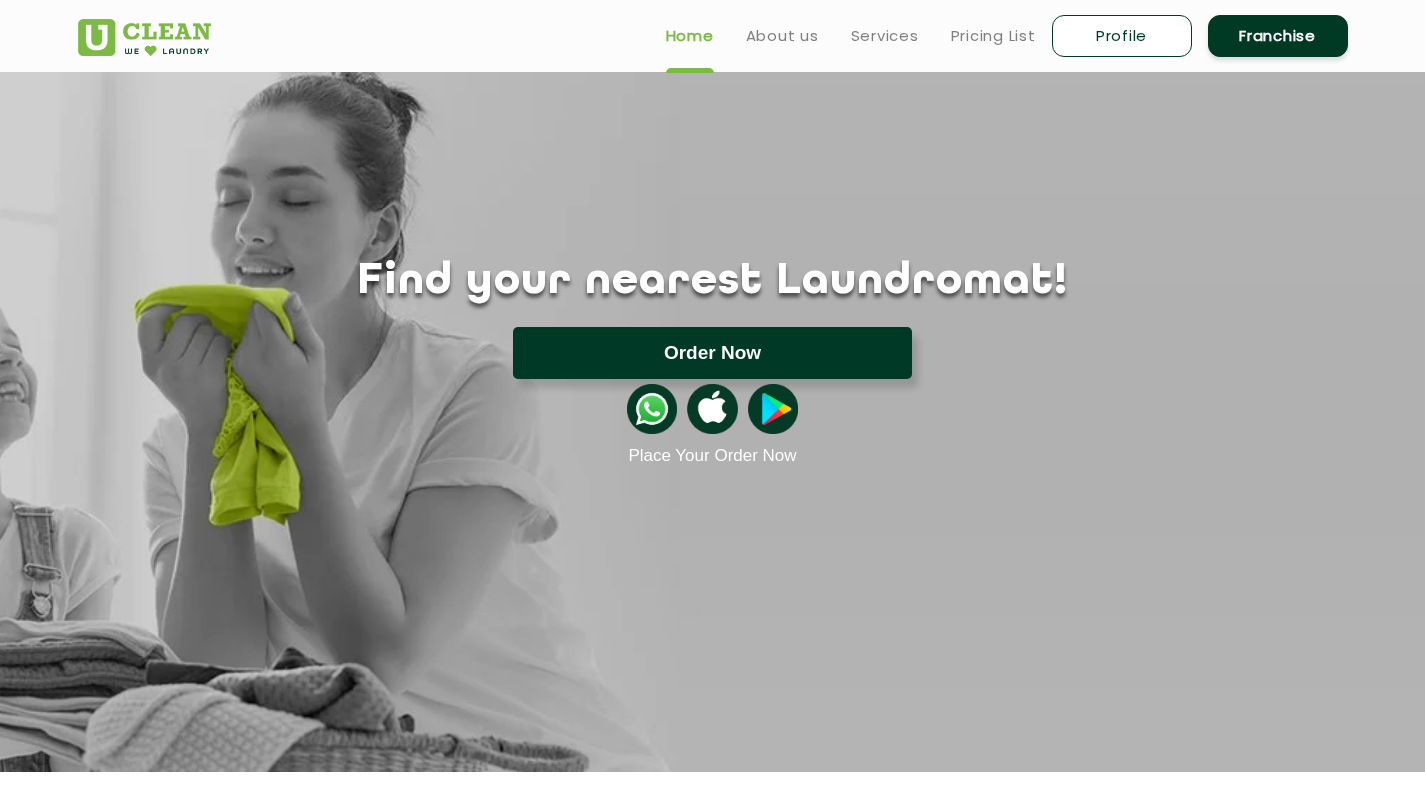 click on "Order Now" 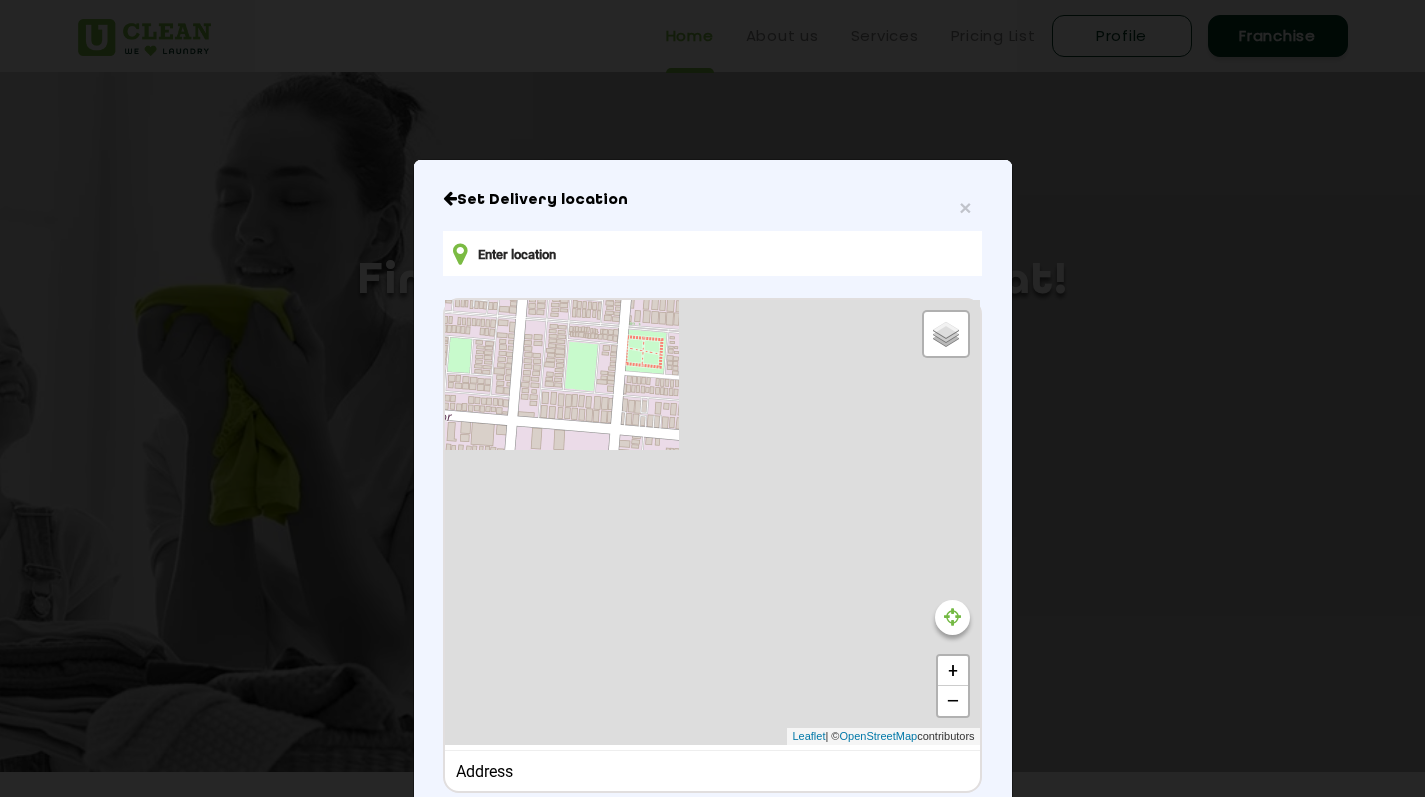 type on "[STREET_ADDRESS]" 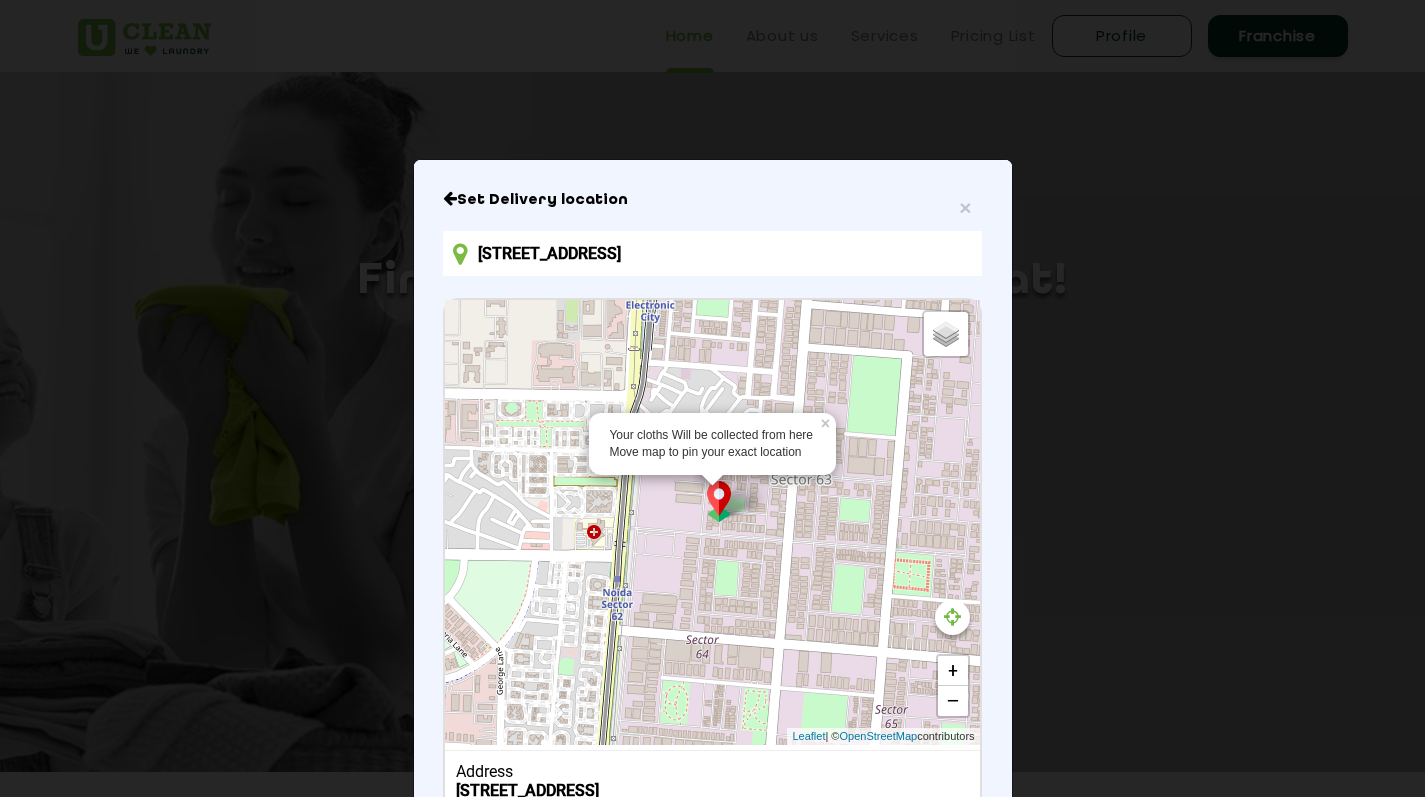 click on "[STREET_ADDRESS]" at bounding box center [712, 253] 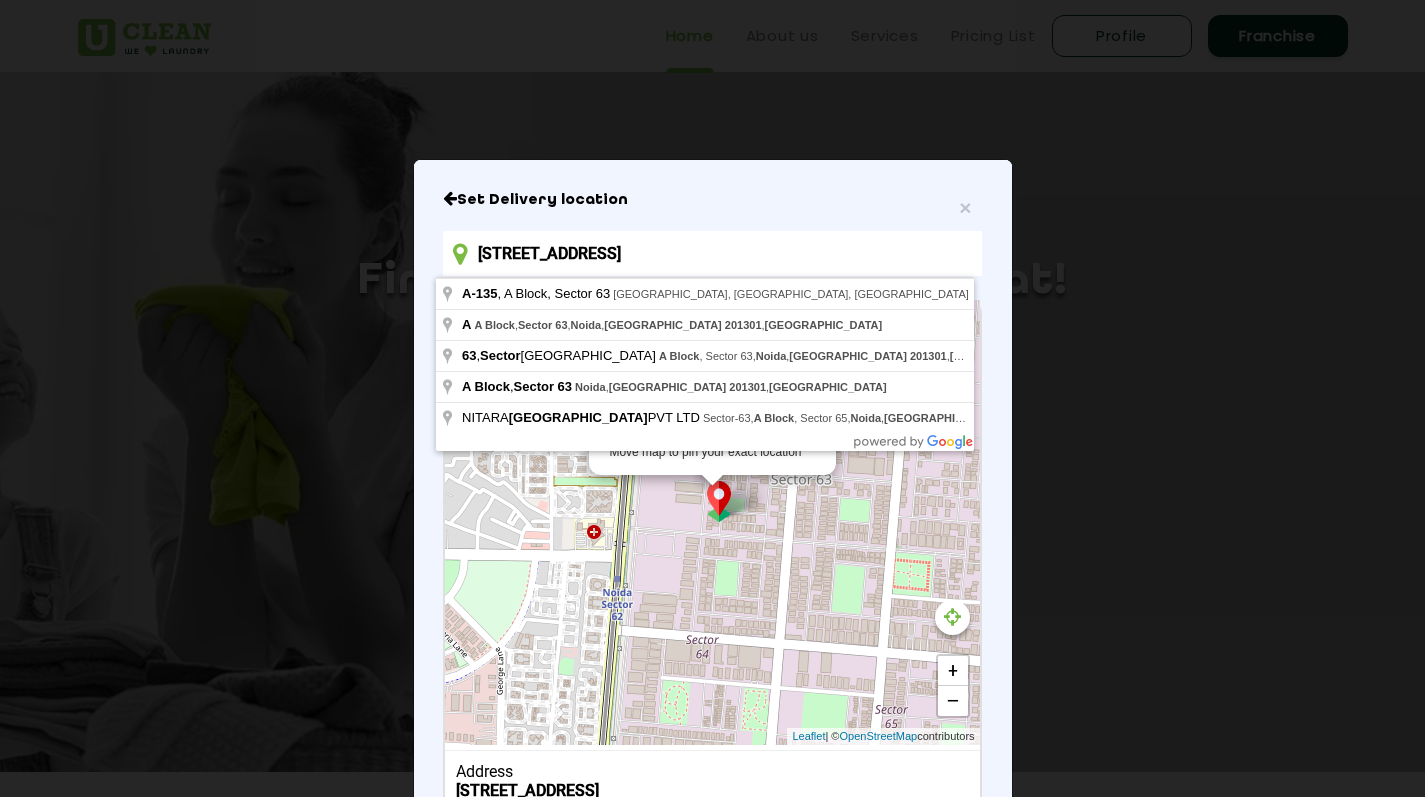 click on "[STREET_ADDRESS]" at bounding box center [712, 253] 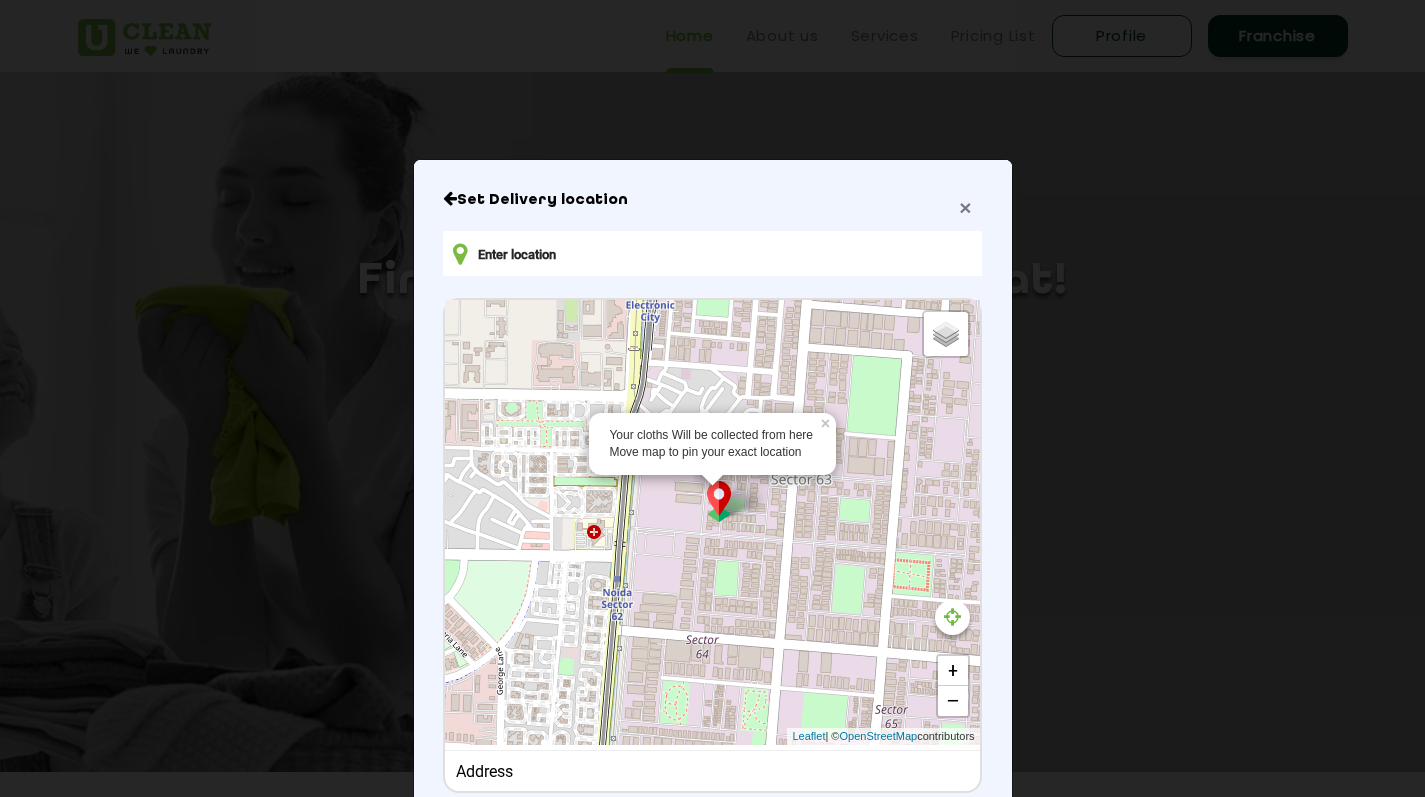 type 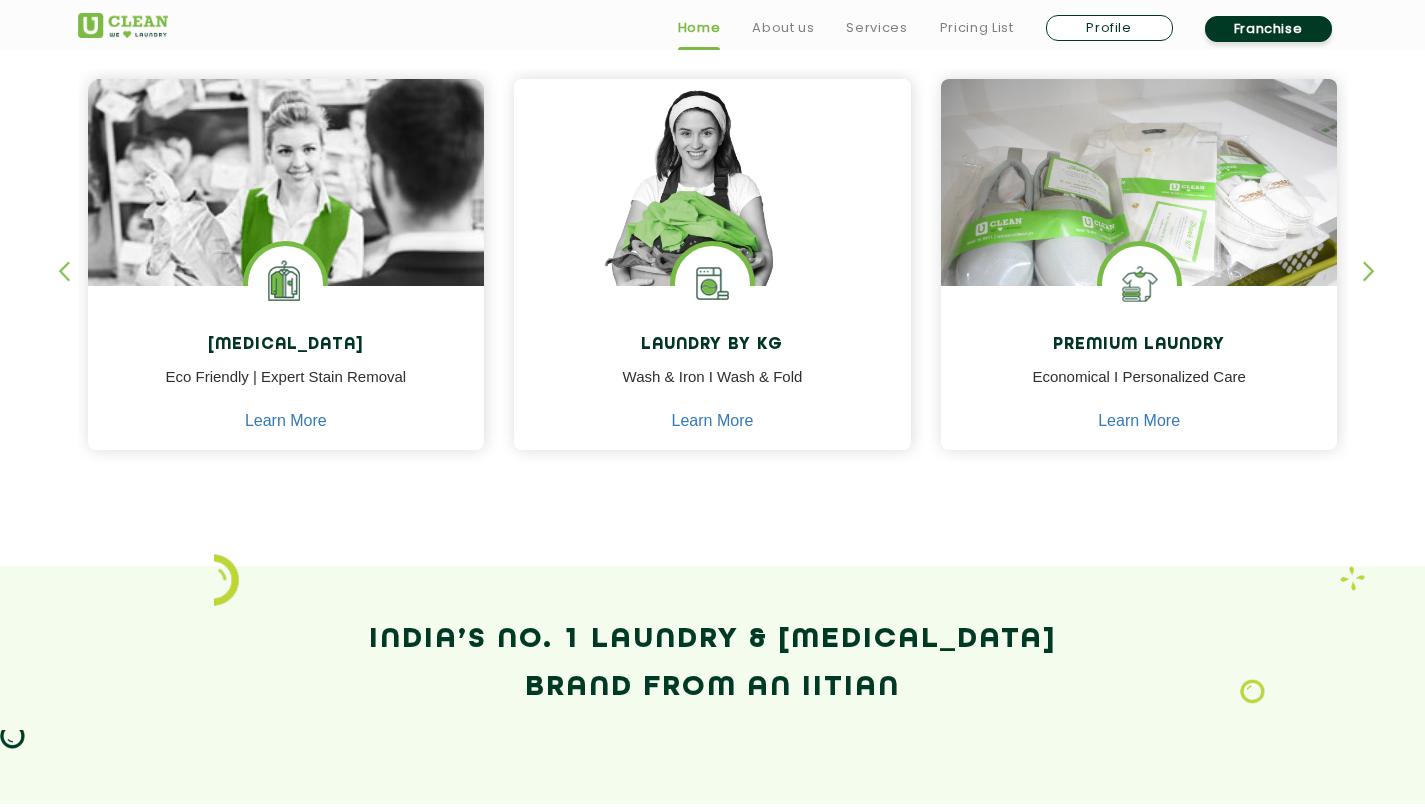 scroll, scrollTop: 880, scrollLeft: 0, axis: vertical 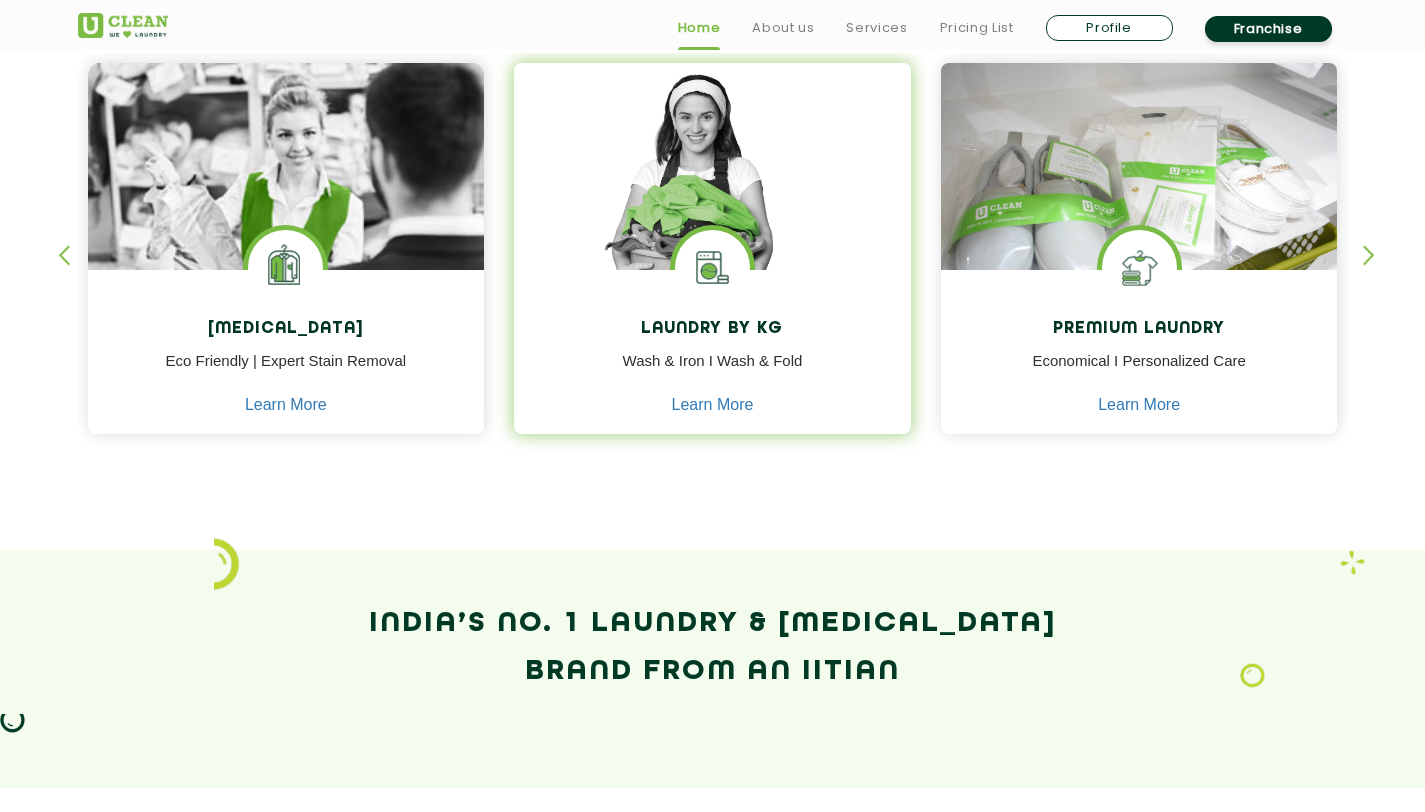 click on "Laundry by Kg" at bounding box center [712, 329] 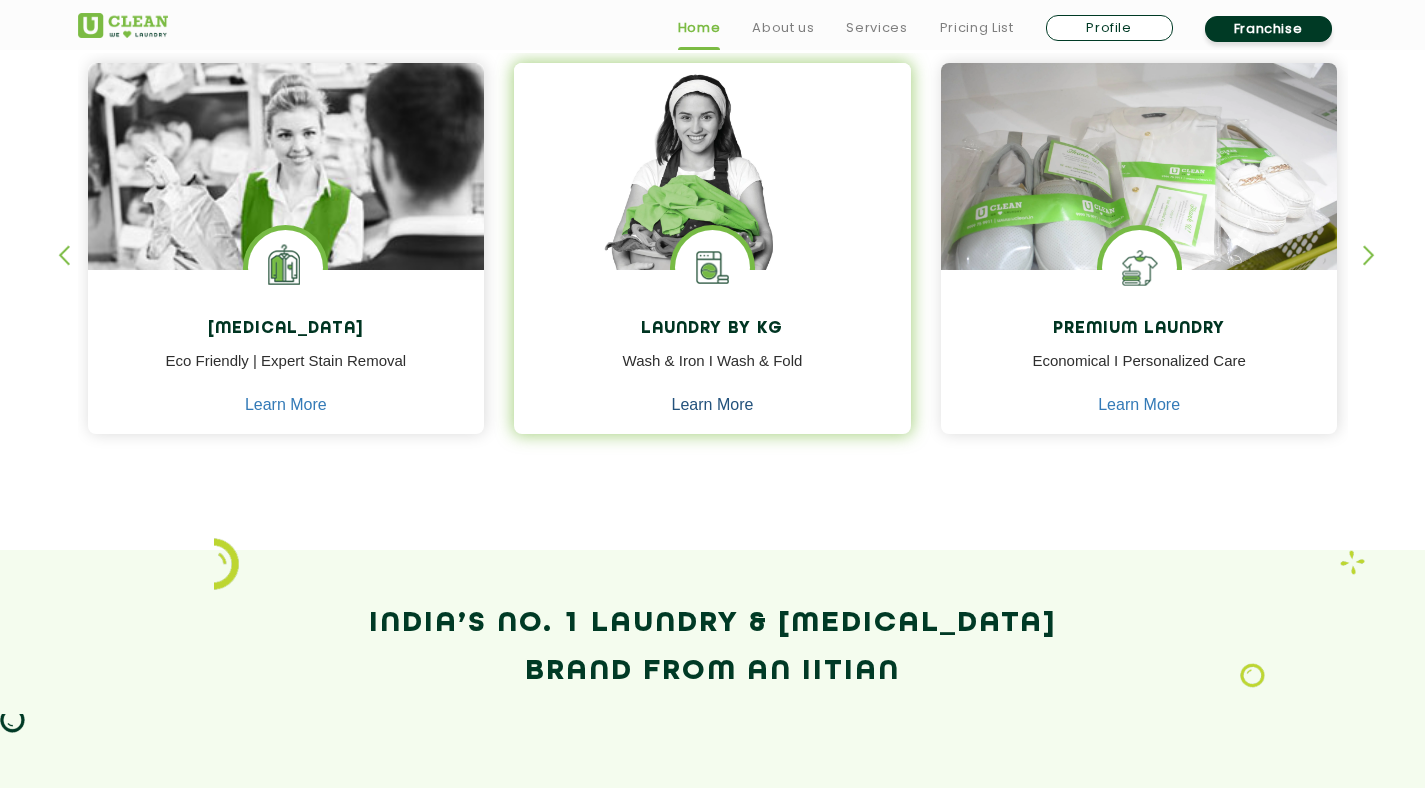 click on "Learn More" at bounding box center (713, 405) 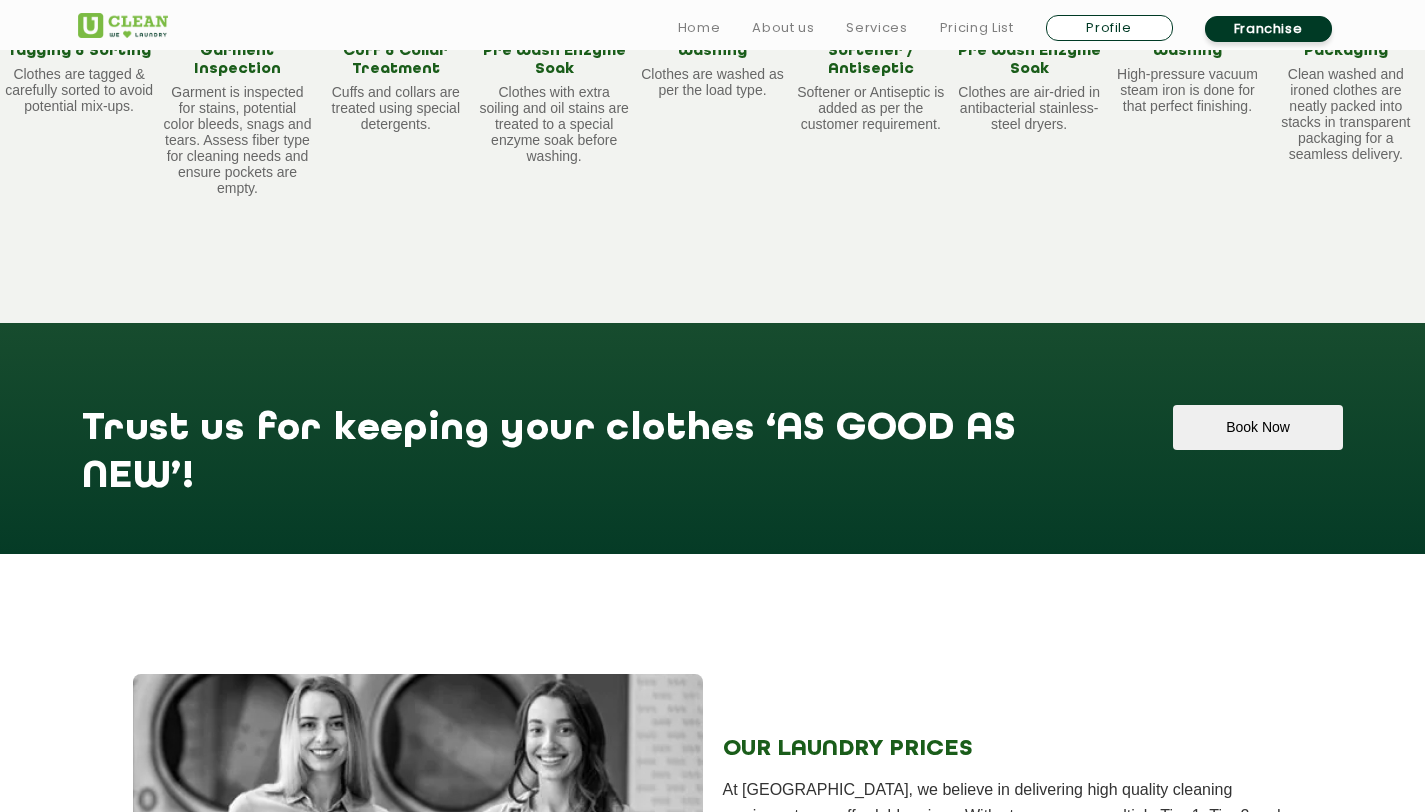 scroll, scrollTop: 2151, scrollLeft: 0, axis: vertical 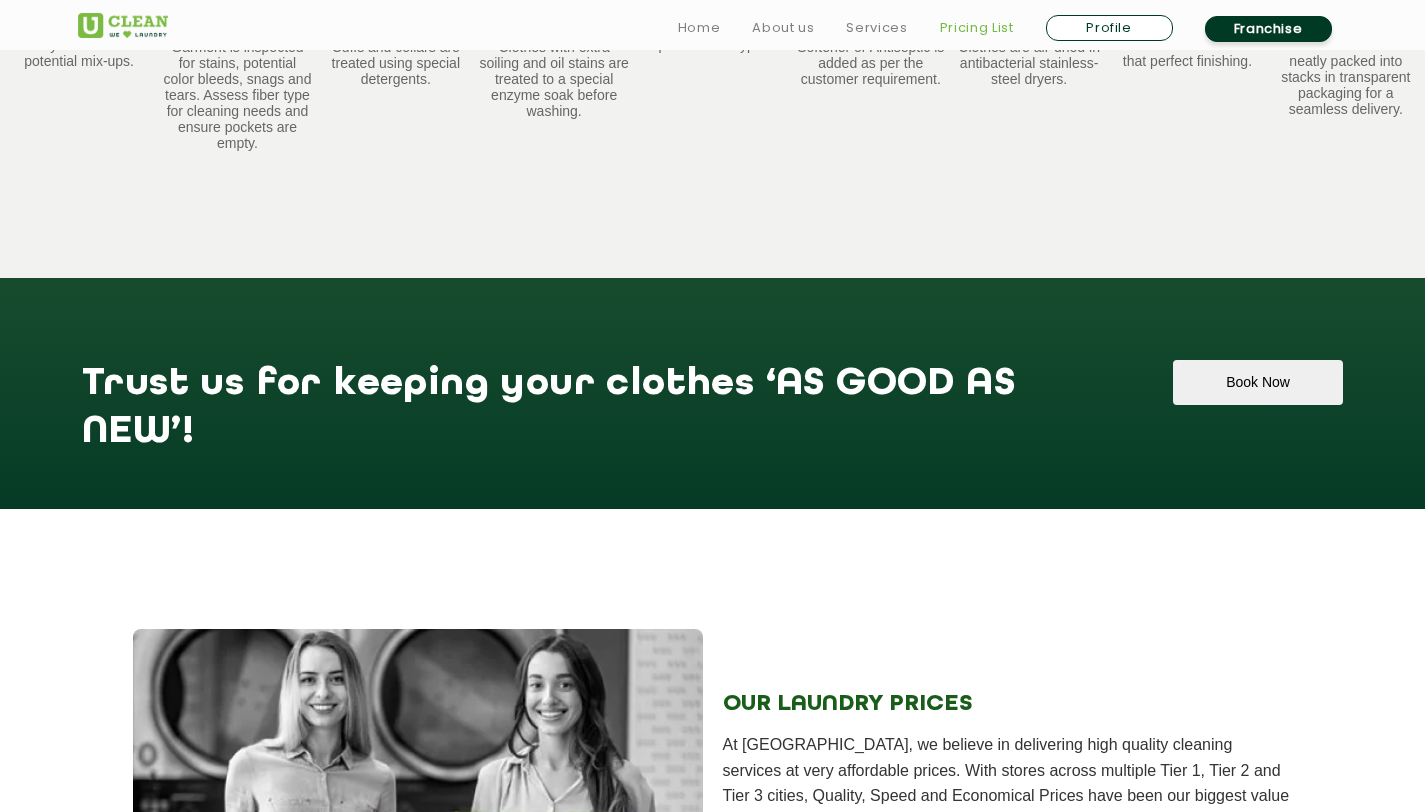 click on "Pricing List" at bounding box center (977, 28) 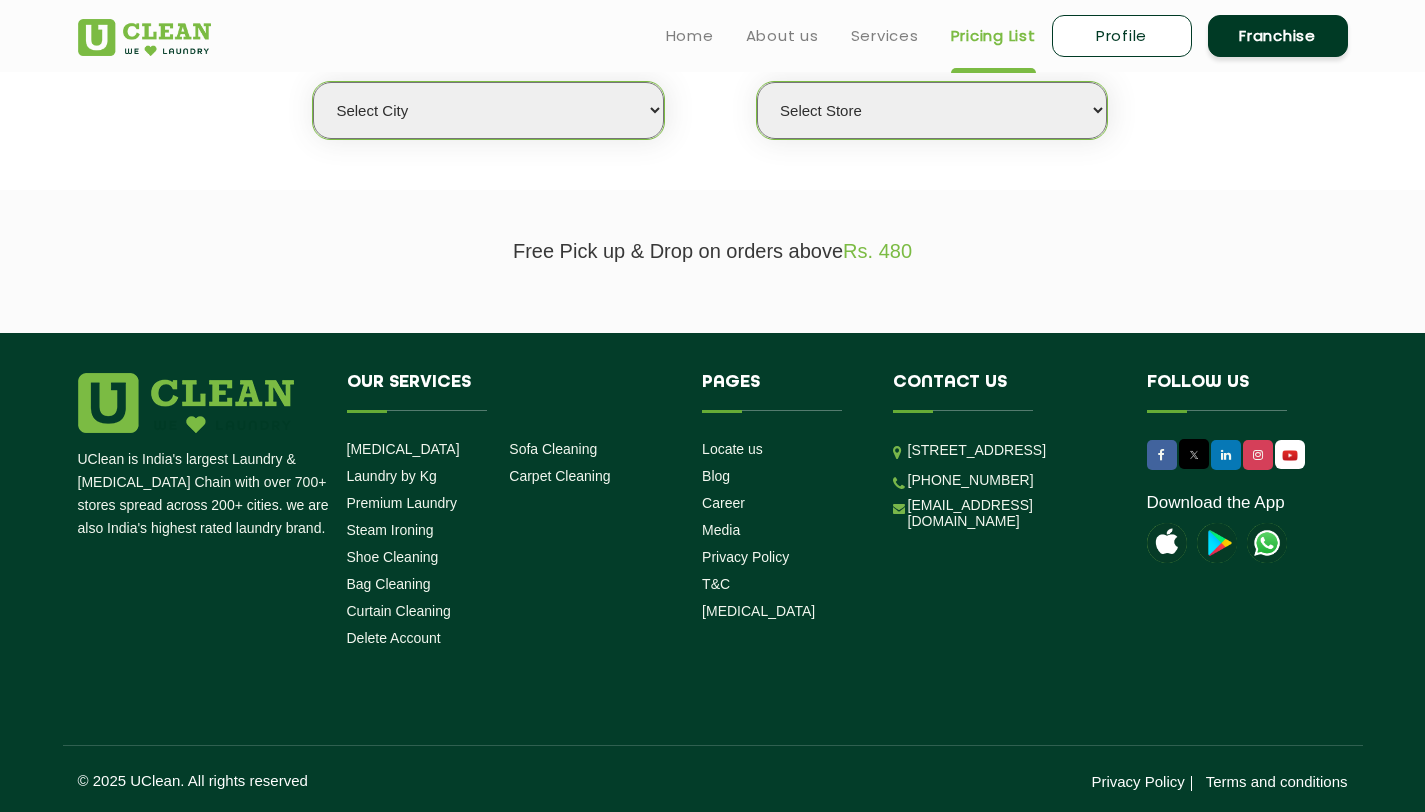 scroll, scrollTop: 0, scrollLeft: 0, axis: both 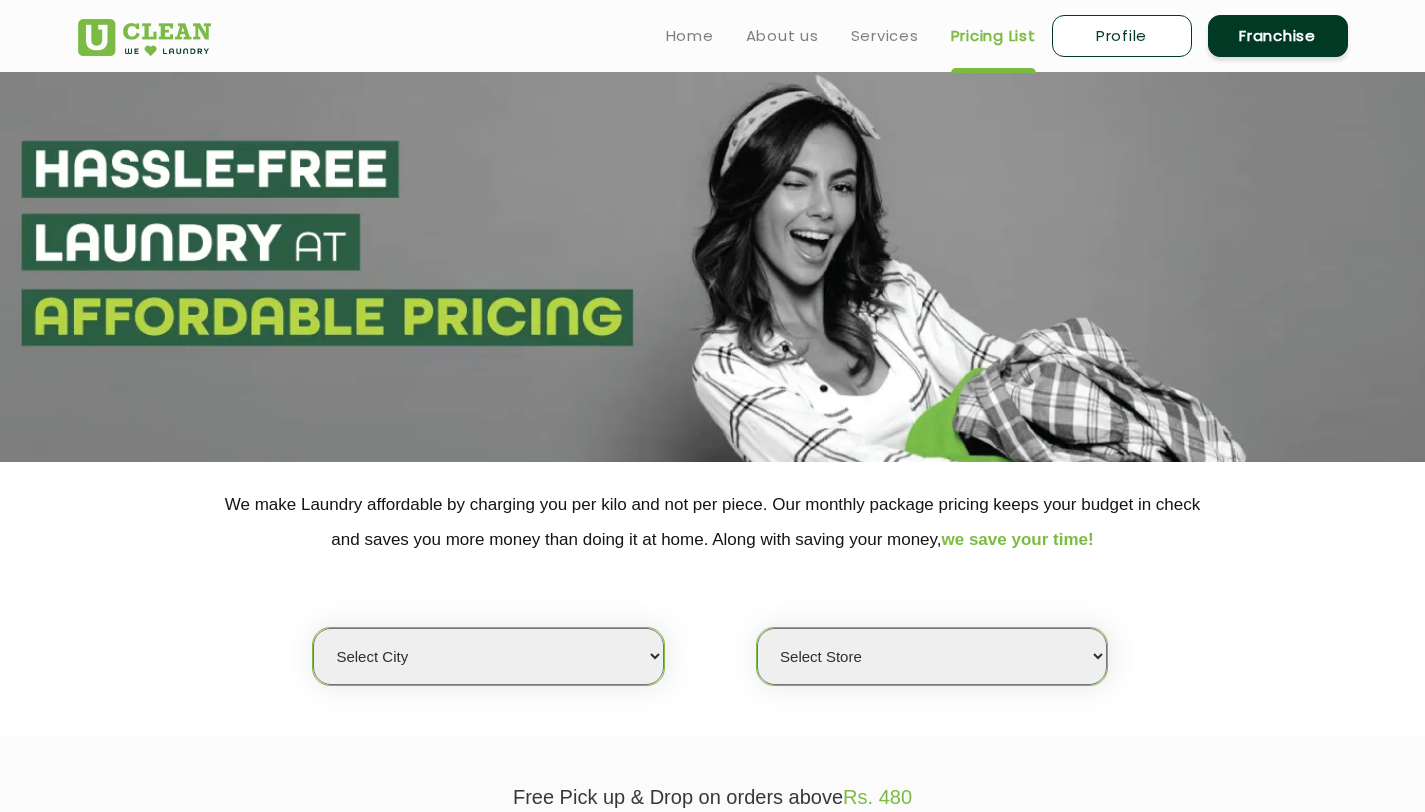 click on "Select city [GEOGRAPHIC_DATA] [GEOGRAPHIC_DATA] [GEOGRAPHIC_DATA] [GEOGRAPHIC_DATA] [GEOGRAPHIC_DATA] [GEOGRAPHIC_DATA] [GEOGRAPHIC_DATA] - [GEOGRAPHIC_DATA] Select [GEOGRAPHIC_DATA] [GEOGRAPHIC_DATA] [GEOGRAPHIC_DATA] [GEOGRAPHIC_DATA] [GEOGRAPHIC_DATA] [GEOGRAPHIC_DATA] [GEOGRAPHIC_DATA] [GEOGRAPHIC_DATA] [GEOGRAPHIC_DATA] [GEOGRAPHIC_DATA] [GEOGRAPHIC_DATA] [GEOGRAPHIC_DATA] [GEOGRAPHIC_DATA] [GEOGRAPHIC_DATA] [GEOGRAPHIC_DATA] [GEOGRAPHIC_DATA] [GEOGRAPHIC_DATA] [GEOGRAPHIC_DATA] [GEOGRAPHIC_DATA] [GEOGRAPHIC_DATA] [GEOGRAPHIC_DATA] [GEOGRAPHIC_DATA] [GEOGRAPHIC_DATA] [GEOGRAPHIC_DATA] [GEOGRAPHIC_DATA] [GEOGRAPHIC_DATA] [GEOGRAPHIC_DATA] [GEOGRAPHIC_DATA] [GEOGRAPHIC_DATA] [GEOGRAPHIC_DATA] [GEOGRAPHIC_DATA] [GEOGRAPHIC_DATA] [GEOGRAPHIC_DATA] [GEOGRAPHIC_DATA] [GEOGRAPHIC_DATA] [GEOGRAPHIC_DATA] [GEOGRAPHIC_DATA] [GEOGRAPHIC_DATA] [GEOGRAPHIC_DATA] [GEOGRAPHIC_DATA] [GEOGRAPHIC_DATA] [GEOGRAPHIC_DATA] [GEOGRAPHIC_DATA] [GEOGRAPHIC_DATA] [GEOGRAPHIC_DATA] [GEOGRAPHIC_DATA] [GEOGRAPHIC_DATA] [GEOGRAPHIC_DATA] [GEOGRAPHIC_DATA] [GEOGRAPHIC_DATA] [GEOGRAPHIC_DATA] [GEOGRAPHIC_DATA] [GEOGRAPHIC_DATA] [GEOGRAPHIC_DATA] [GEOGRAPHIC_DATA] [GEOGRAPHIC_DATA] [GEOGRAPHIC_DATA] [GEOGRAPHIC_DATA] [GEOGRAPHIC_DATA] [GEOGRAPHIC_DATA] [GEOGRAPHIC_DATA] [GEOGRAPHIC_DATA] [GEOGRAPHIC_DATA] [GEOGRAPHIC_DATA] [GEOGRAPHIC_DATA] [GEOGRAPHIC_DATA] [GEOGRAPHIC_DATA] [GEOGRAPHIC_DATA] [GEOGRAPHIC_DATA] [GEOGRAPHIC_DATA] [GEOGRAPHIC_DATA] [GEOGRAPHIC_DATA] [GEOGRAPHIC_DATA] [GEOGRAPHIC_DATA] [GEOGRAPHIC_DATA] [GEOGRAPHIC_DATA] [GEOGRAPHIC_DATA] [GEOGRAPHIC_DATA] [GEOGRAPHIC_DATA] - Select [GEOGRAPHIC_DATA] [GEOGRAPHIC_DATA] [GEOGRAPHIC_DATA] [GEOGRAPHIC_DATA] [GEOGRAPHIC_DATA] [GEOGRAPHIC_DATA] [GEOGRAPHIC_DATA] [GEOGRAPHIC_DATA] [GEOGRAPHIC_DATA] [GEOGRAPHIC_DATA] [GEOGRAPHIC_DATA] [GEOGRAPHIC_DATA] [GEOGRAPHIC_DATA] [GEOGRAPHIC_DATA] [GEOGRAPHIC_DATA] [GEOGRAPHIC_DATA] [GEOGRAPHIC_DATA] [GEOGRAPHIC_DATA] [GEOGRAPHIC_DATA] [GEOGRAPHIC_DATA] [GEOGRAPHIC_DATA] [GEOGRAPHIC_DATA] [GEOGRAPHIC_DATA] [GEOGRAPHIC_DATA] [GEOGRAPHIC_DATA] [GEOGRAPHIC_DATA] [GEOGRAPHIC_DATA] [GEOGRAPHIC_DATA] [GEOGRAPHIC_DATA] [GEOGRAPHIC_DATA] [GEOGRAPHIC_DATA]" at bounding box center (488, 656) 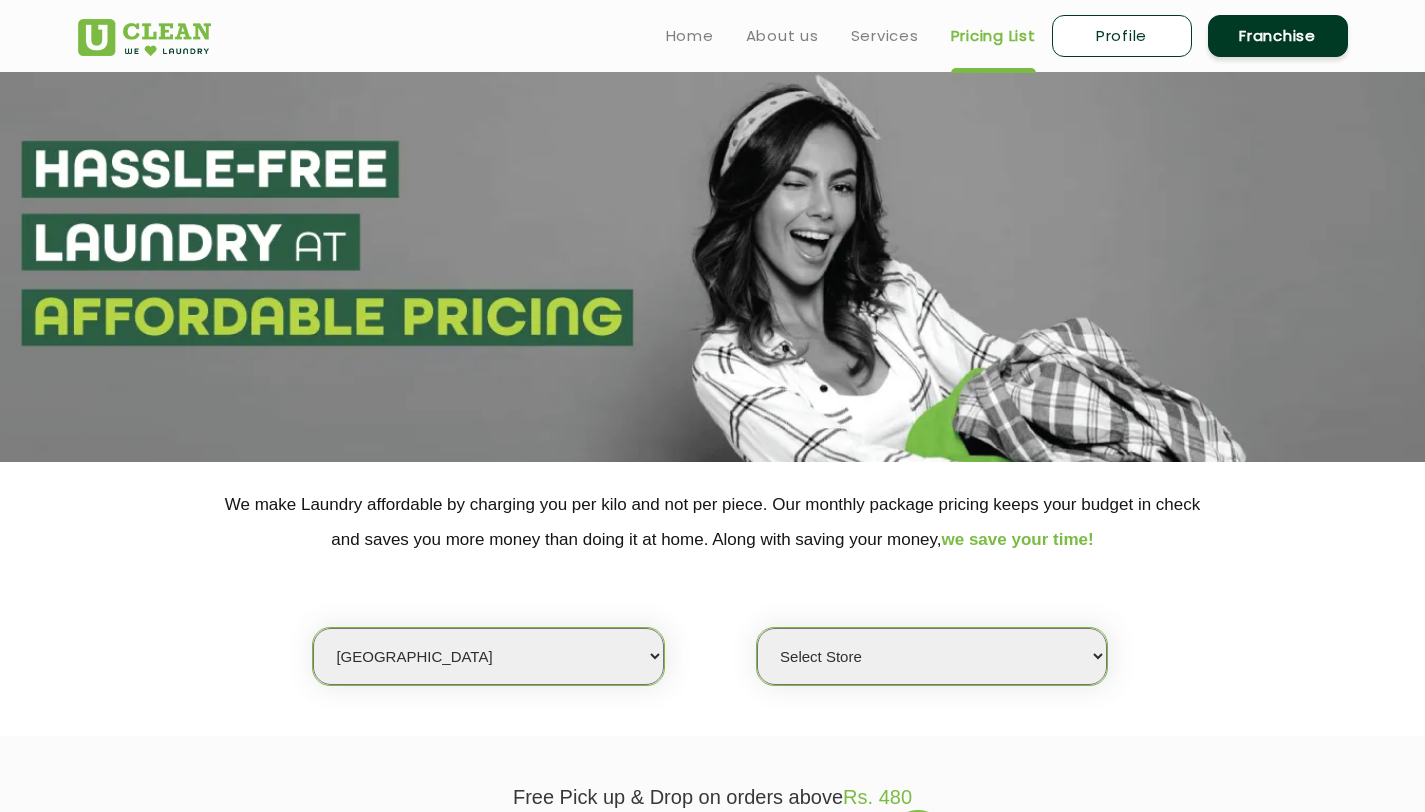 click on "Select Store" at bounding box center [932, 656] 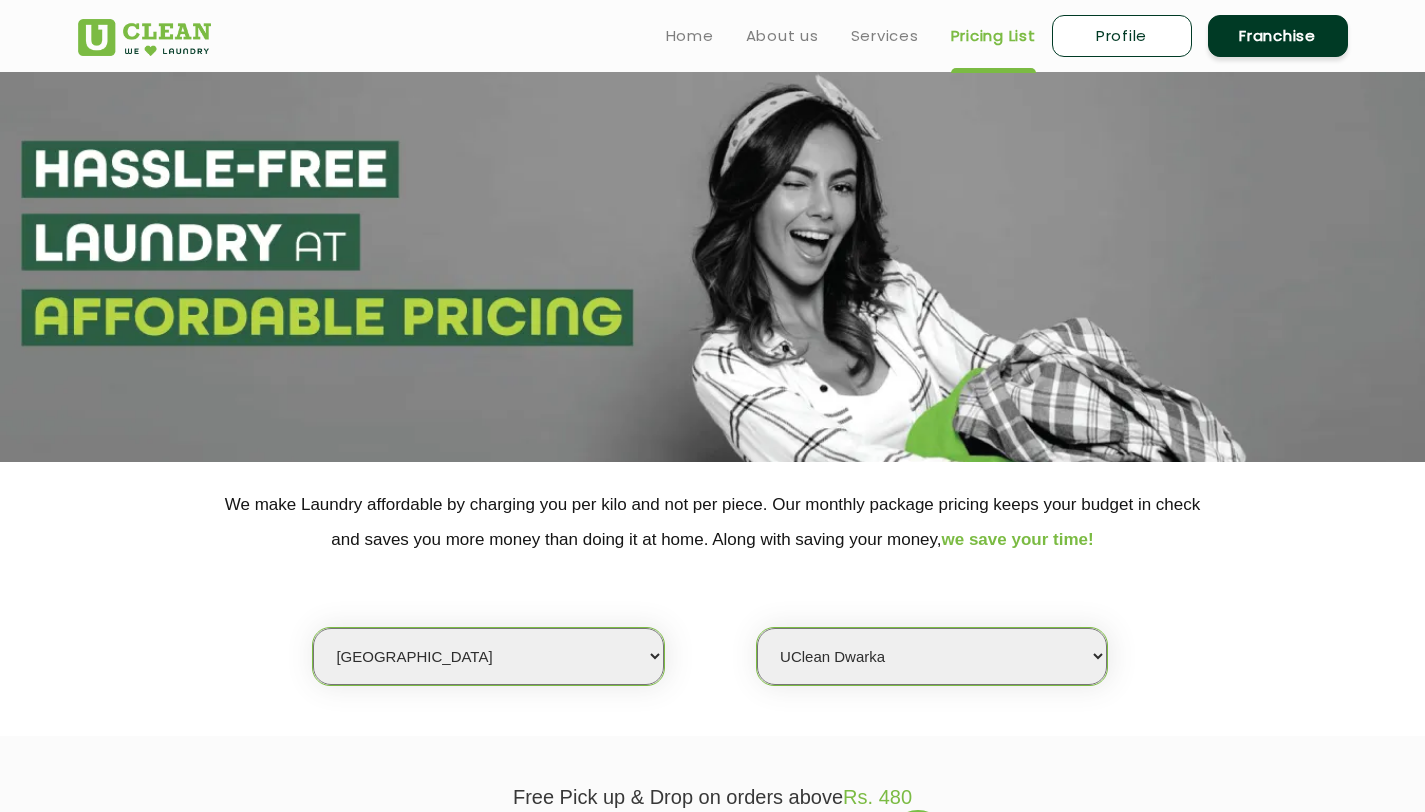 click on "Select Store [GEOGRAPHIC_DATA] [GEOGRAPHIC_DATA] 2 [GEOGRAPHIC_DATA] [PERSON_NAME][GEOGRAPHIC_DATA] [PERSON_NAME][GEOGRAPHIC_DATA] [PERSON_NAME][GEOGRAPHIC_DATA][PERSON_NAME][GEOGRAPHIC_DATA][PERSON_NAME] [GEOGRAPHIC_DATA] 1 [GEOGRAPHIC_DATA][PERSON_NAME] [PERSON_NAME][GEOGRAPHIC_DATA][PERSON_NAME] [GEOGRAPHIC_DATA] [GEOGRAPHIC_DATA] [GEOGRAPHIC_DATA] [GEOGRAPHIC_DATA] [GEOGRAPHIC_DATA] [PERSON_NAME][GEOGRAPHIC_DATA] [PERSON_NAME][GEOGRAPHIC_DATA] [GEOGRAPHIC_DATA] [GEOGRAPHIC_DATA] [GEOGRAPHIC_DATA] Dwarka" at bounding box center (932, 656) 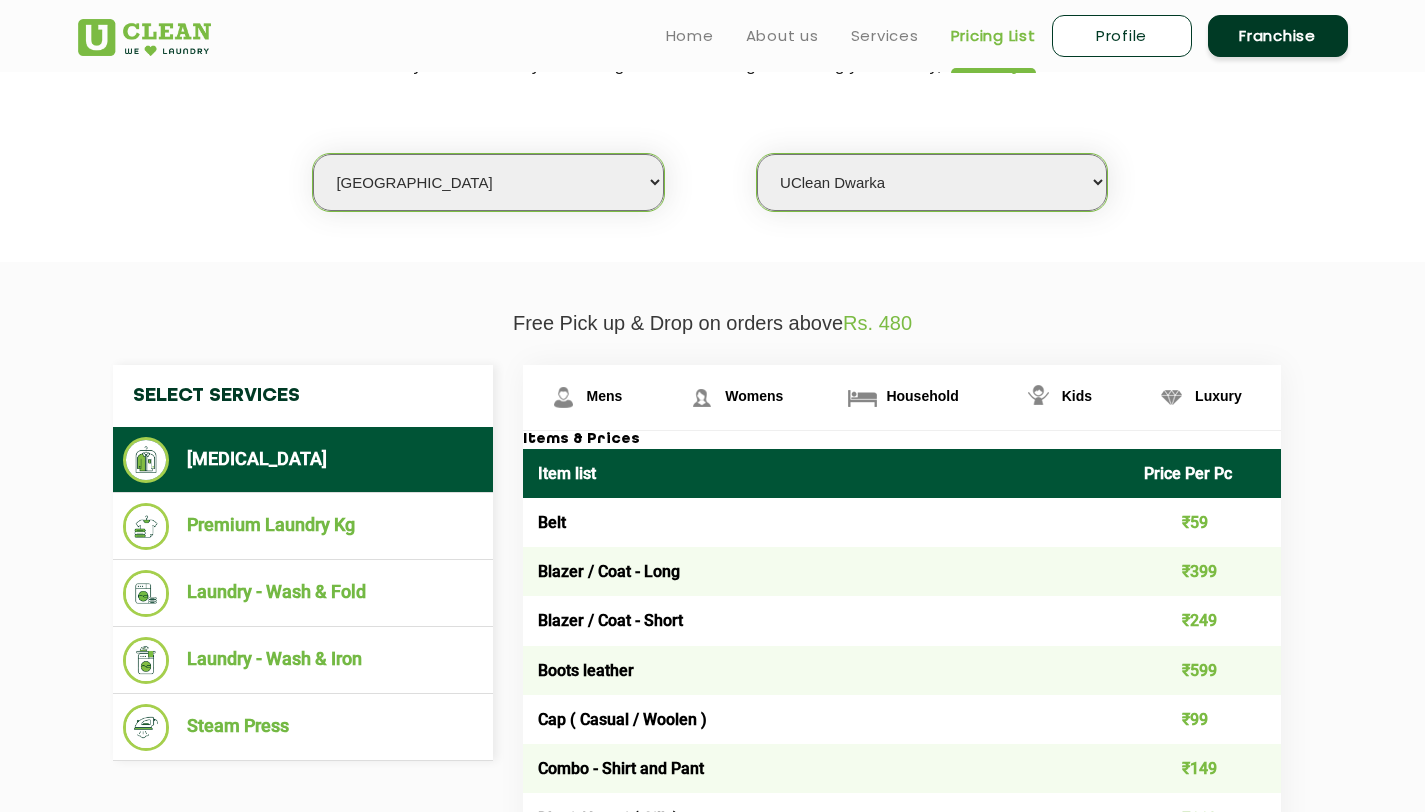 scroll, scrollTop: 461, scrollLeft: 0, axis: vertical 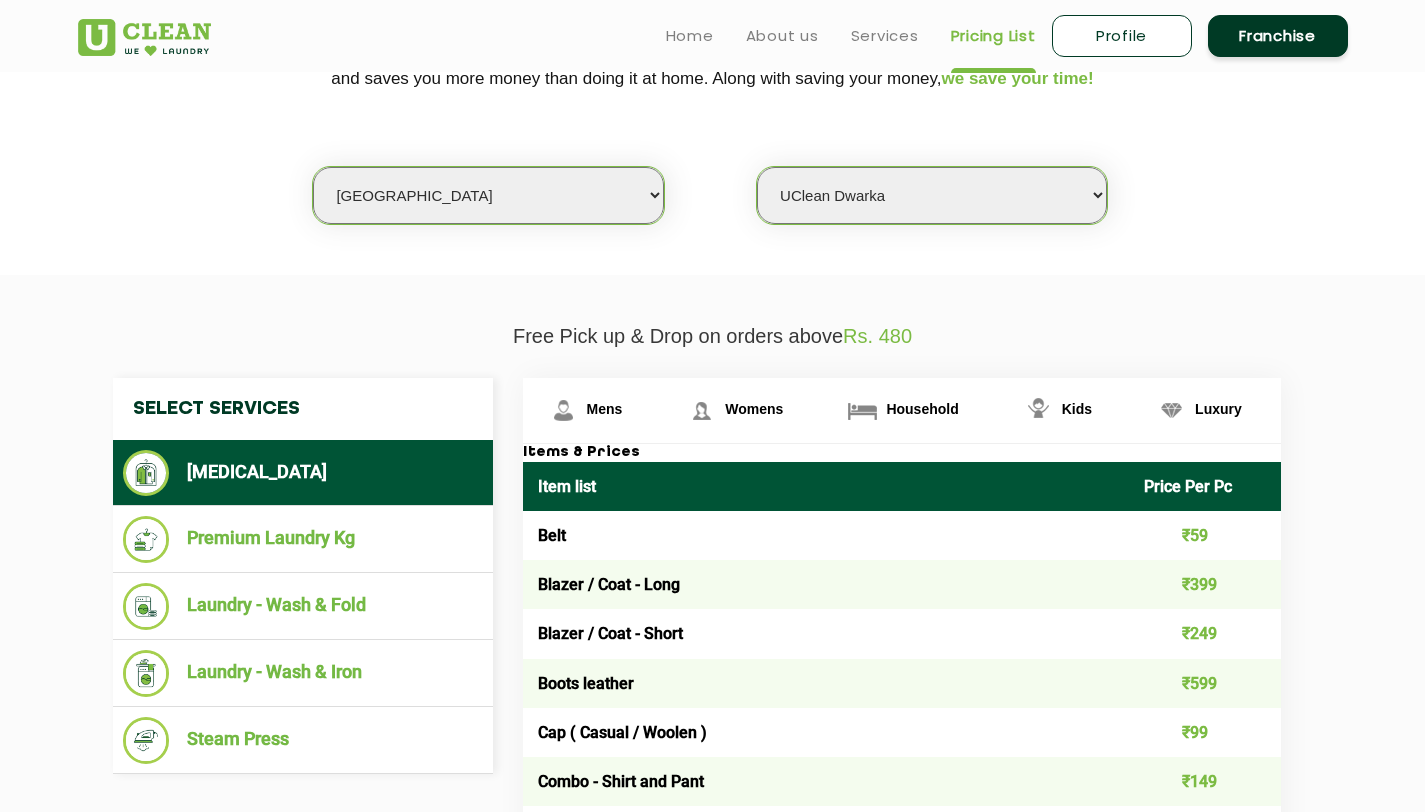 click on "Select Store [GEOGRAPHIC_DATA] [GEOGRAPHIC_DATA] 2 [GEOGRAPHIC_DATA] [PERSON_NAME][GEOGRAPHIC_DATA] [PERSON_NAME][GEOGRAPHIC_DATA] [PERSON_NAME][GEOGRAPHIC_DATA][PERSON_NAME][GEOGRAPHIC_DATA][PERSON_NAME] [GEOGRAPHIC_DATA] 1 [GEOGRAPHIC_DATA][PERSON_NAME] [PERSON_NAME][GEOGRAPHIC_DATA][PERSON_NAME] [GEOGRAPHIC_DATA] [GEOGRAPHIC_DATA] [GEOGRAPHIC_DATA] [GEOGRAPHIC_DATA] [GEOGRAPHIC_DATA] [PERSON_NAME][GEOGRAPHIC_DATA] [PERSON_NAME][GEOGRAPHIC_DATA] [GEOGRAPHIC_DATA] [GEOGRAPHIC_DATA] [GEOGRAPHIC_DATA] Dwarka" at bounding box center [932, 195] 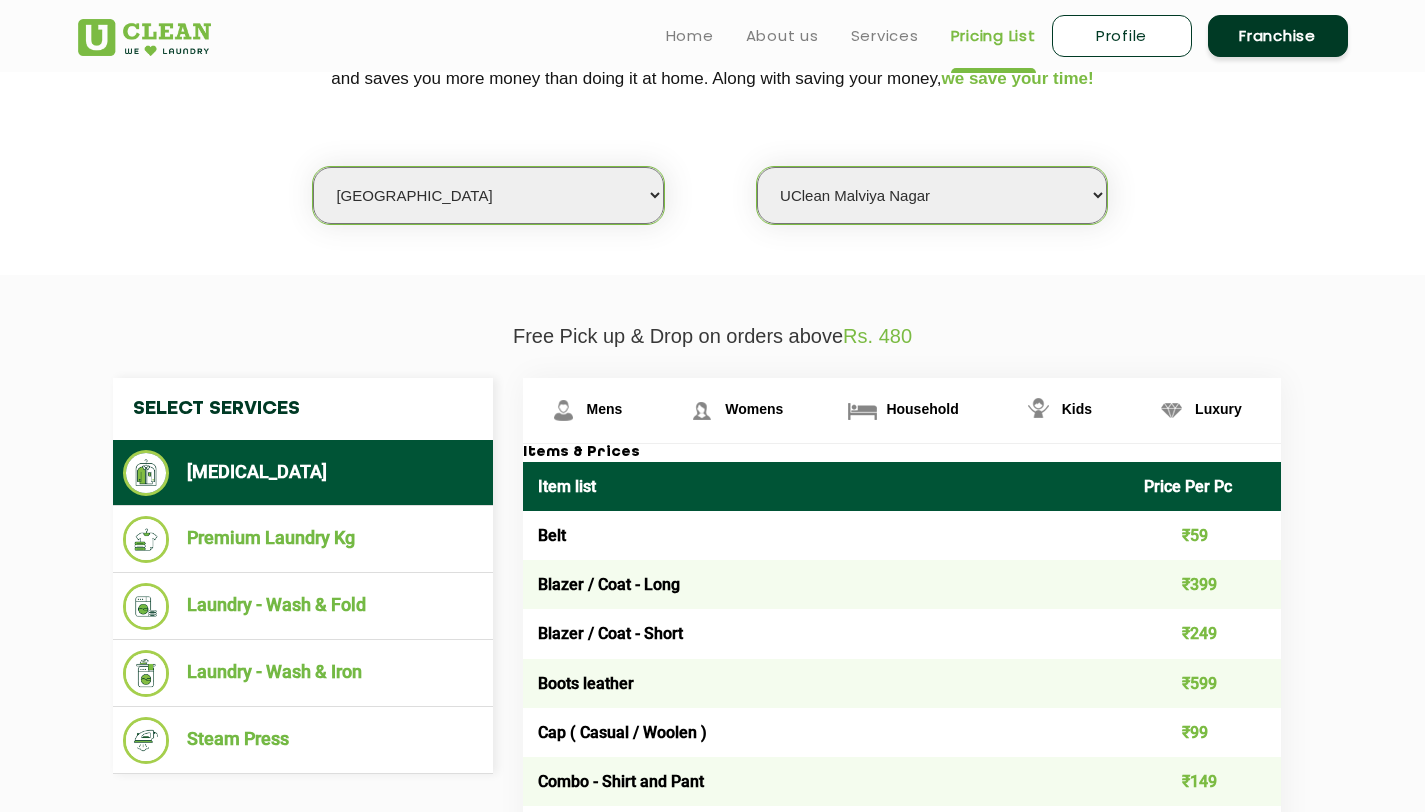 click on "Free Pick up & Drop on orders above  Rs. 480  Select Services [MEDICAL_DATA]  Premium Laundry Kg  Laundry - Wash & Fold  Laundry - Wash & Iron  Steam Press  Mens Womens Household Kids Luxury Items & Prices Item list Price Per Pc Belt ₹59 Blazer / Coat - Long ₹399 Blazer / Coat - Short ₹249 Boots leather ₹599 Cap ( Casual / Woolen ) ₹99 Combo - Shirt and Pant ₹149 Dhoti / Lungi ( Silk ) ₹119 Dhoti Heavy ₹167 Dhoti Normal ₹107 Formal and Casual Trousers / Pants ₹59 Gloves ( Leather ) ₹65 Gloves ( Woolen ) ₹65 Handkerchief ₹25 Hats ₹125 Indo Western ₹696 Jacket -  Faux fur Long ₹899 Jacket -  Faux fur Short ₹799 Jacket Leather ₹799 Jacket Normal Long ₹249 Jacket Normal Short ₹199 Jacket Puffer Long ₹399 Jacket Puffer Short ₹299 Jacket Rexine ₹299 Jeans ₹139 Joggers ₹179 Kurta ( Cotton ) ₹159 Kurta ( Silk ) ₹199 Kurta Heavy ₹229 Kurta Payjama ( Heavy ) ₹349 Kurta Payjama ( Light ) ₹199 Muffler ( Woolen / Pashmina ) ₹219 Pagdi ₹155 ₹299 ₹249 ₹29" 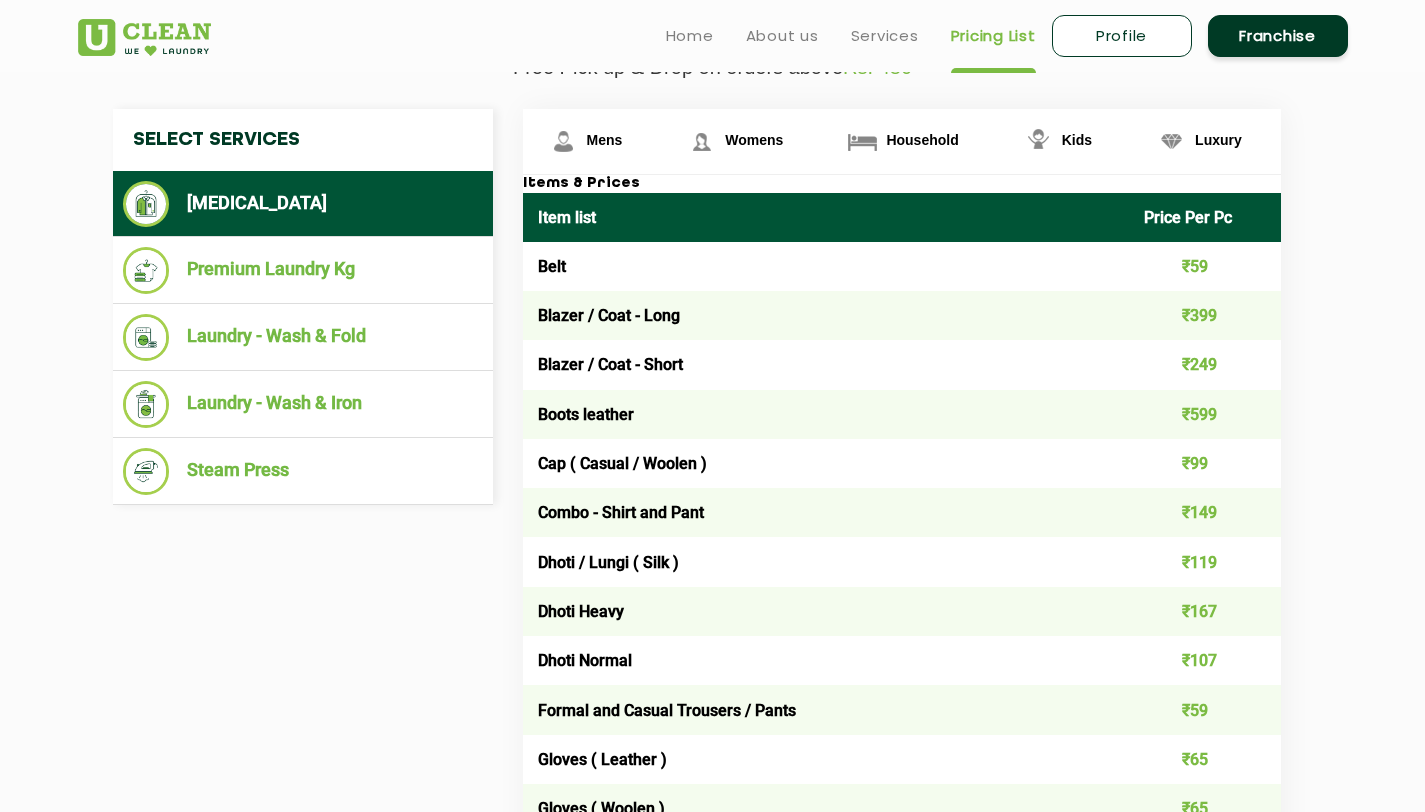 scroll, scrollTop: 683, scrollLeft: 0, axis: vertical 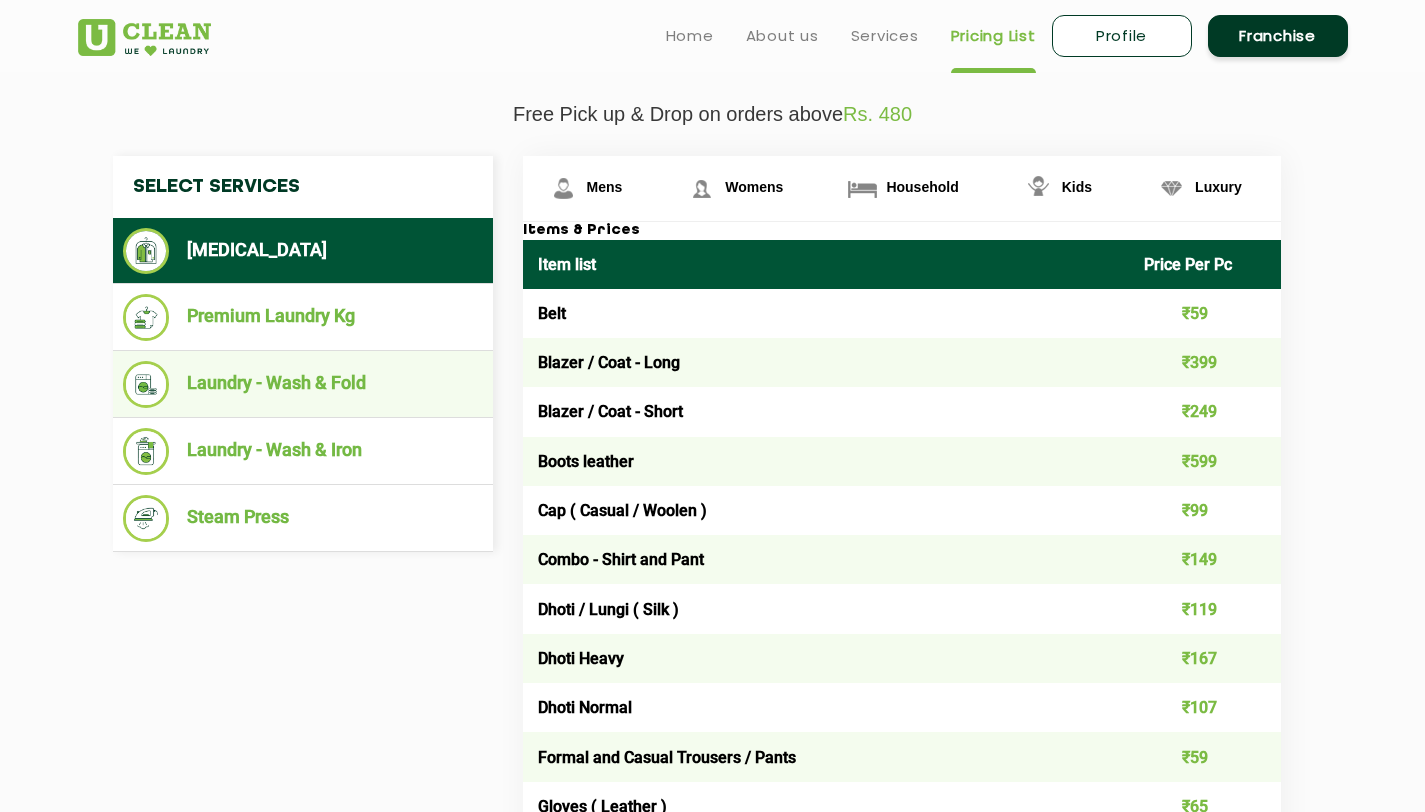 click on "Laundry - Wash & Fold" at bounding box center [303, 384] 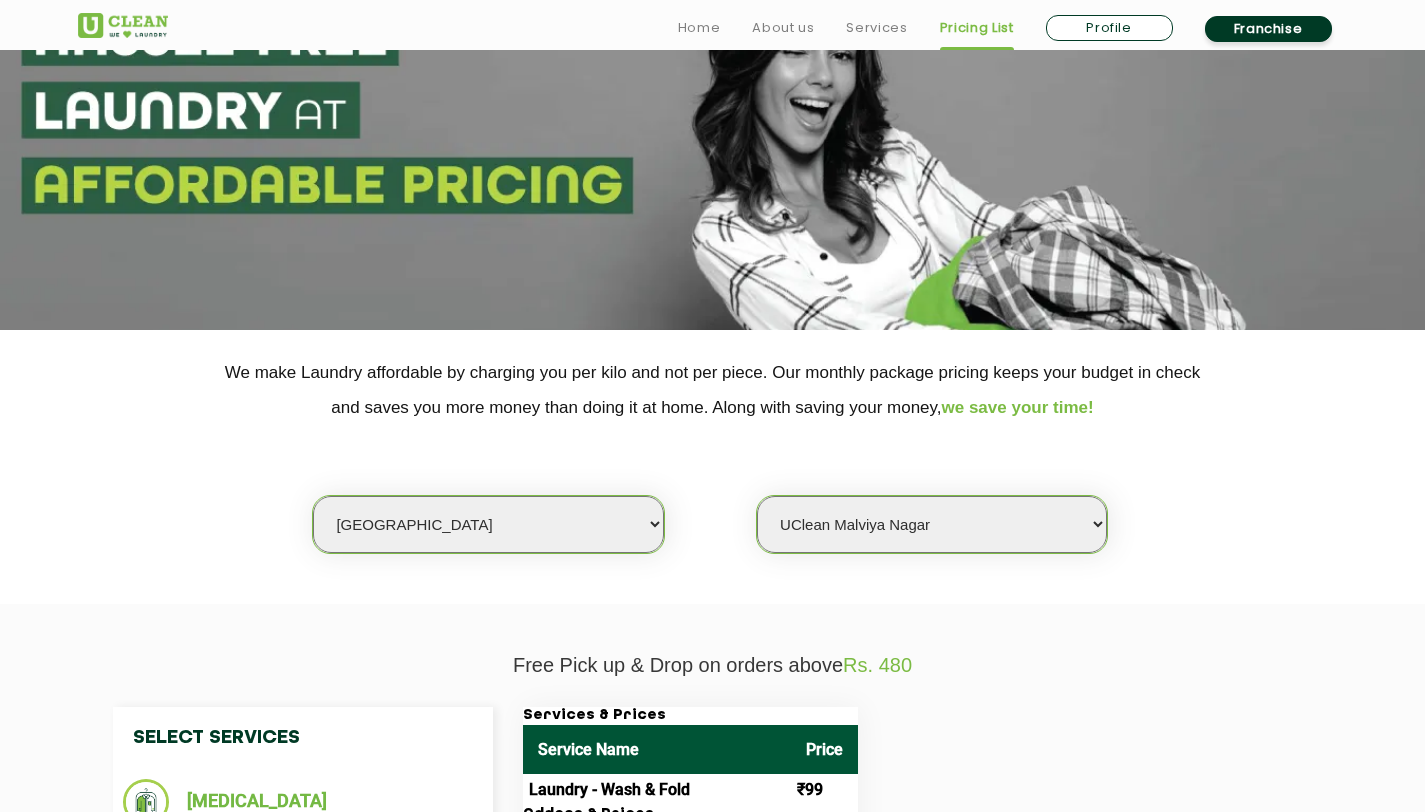 scroll, scrollTop: 137, scrollLeft: 0, axis: vertical 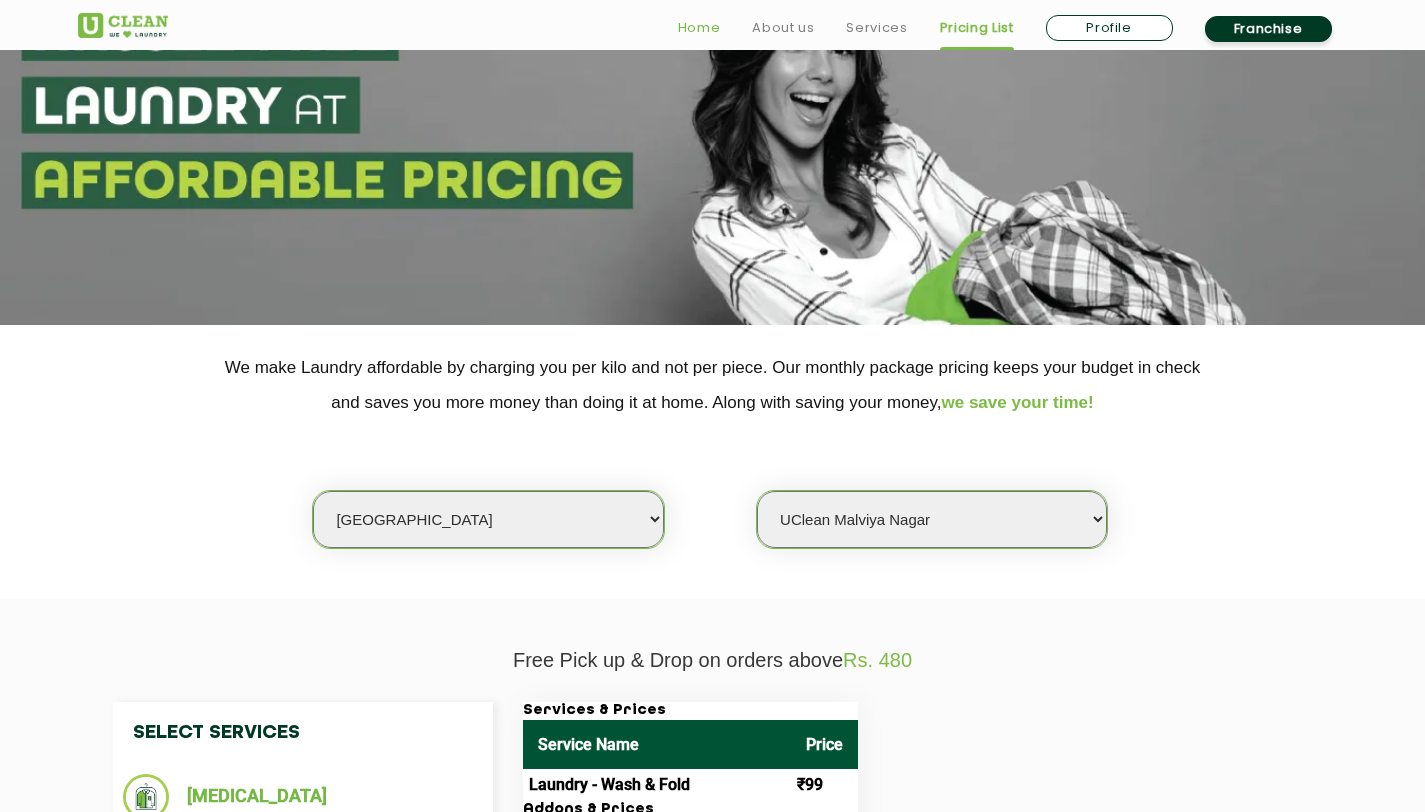 click on "Home" at bounding box center [699, 28] 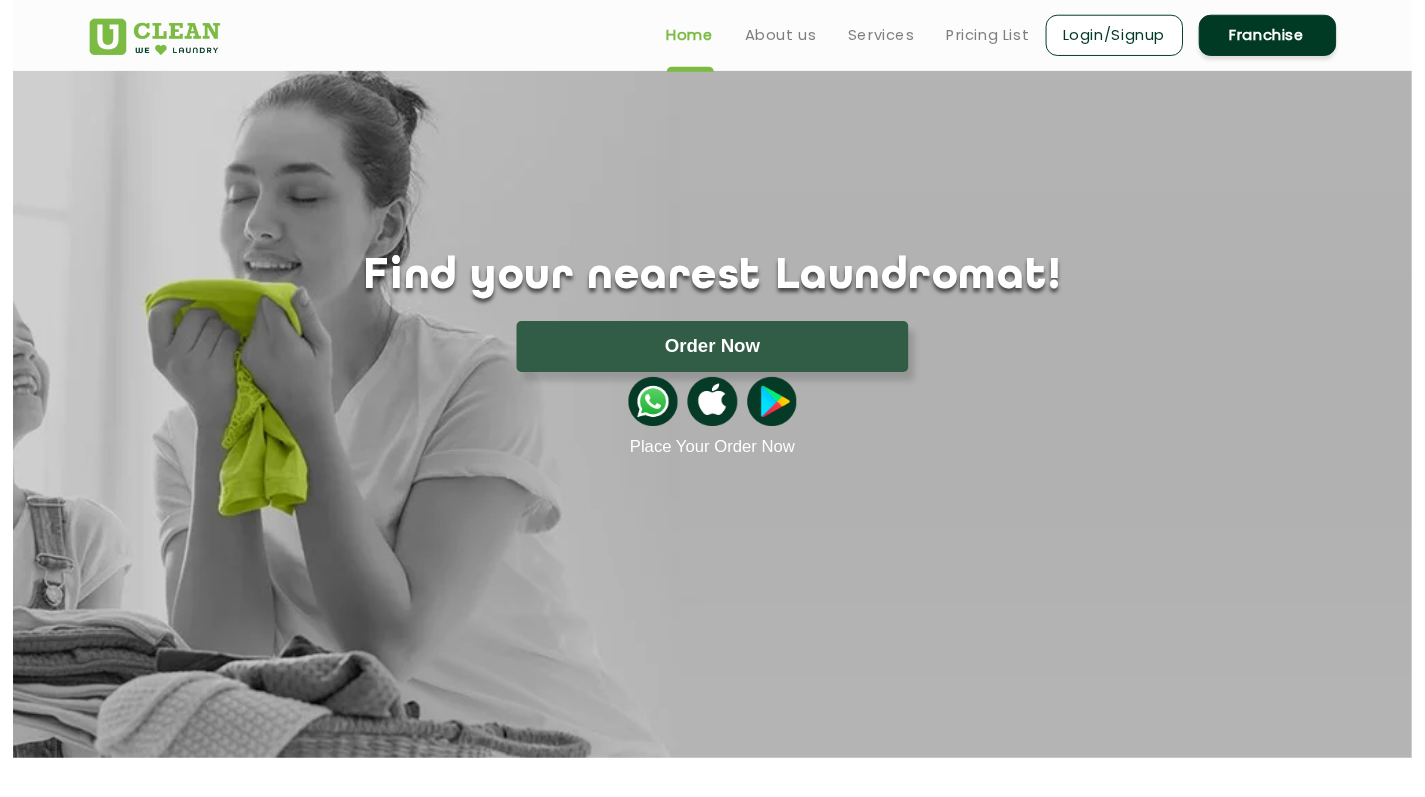 scroll, scrollTop: 0, scrollLeft: 0, axis: both 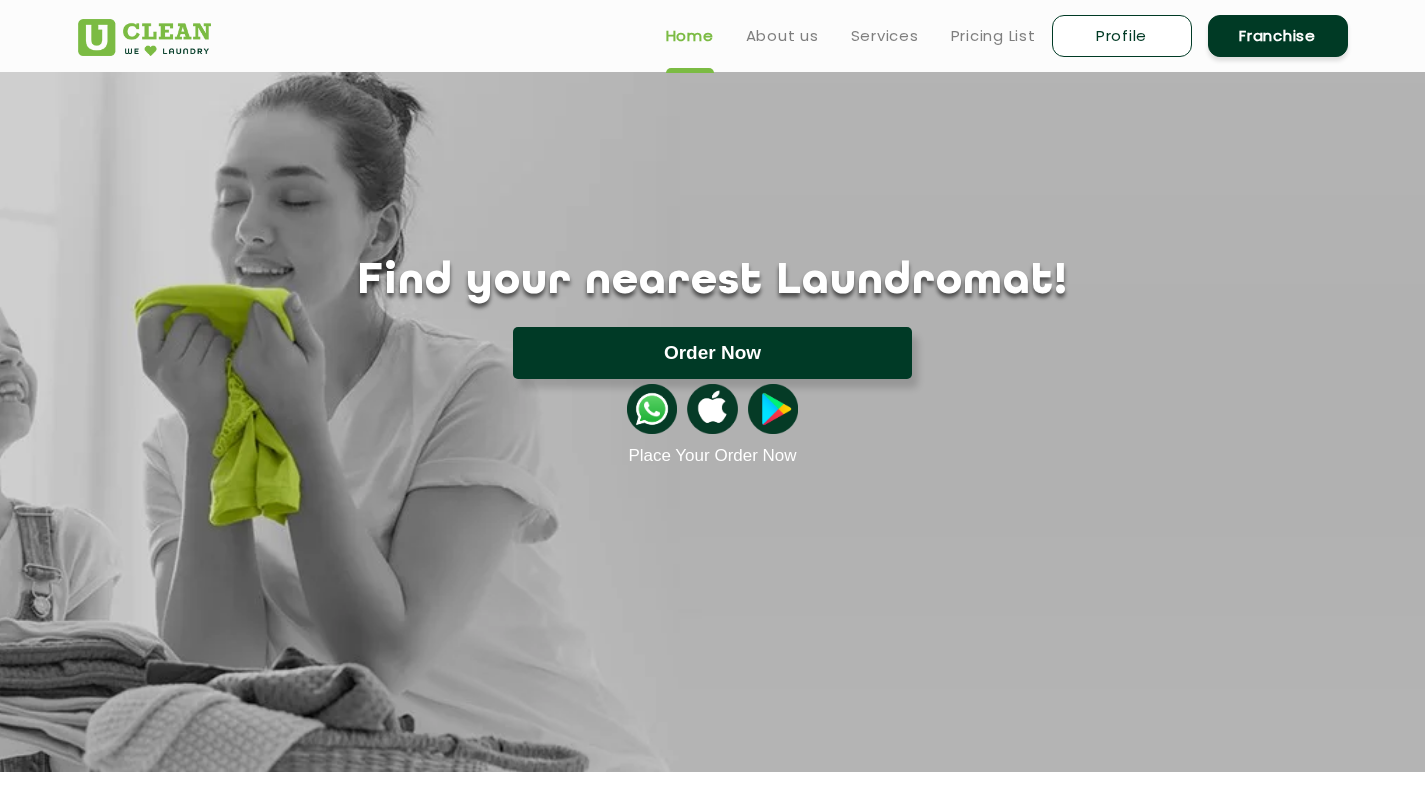 click on "Order Now" 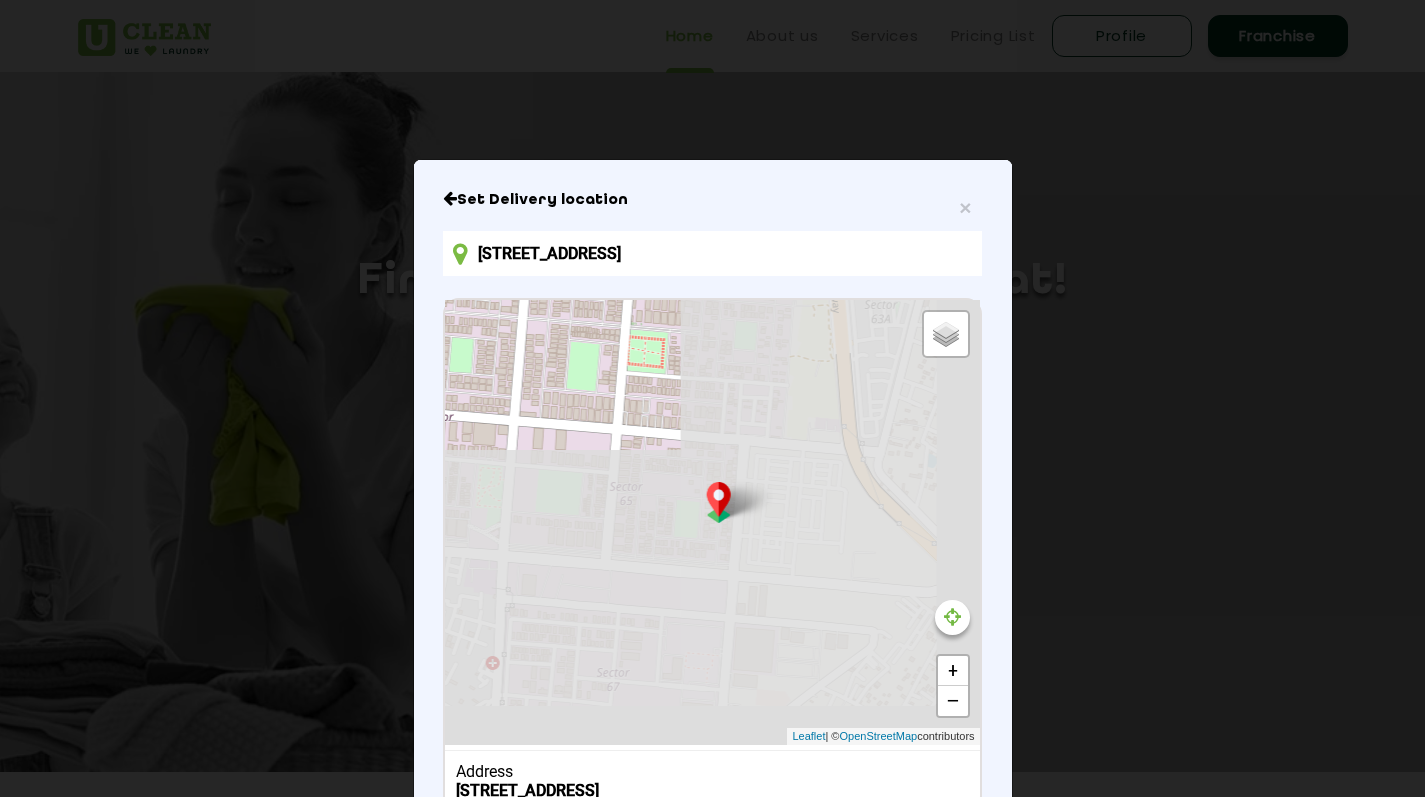 click on "[STREET_ADDRESS]" at bounding box center (712, 253) 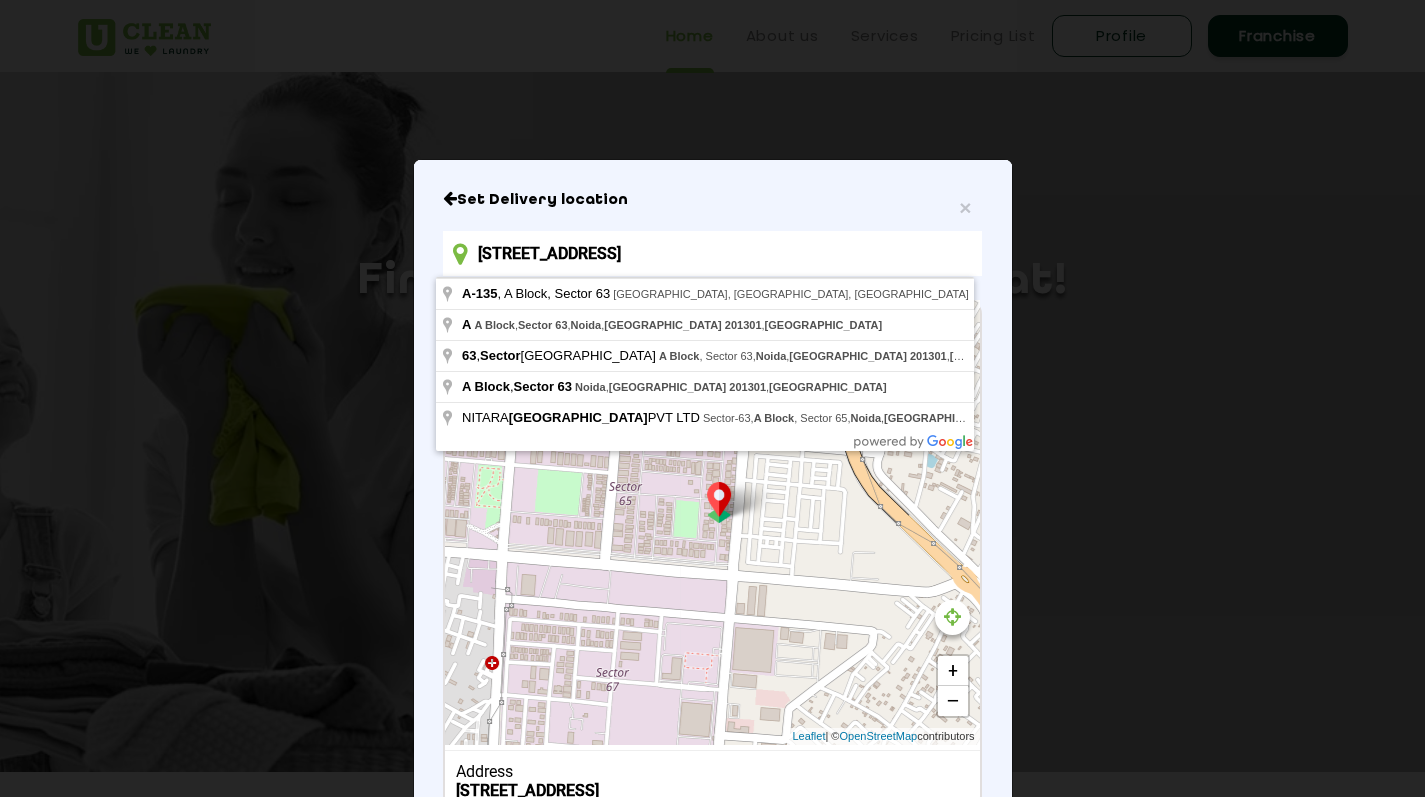 click on "[STREET_ADDRESS]" at bounding box center (712, 253) 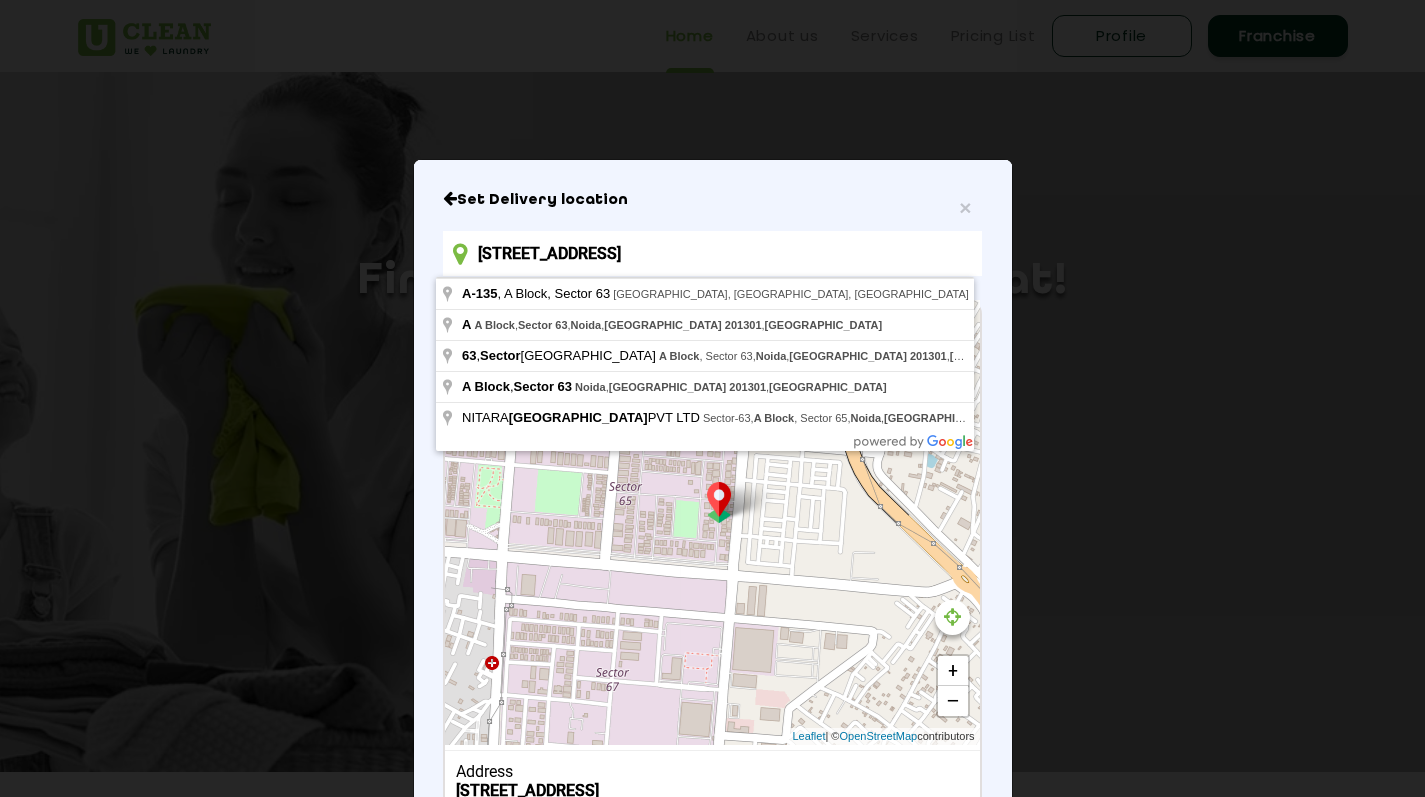click on "[STREET_ADDRESS]" at bounding box center [712, 253] 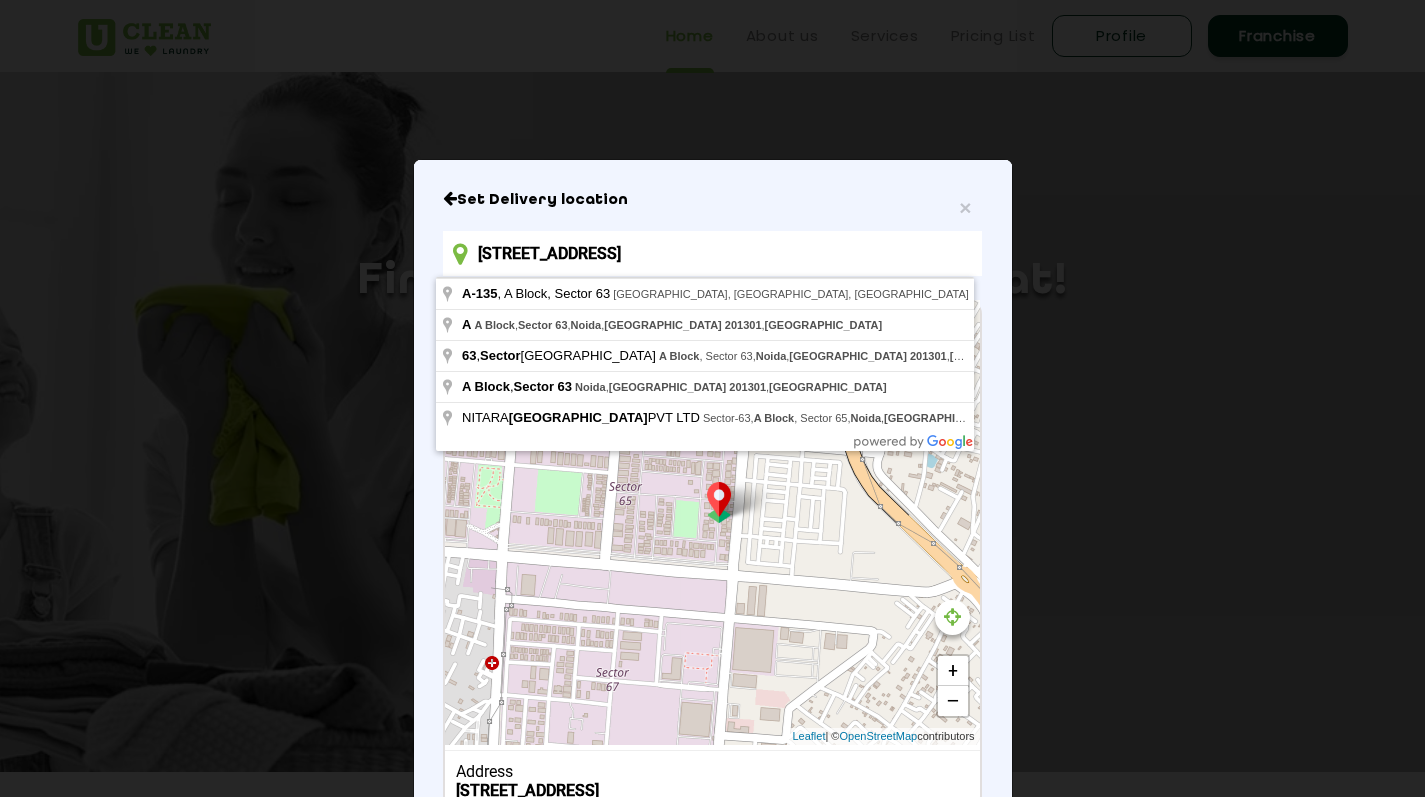 click on "[STREET_ADDRESS]" at bounding box center [712, 253] 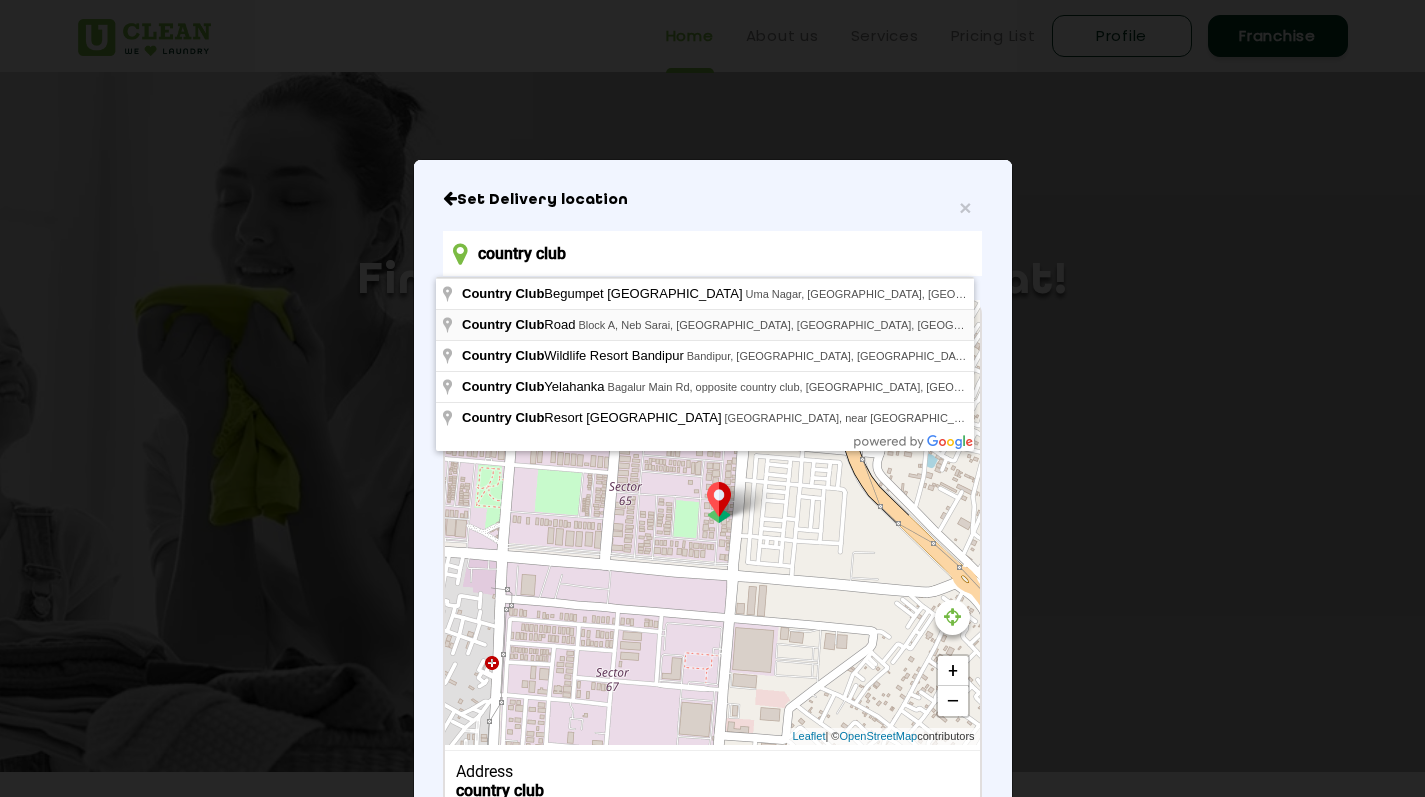 type on "Country Club Road, Block A, Neb Sarai, Sainik Farm, New Delhi, Delhi, India" 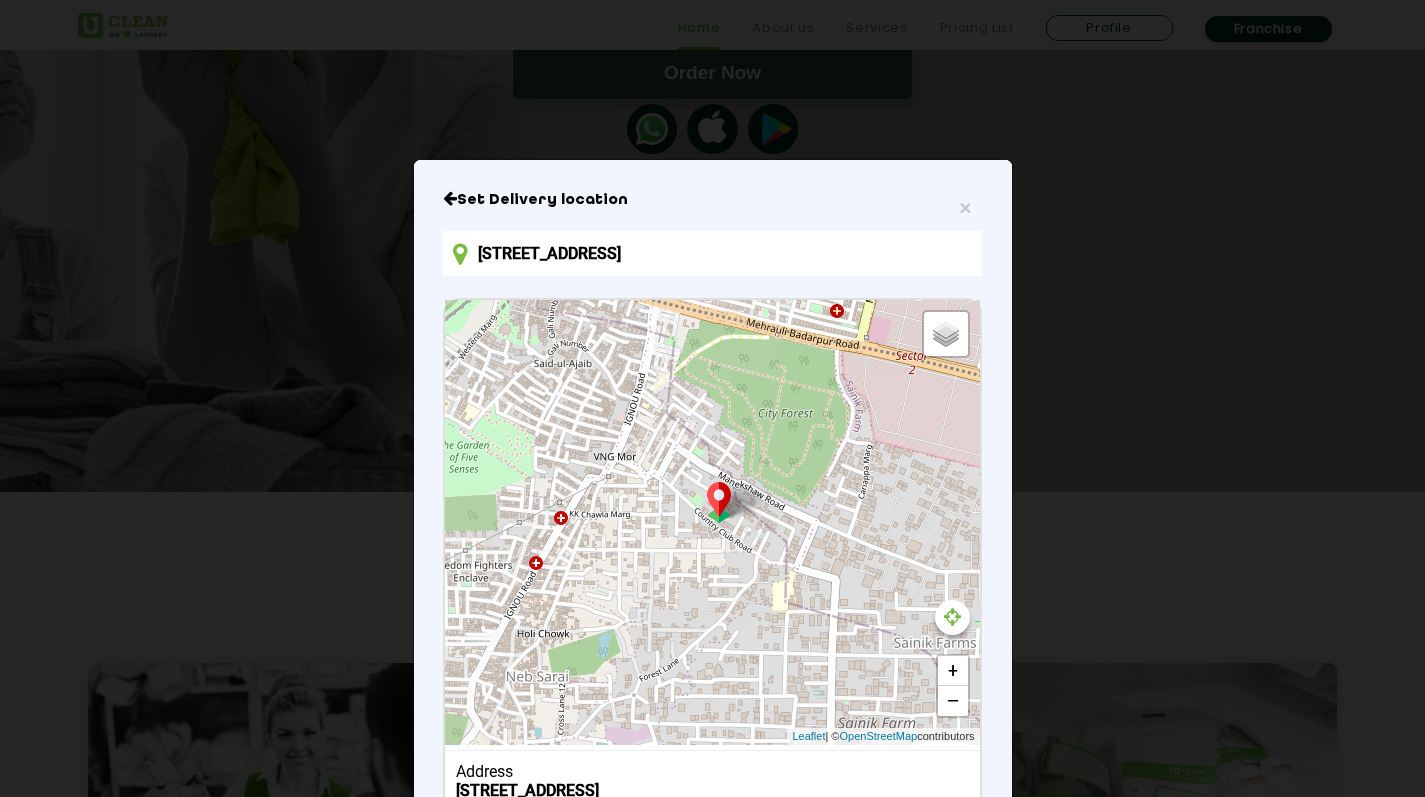 scroll, scrollTop: 284, scrollLeft: 0, axis: vertical 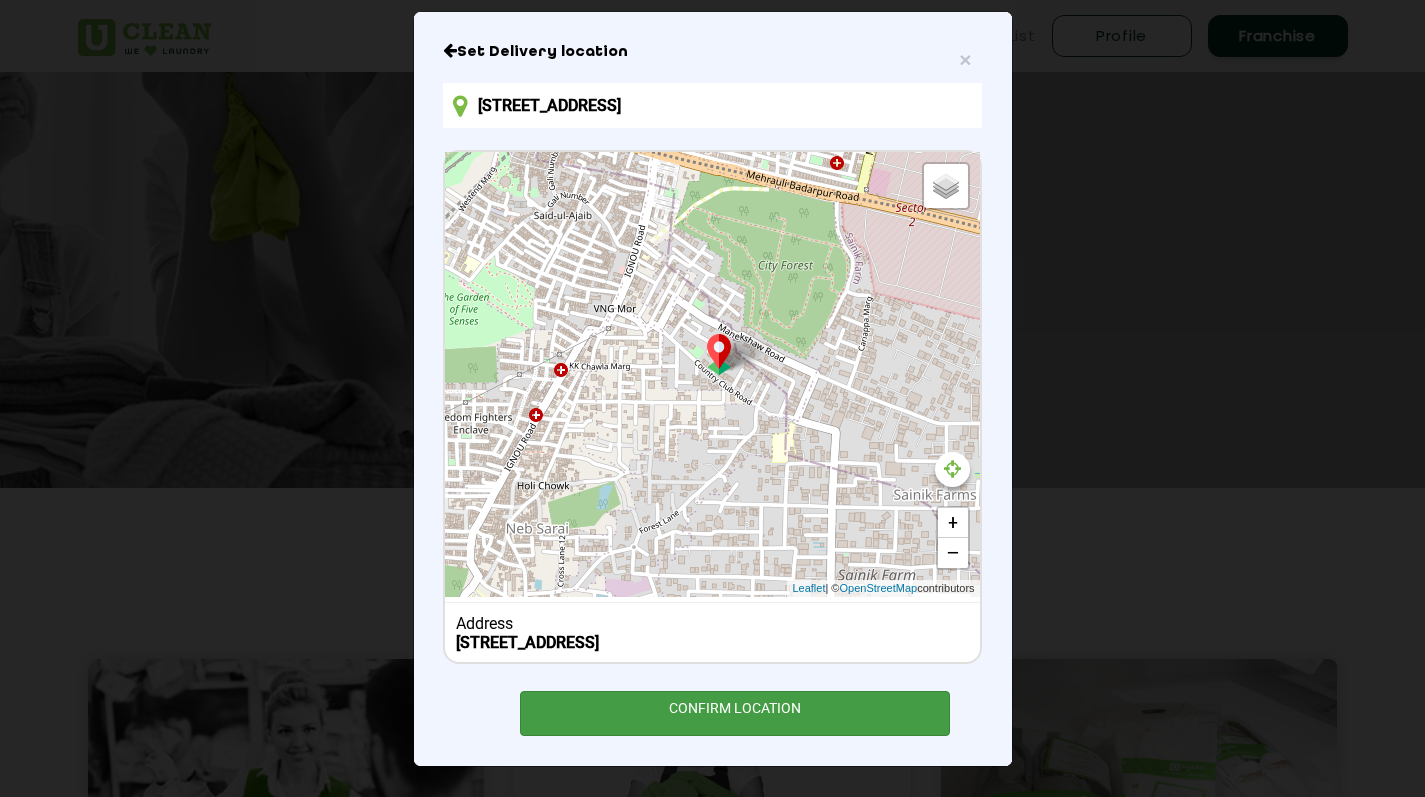 click on "CONFIRM LOCATION" at bounding box center [735, 713] 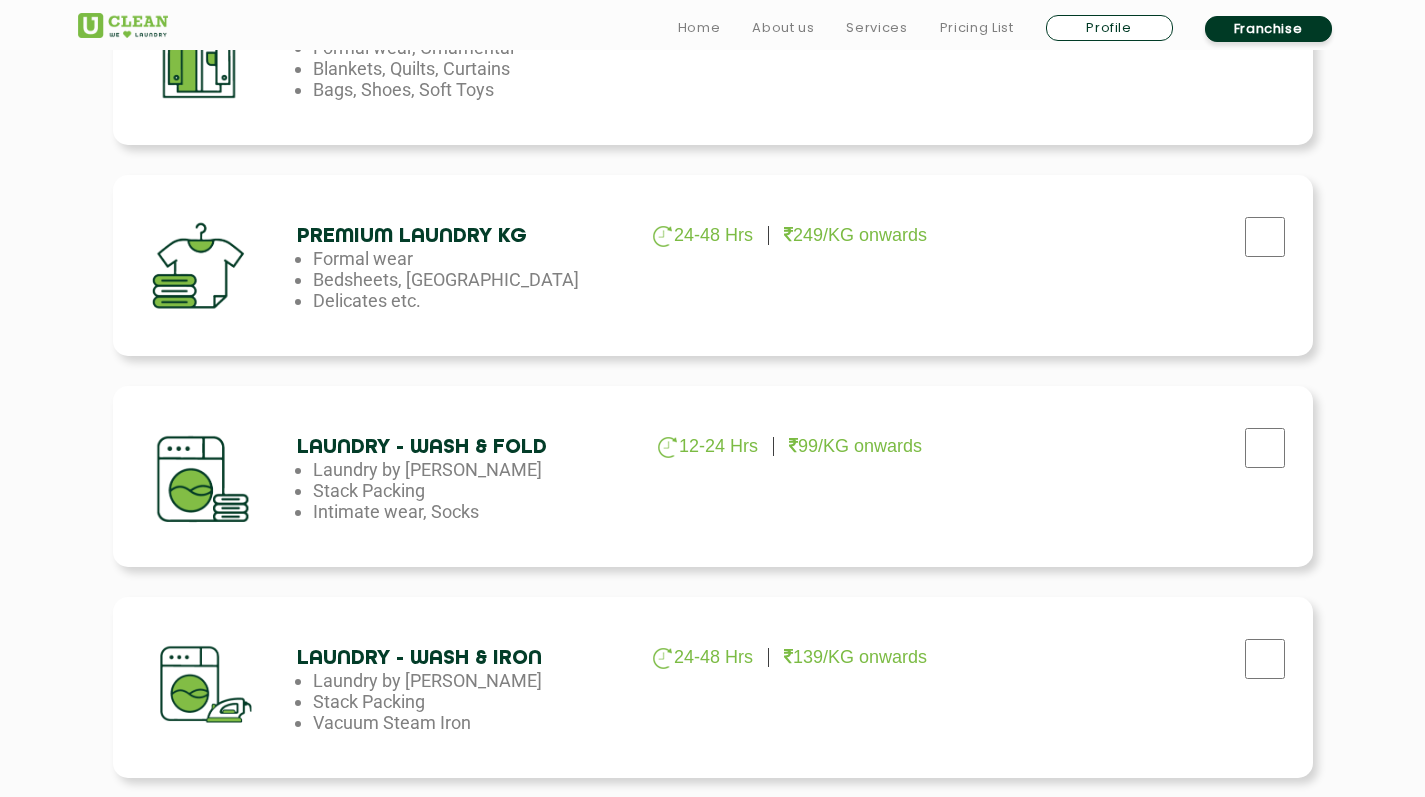 scroll, scrollTop: 856, scrollLeft: 0, axis: vertical 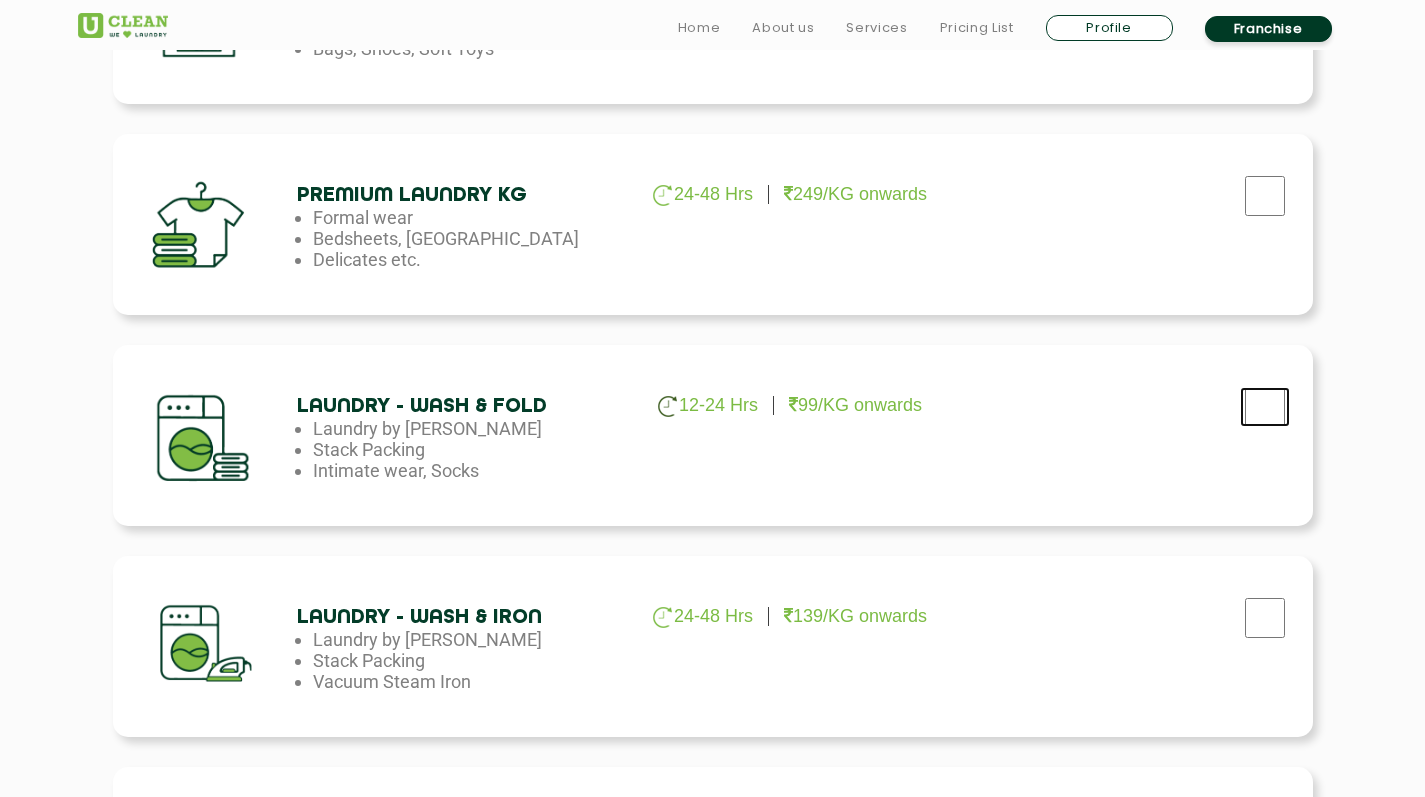 click at bounding box center (1265, -15) 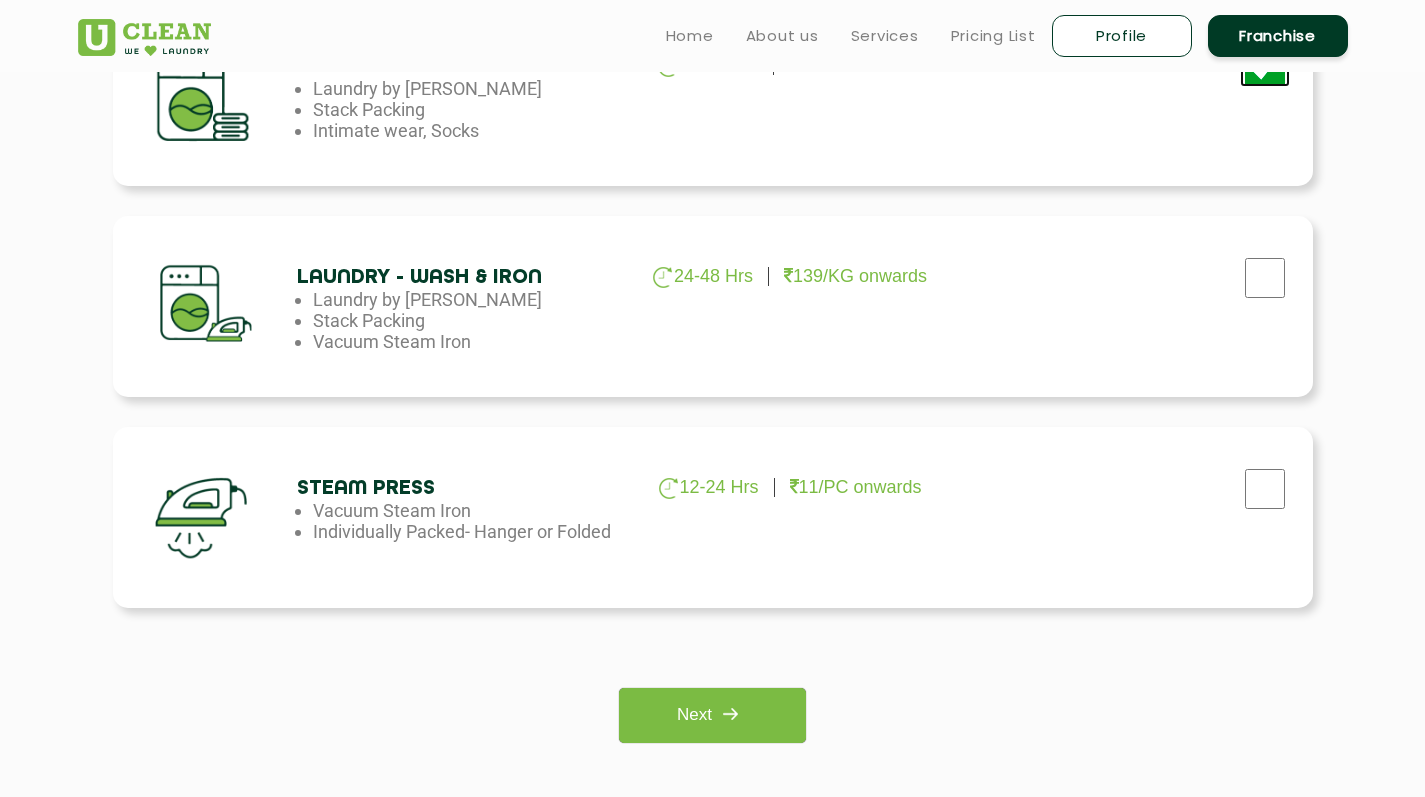 scroll, scrollTop: 1127, scrollLeft: 0, axis: vertical 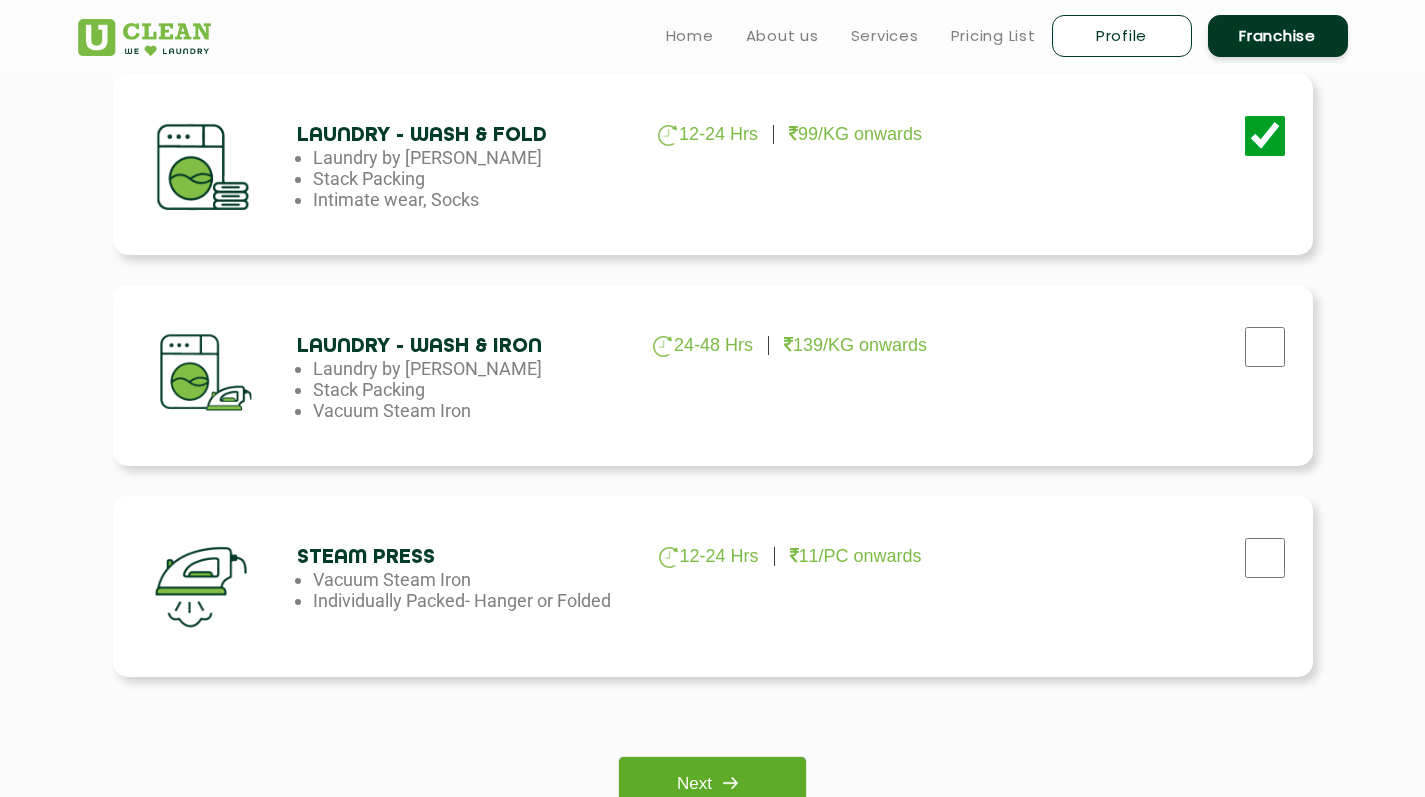 click at bounding box center (730, 783) 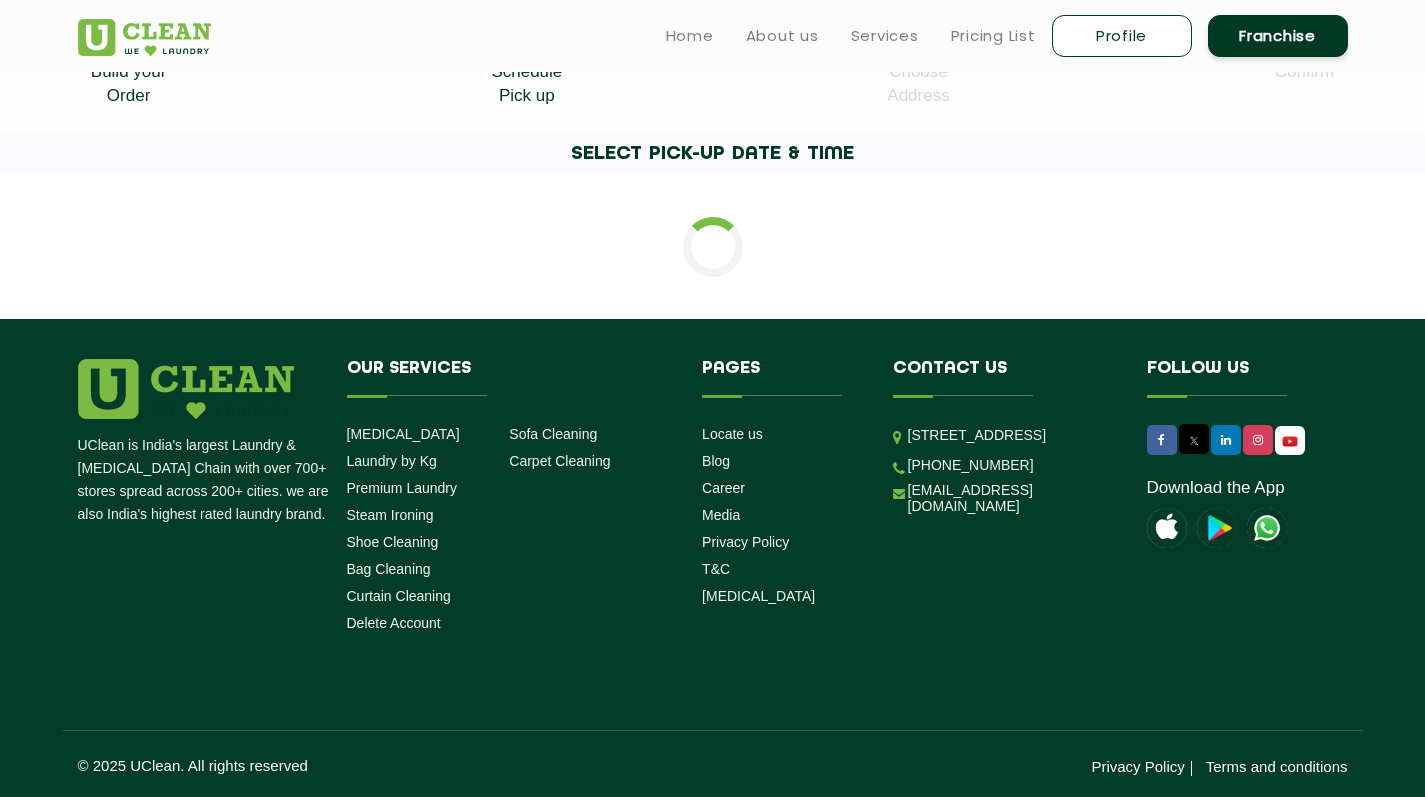 scroll, scrollTop: 0, scrollLeft: 0, axis: both 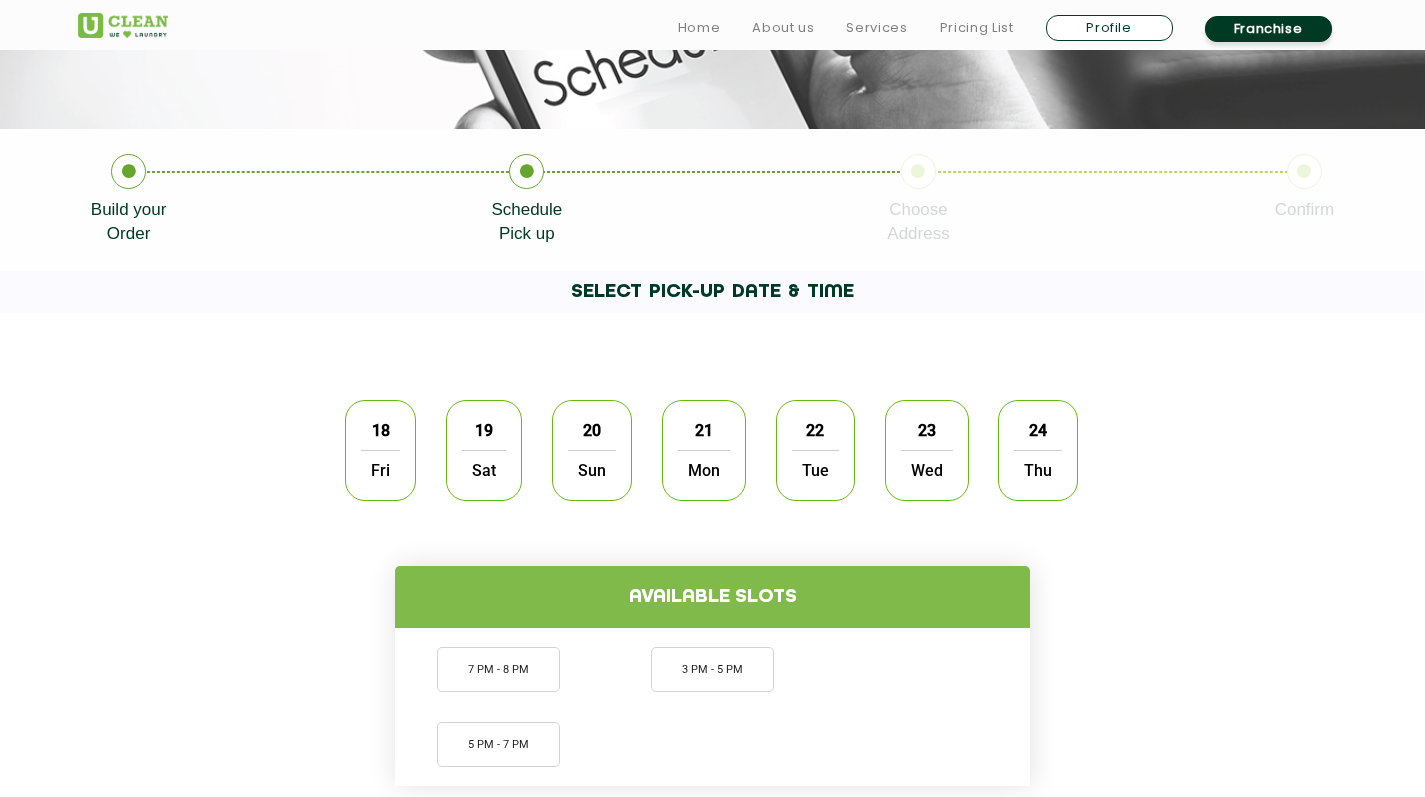 click on "18" 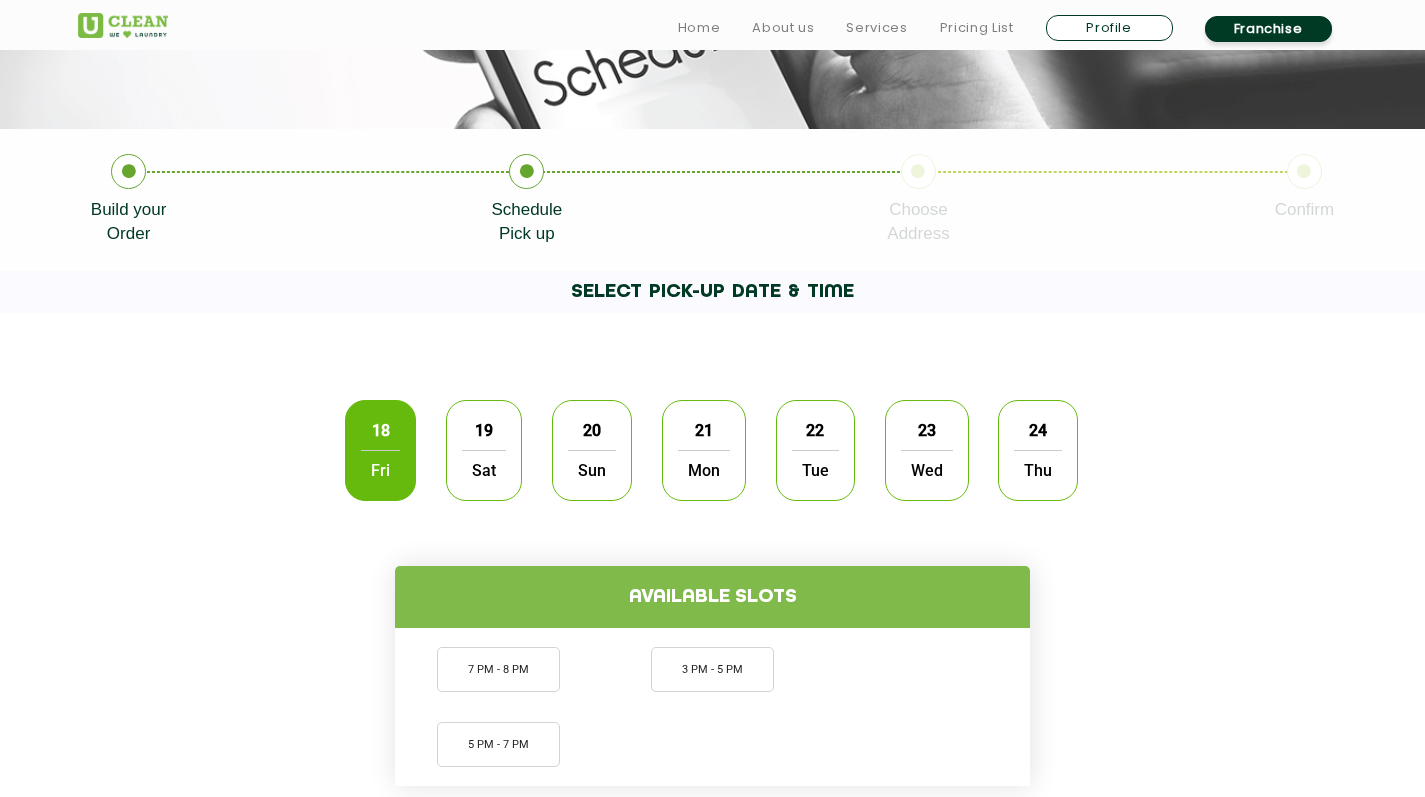 click on "Sat" 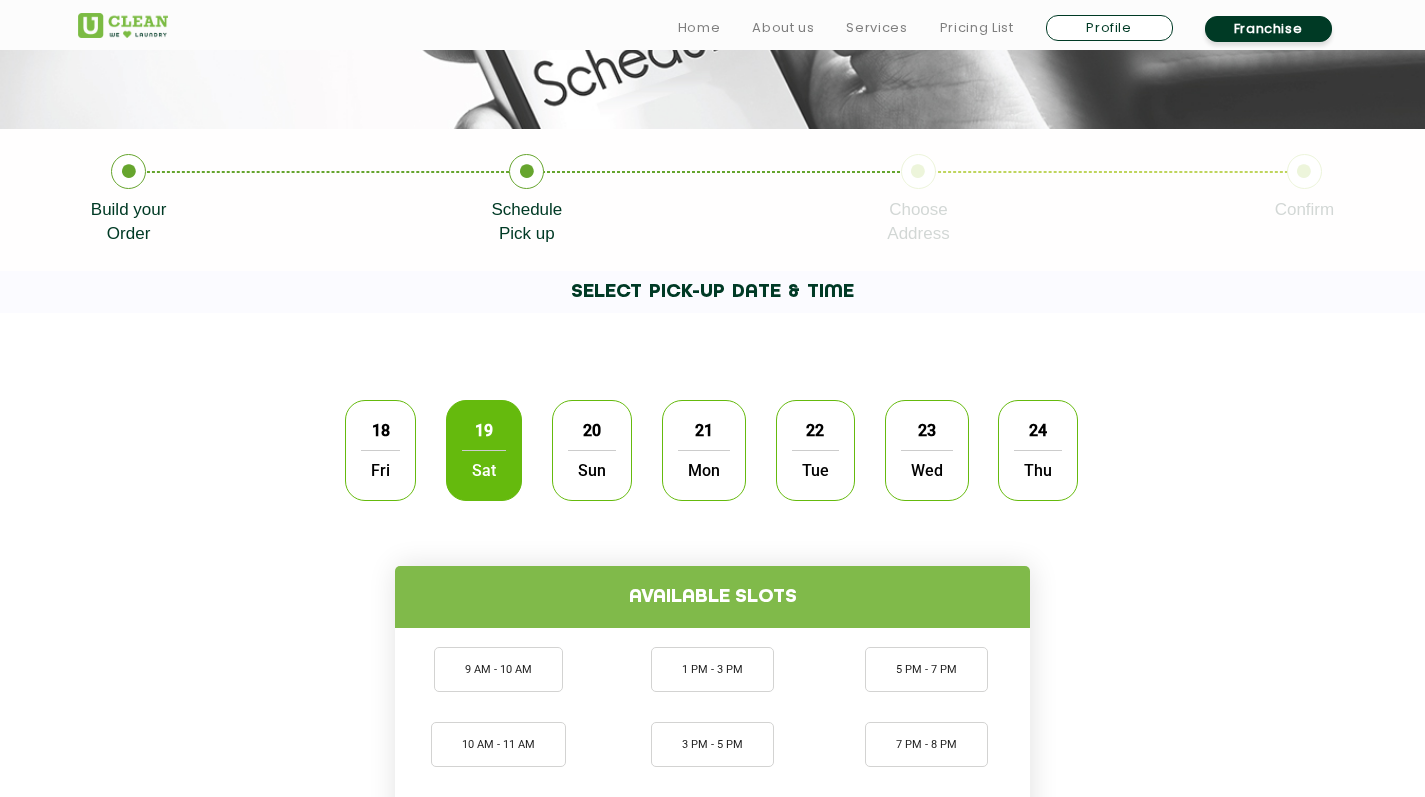 click on "18  Fri" 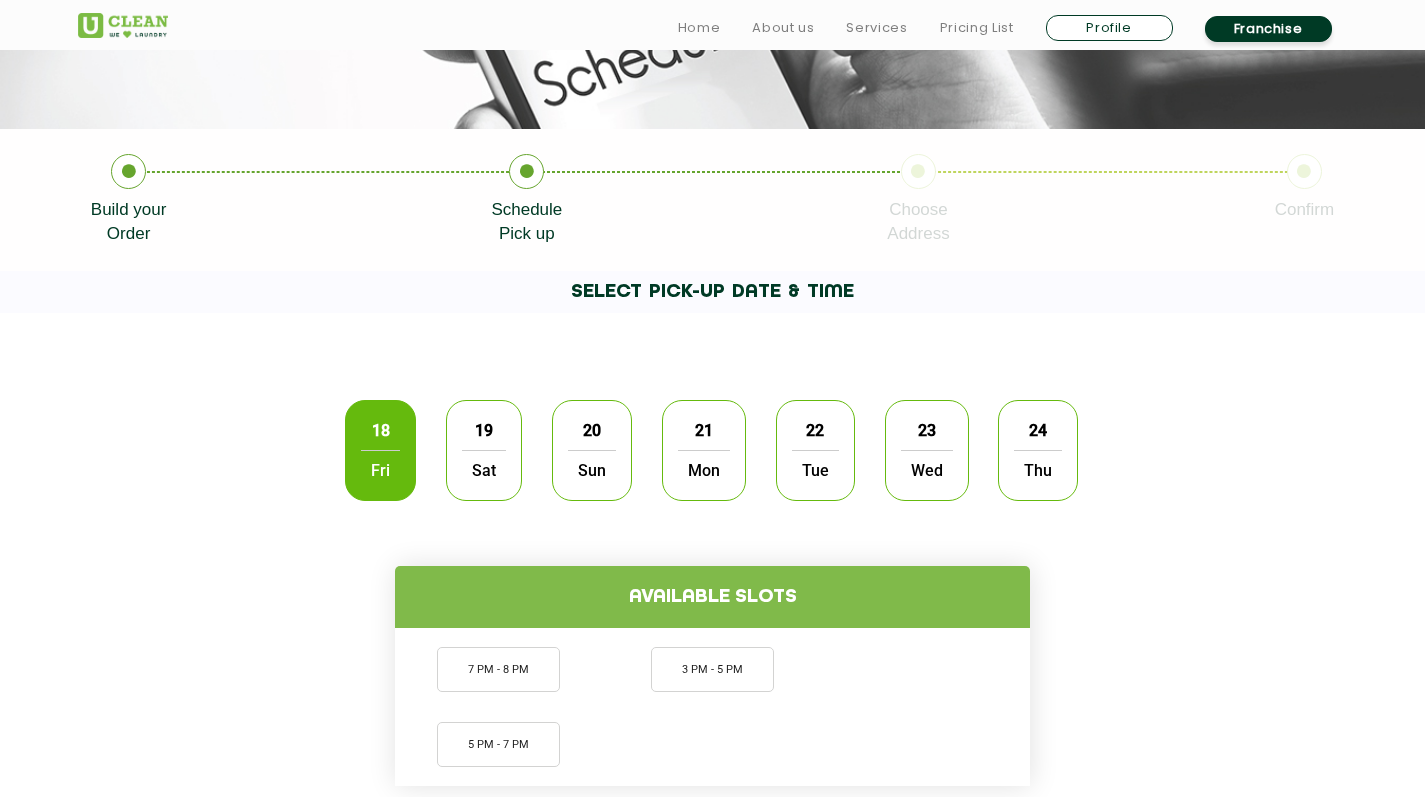 click on "19" 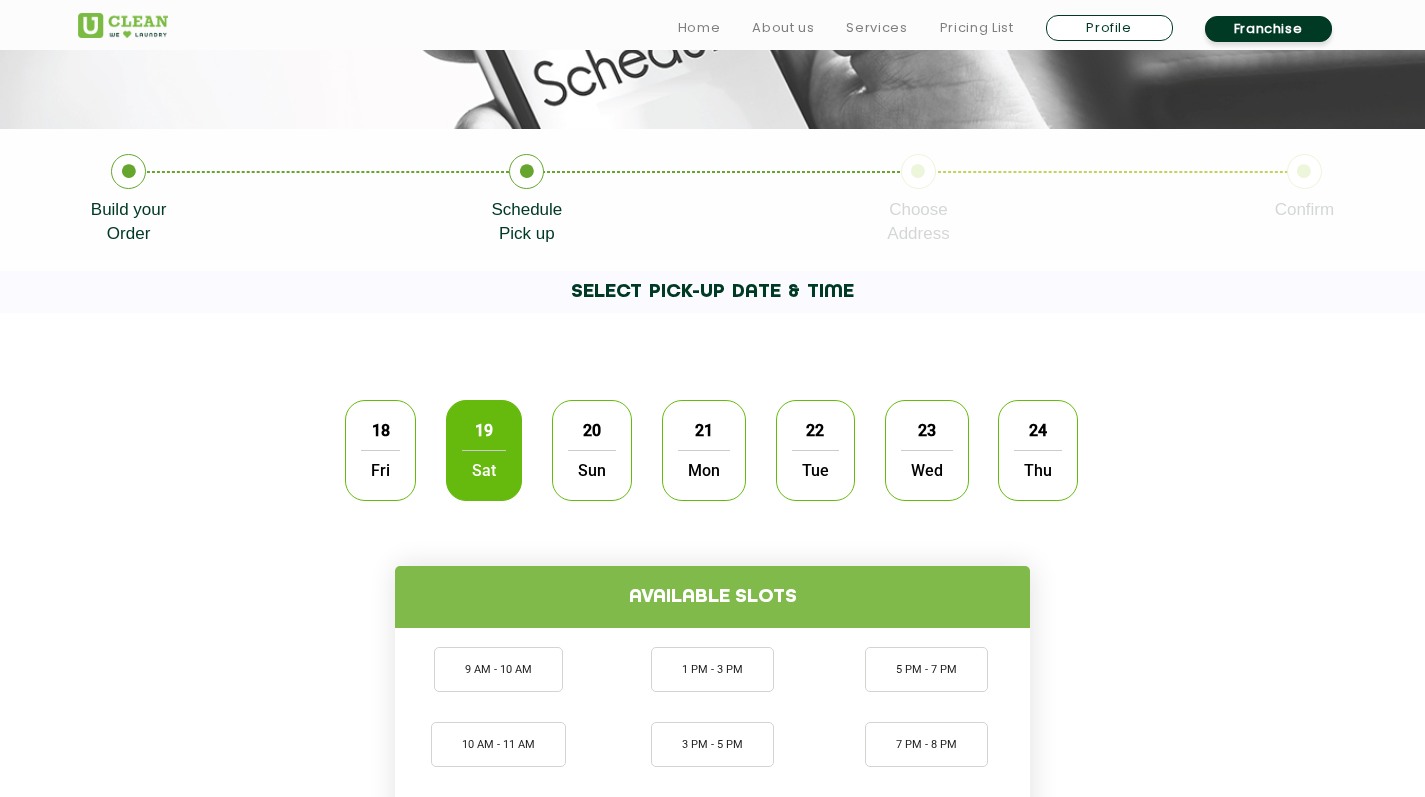 click on "20" 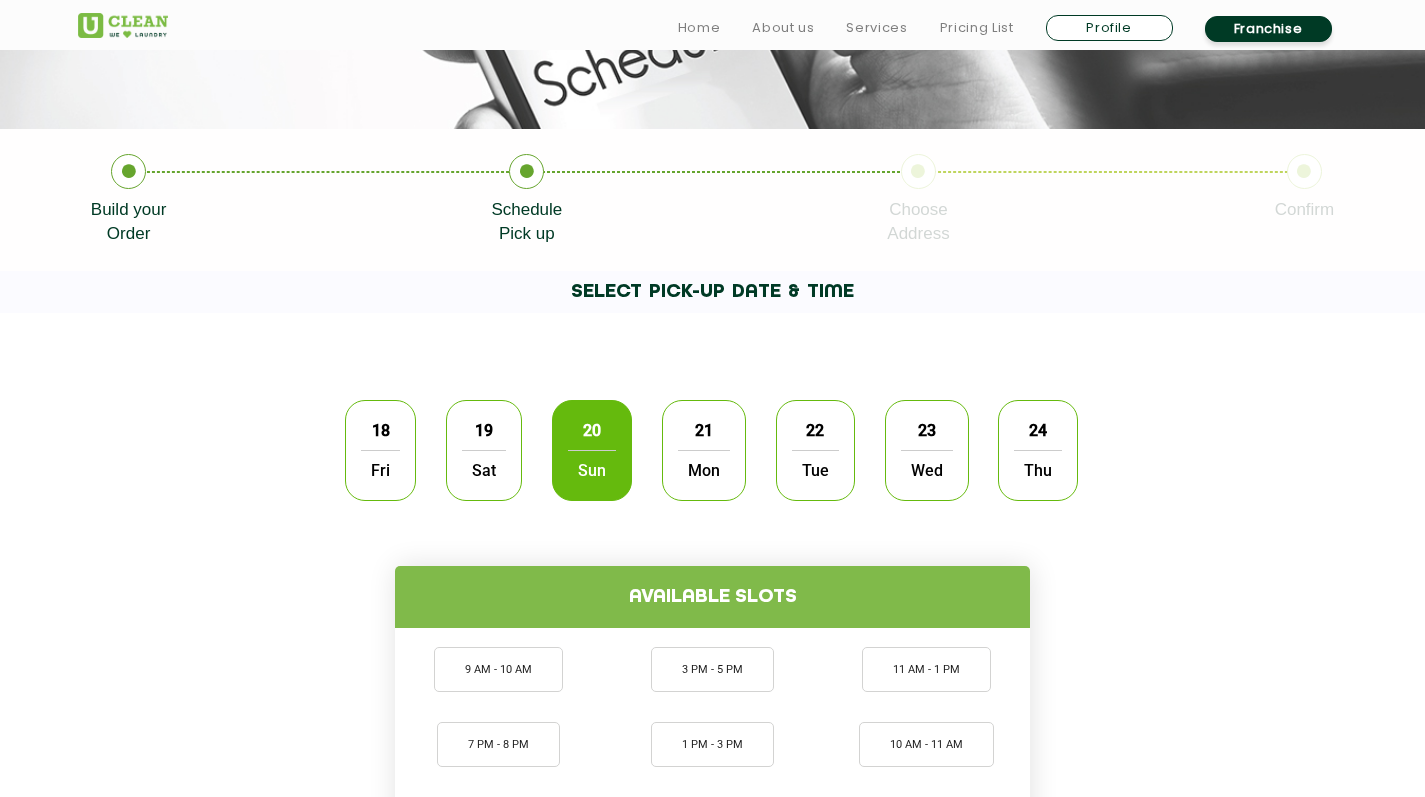 click on "19  Sat" 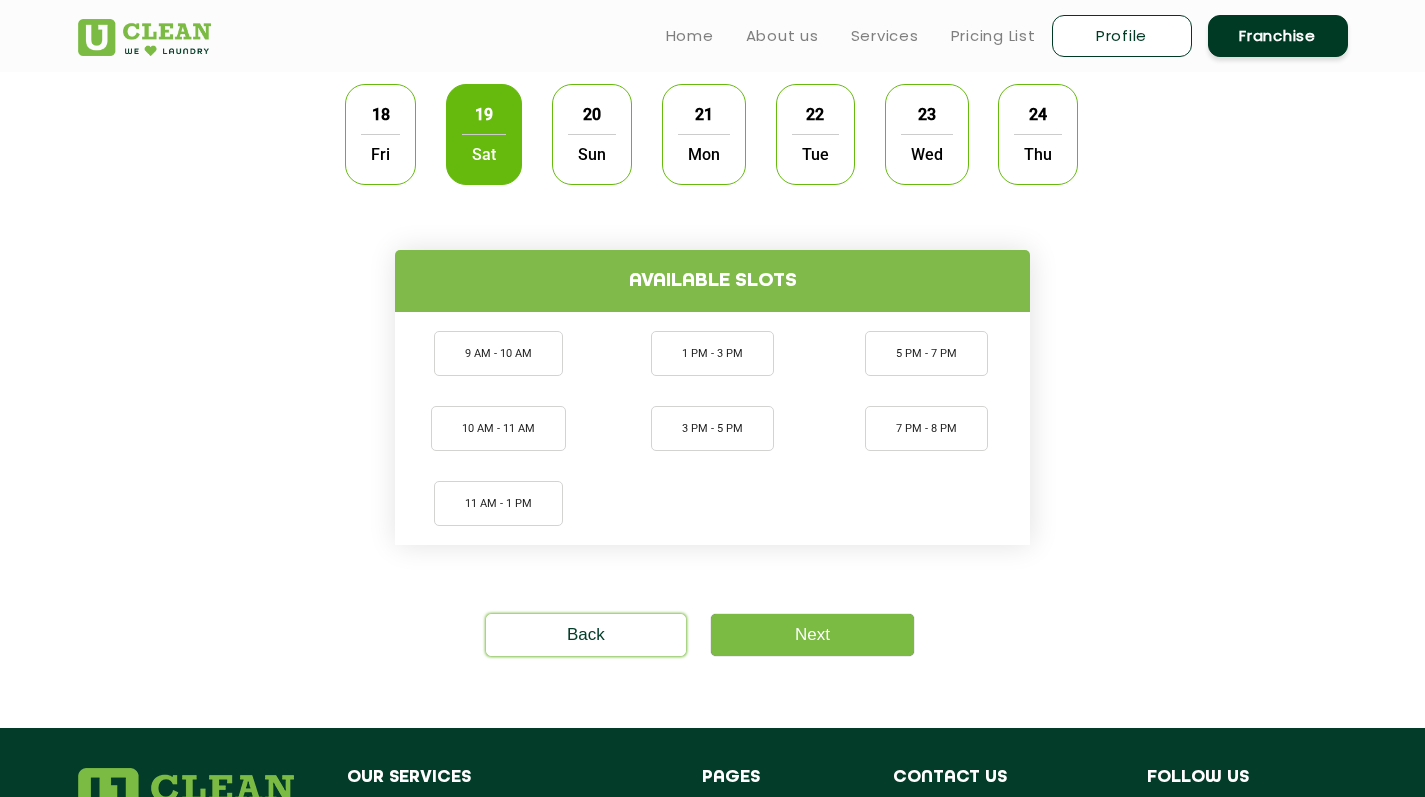 scroll, scrollTop: 642, scrollLeft: 0, axis: vertical 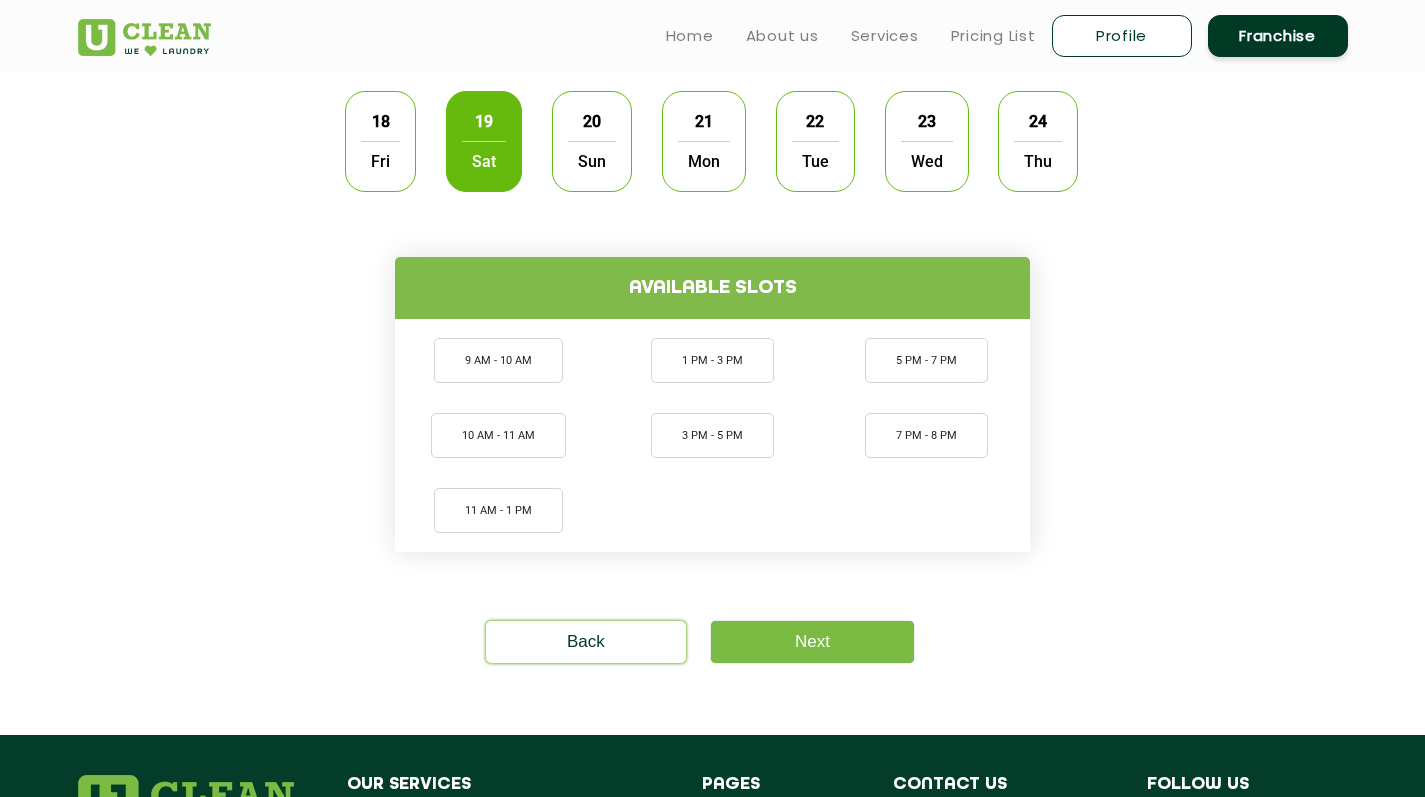 click on "9 AM - 10 AM 10 AM - 11 AM 11 AM - 1 PM 1 PM - 3 PM 3 PM - 5 PM 5 PM - 7 PM 7 PM - 8 PM" 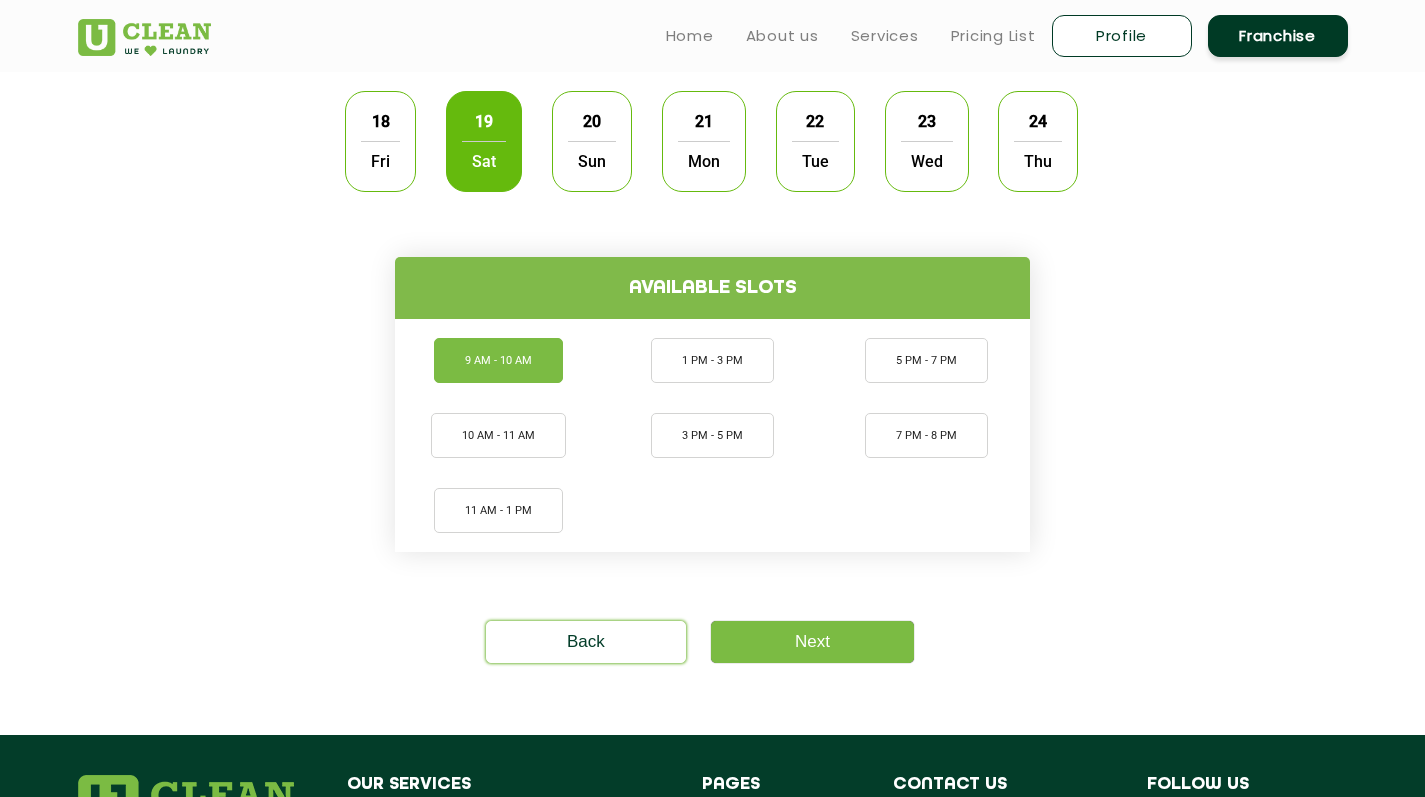 click on "9 AM - 10 AM" 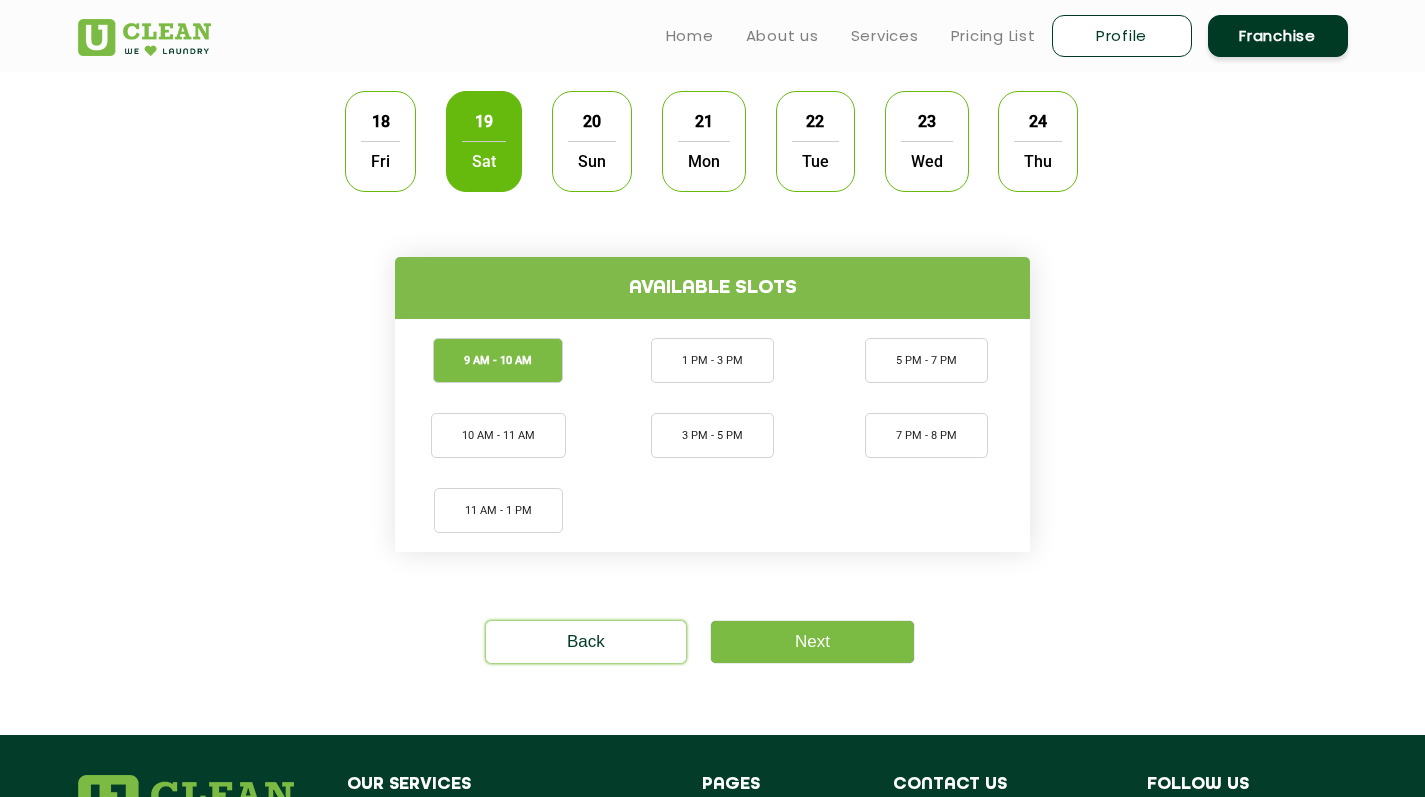 click on "Available slots 9 AM - 10 AM 10 AM - 11 AM 11 AM - 1 PM 1 PM - 3 PM 3 PM - 5 PM 5 PM - 7 PM 7 PM - 8 PM" 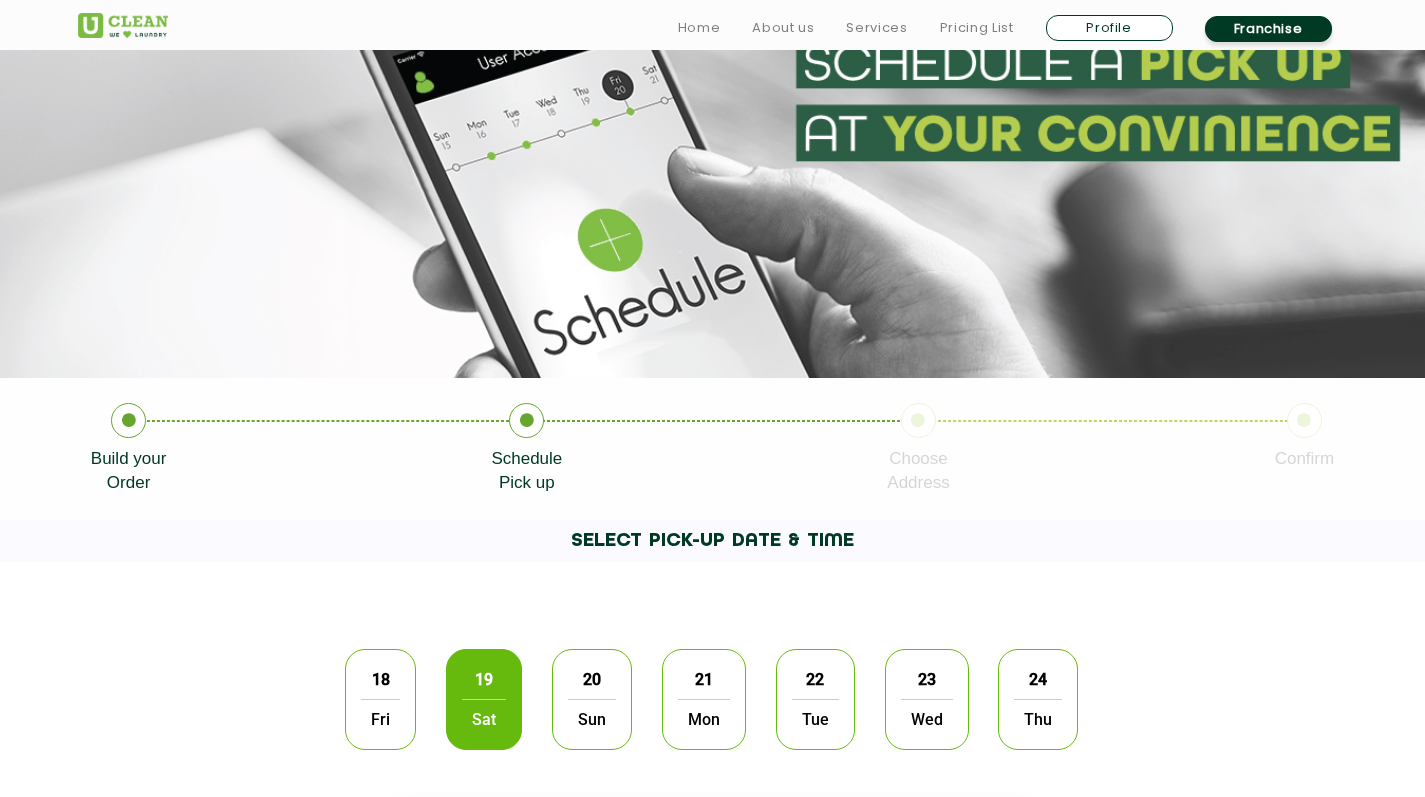 scroll, scrollTop: 102, scrollLeft: 0, axis: vertical 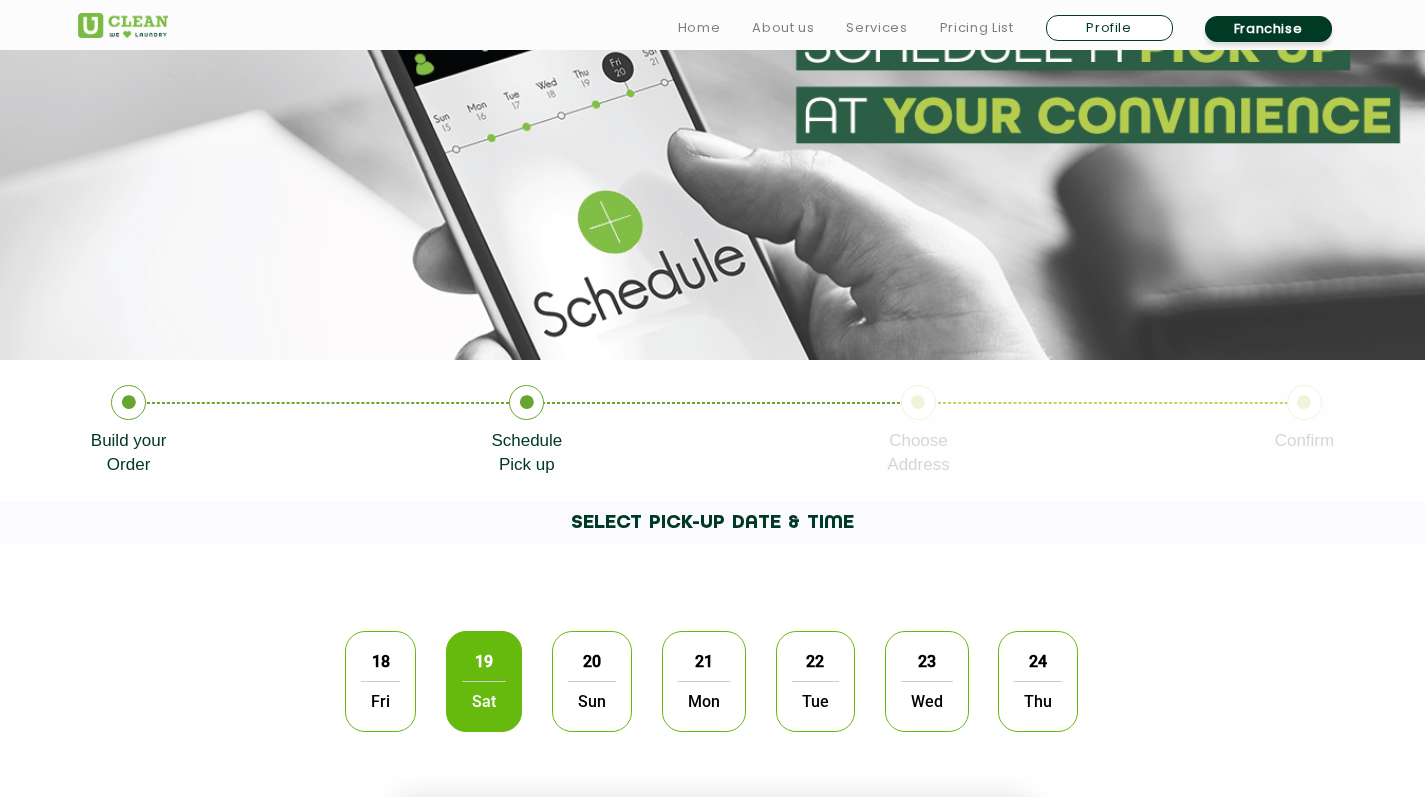 drag, startPoint x: 1435, startPoint y: 568, endPoint x: 1434, endPoint y: 294, distance: 274.00183 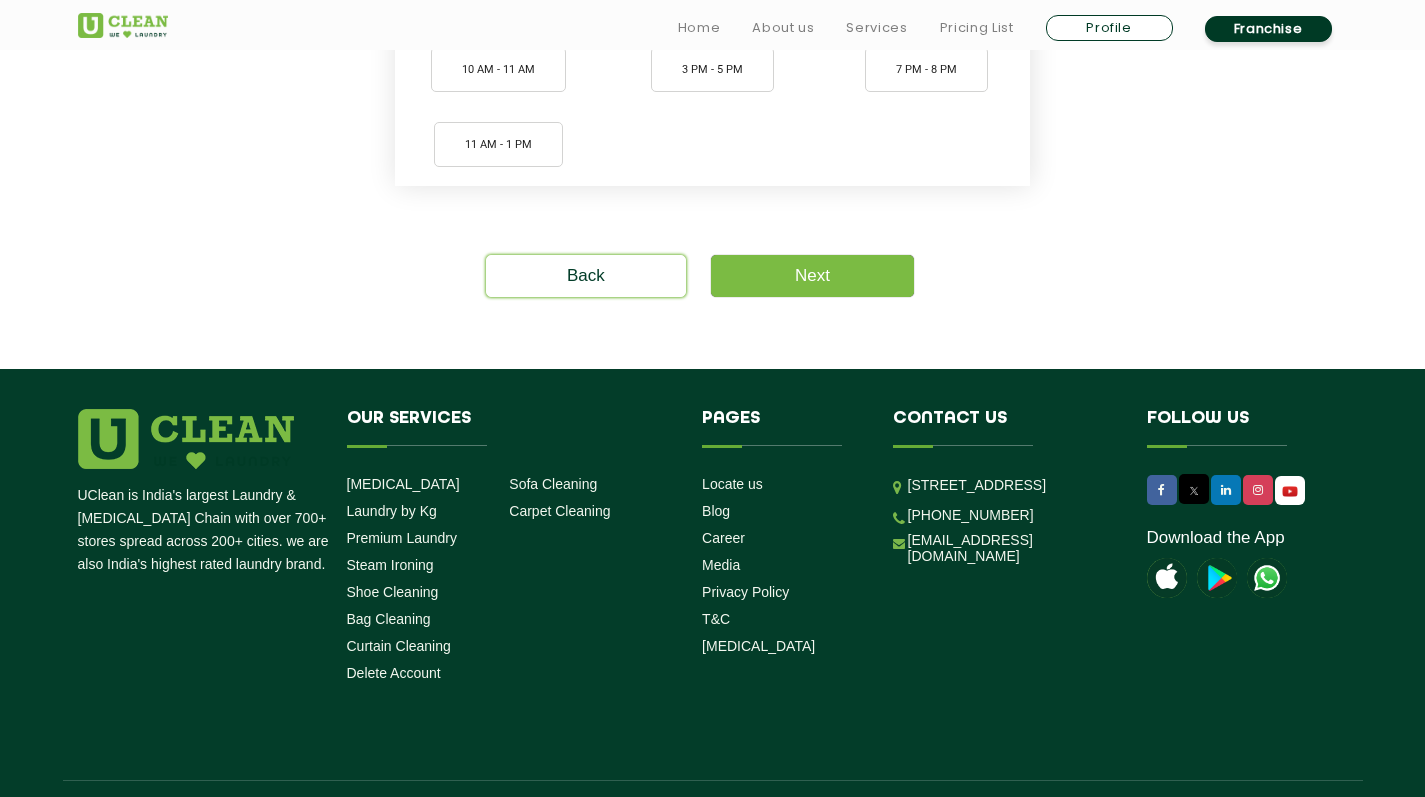 scroll, scrollTop: 1009, scrollLeft: 0, axis: vertical 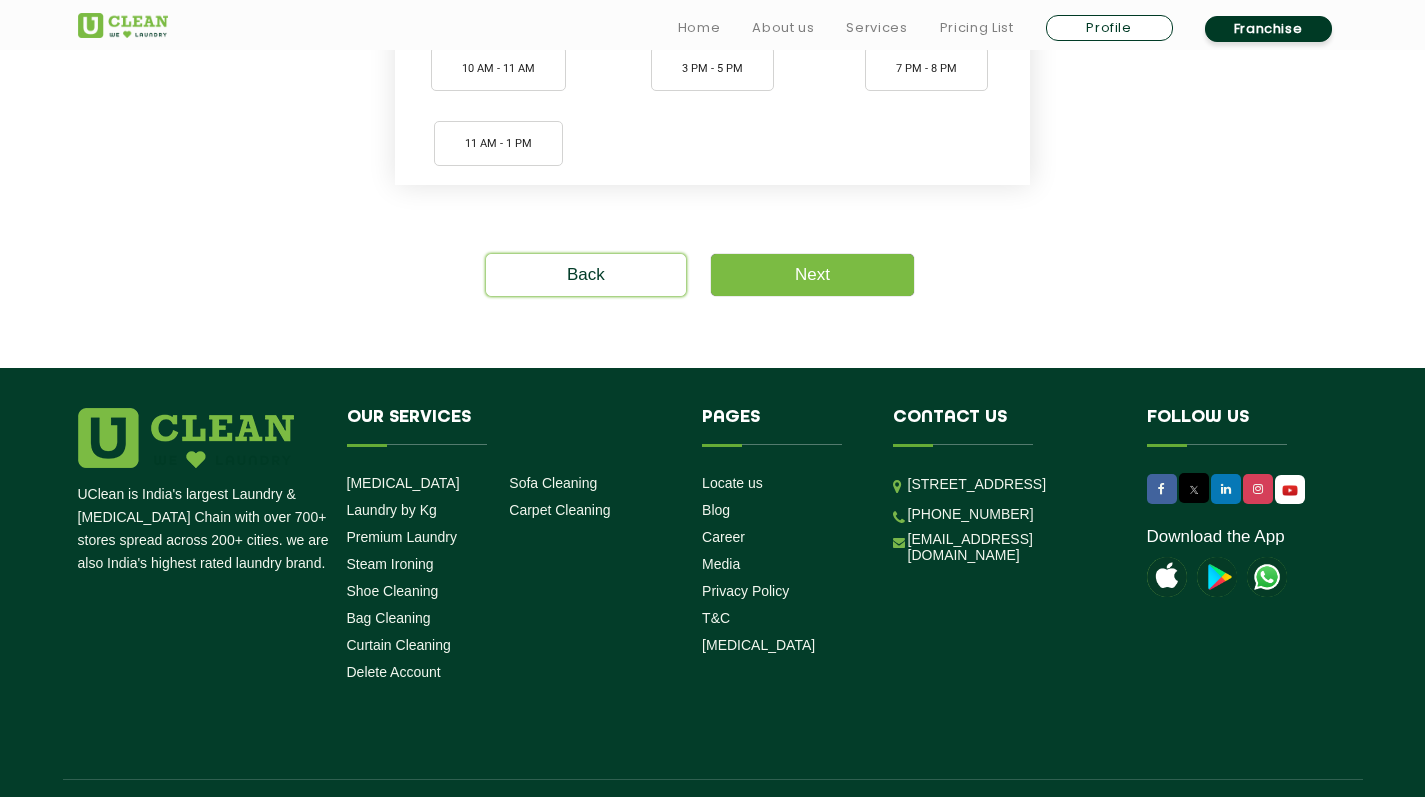 click on "Our Services Dry Cleaning Laundry by Kg Premium Laundry Steam Ironing Shoe Cleaning Bag Cleaning Curtain Cleaning Delete Account Sofa Cleaning Carpet Cleaning" at bounding box center (510, 549) 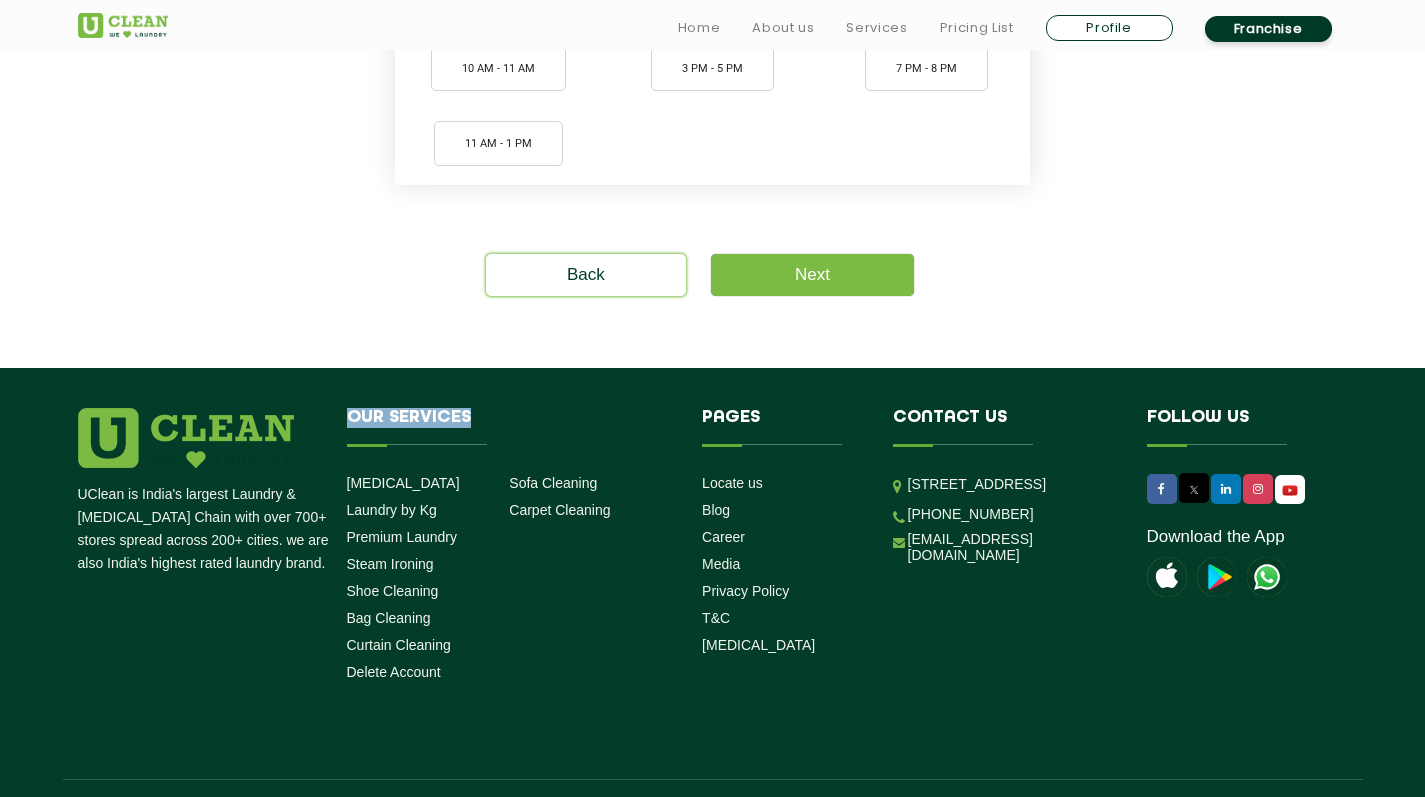 click on "UClean is India's largest Laundry & Dry Cleaning Chain with over 700+ stores spread across 200+ cities. we are also India's highest rated laundry brand. Our Services Dry Cleaning Laundry by Kg Premium Laundry Steam Ironing Shoe Cleaning Bag Cleaning Curtain Cleaning Delete Account Sofa Cleaning Carpet Cleaning Pages Locate us Blog  Career Media  Privacy Policy  T&C  COVID-19  Contact us Unit No. 114 & 115 Charm wood Plaza, Charm wood Village, Eros Garden, Suraj Kund, Faridabad, Haryana - 121009, India +91 9999759911 support@uclean.in  Follow us Download the App" 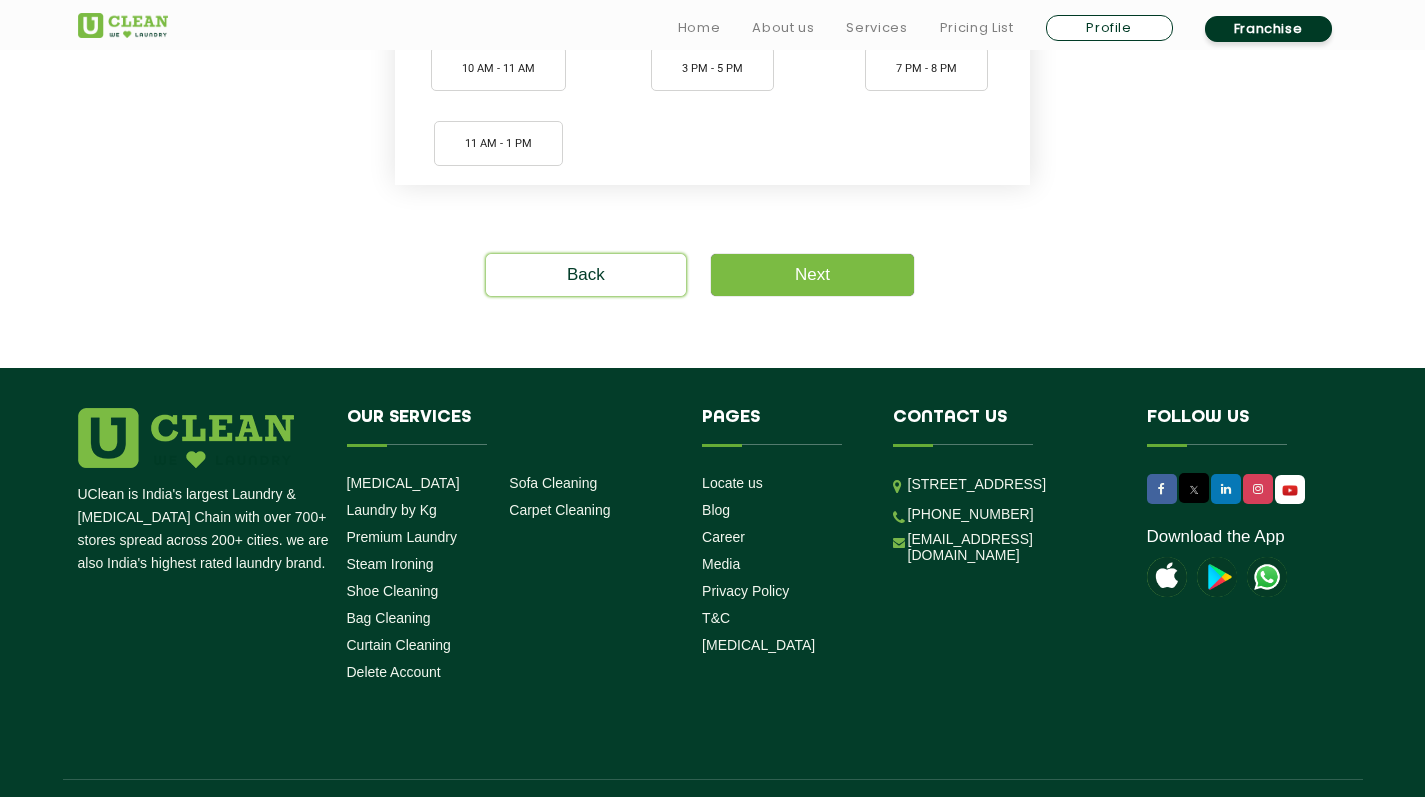 click on "UClean is India's largest Laundry & Dry Cleaning Chain with over 700+ stores spread across 200+ cities. we are also India's highest rated laundry brand. Our Services Dry Cleaning Laundry by Kg Premium Laundry Steam Ironing Shoe Cleaning Bag Cleaning Curtain Cleaning Delete Account Sofa Cleaning Carpet Cleaning Pages Locate us Blog  Career Media  Privacy Policy  T&C  COVID-19  Contact us Unit No. 114 & 115 Charm wood Plaza, Charm wood Village, Eros Garden, Suraj Kund, Faridabad, Haryana - 121009, India +91 9999759911 support@uclean.in  Follow us Download the App" 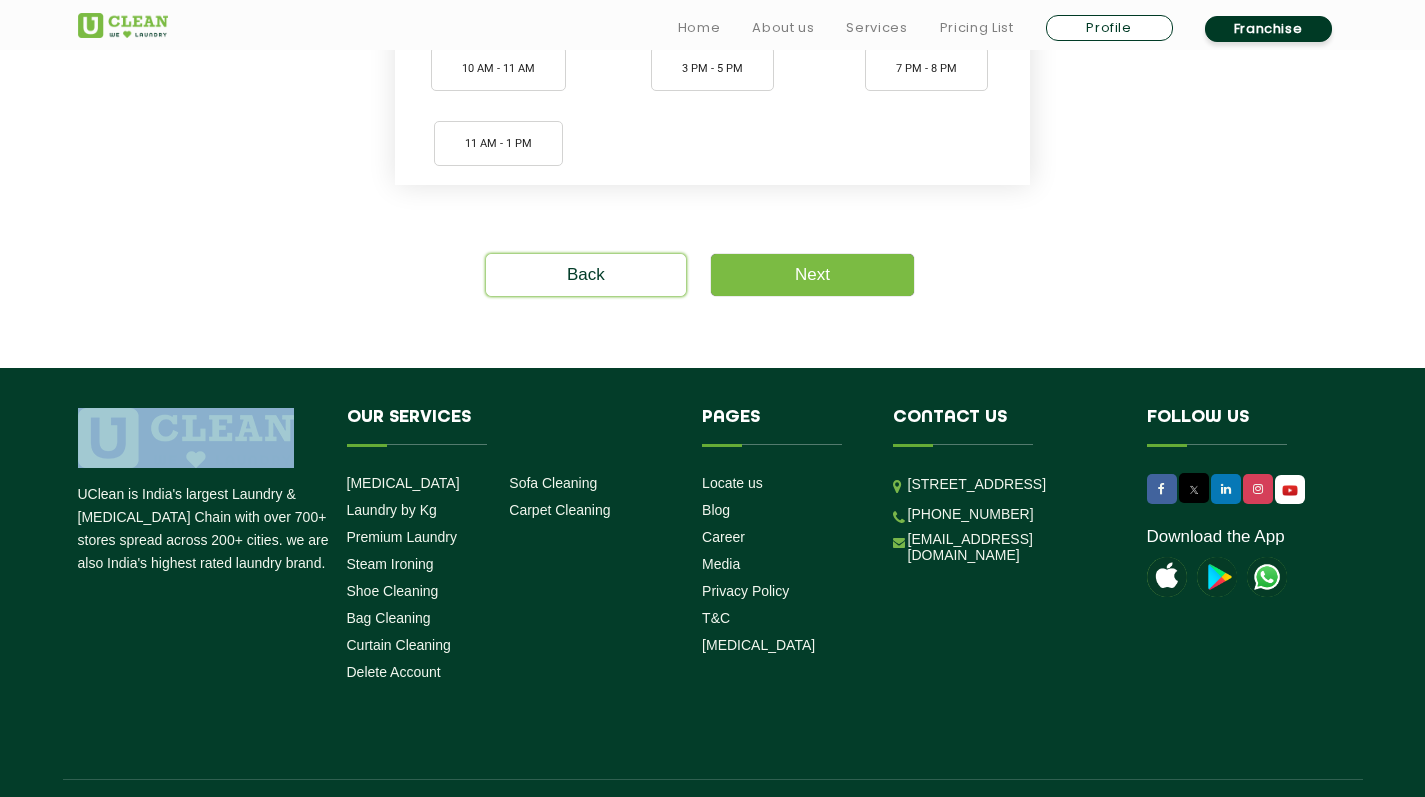 click on "UClean is India's largest Laundry & Dry Cleaning Chain with over 700+ stores spread across 200+ cities. we are also India's highest rated laundry brand. Our Services Dry Cleaning Laundry by Kg Premium Laundry Steam Ironing Shoe Cleaning Bag Cleaning Curtain Cleaning Delete Account Sofa Cleaning Carpet Cleaning Pages Locate us Blog  Career Media  Privacy Policy  T&C  COVID-19  Contact us Unit No. 114 & 115 Charm wood Plaza, Charm wood Village, Eros Garden, Suraj Kund, Faridabad, Haryana - 121009, India +91 9999759911 support@uclean.in  Follow us Download the App © 2025 UClean. All rights reserved Privacy Policy Terms and conditions" 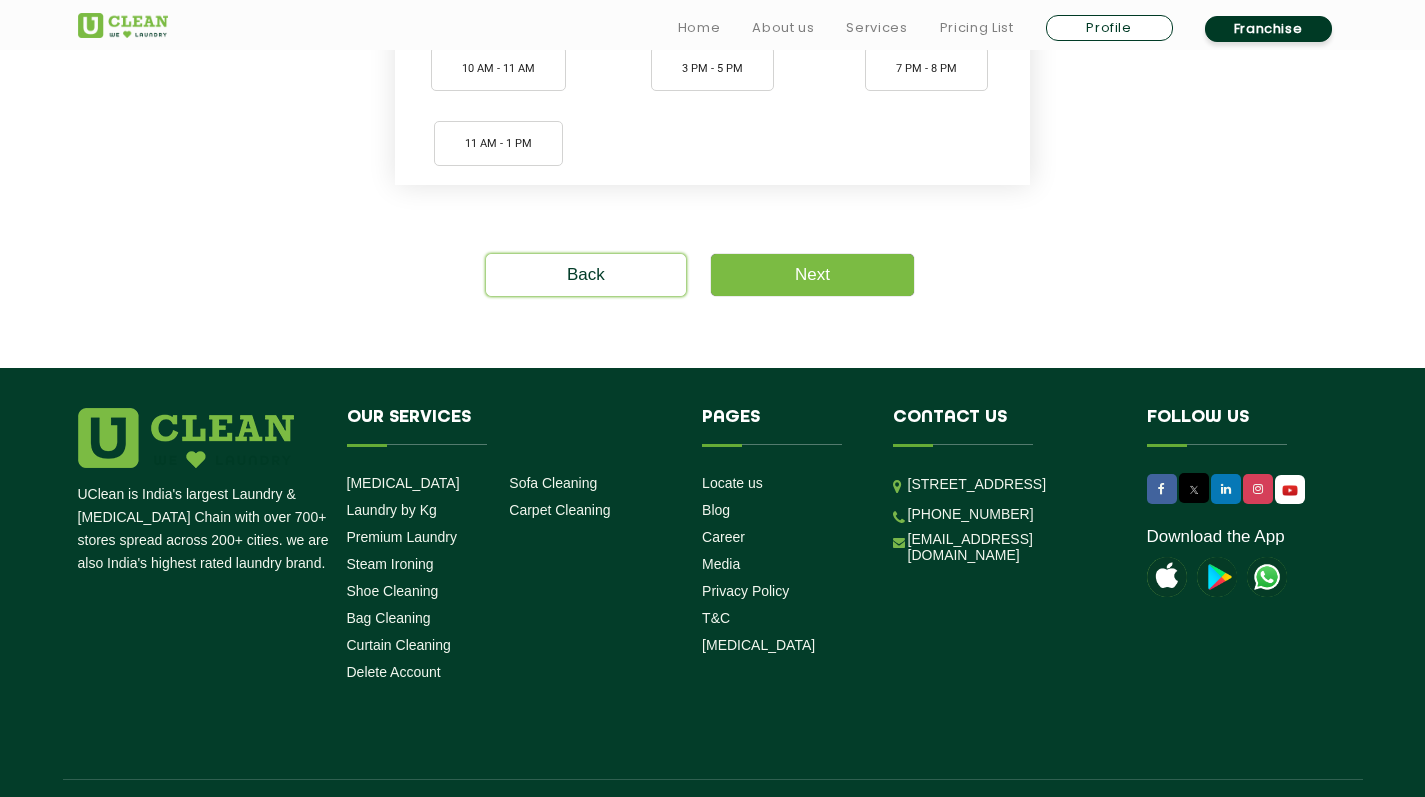 click on "UClean is India's largest Laundry & Dry Cleaning Chain with over 700+ stores spread across 200+ cities. we are also India's highest rated laundry brand. Our Services Dry Cleaning Laundry by Kg Premium Laundry Steam Ironing Shoe Cleaning Bag Cleaning Curtain Cleaning Delete Account Sofa Cleaning Carpet Cleaning Pages Locate us Blog  Career Media  Privacy Policy  T&C  COVID-19  Contact us Unit No. 114 & 115 Charm wood Plaza, Charm wood Village, Eros Garden, Suraj Kund, Faridabad, Haryana - 121009, India +91 9999759911 support@uclean.in  Follow us Download the App © 2025 UClean. All rights reserved Privacy Policy Terms and conditions" 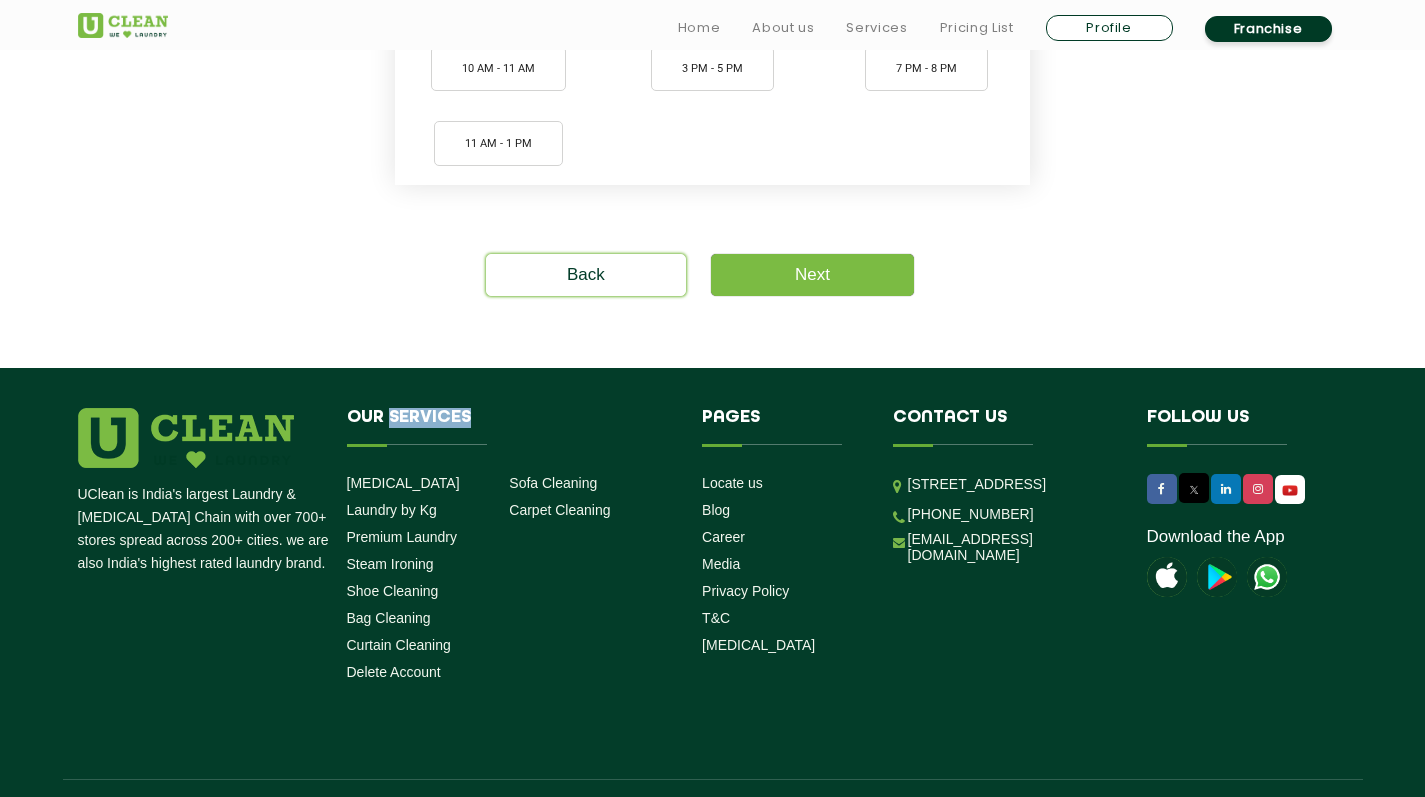 click on "Our Services" at bounding box center (510, 427) 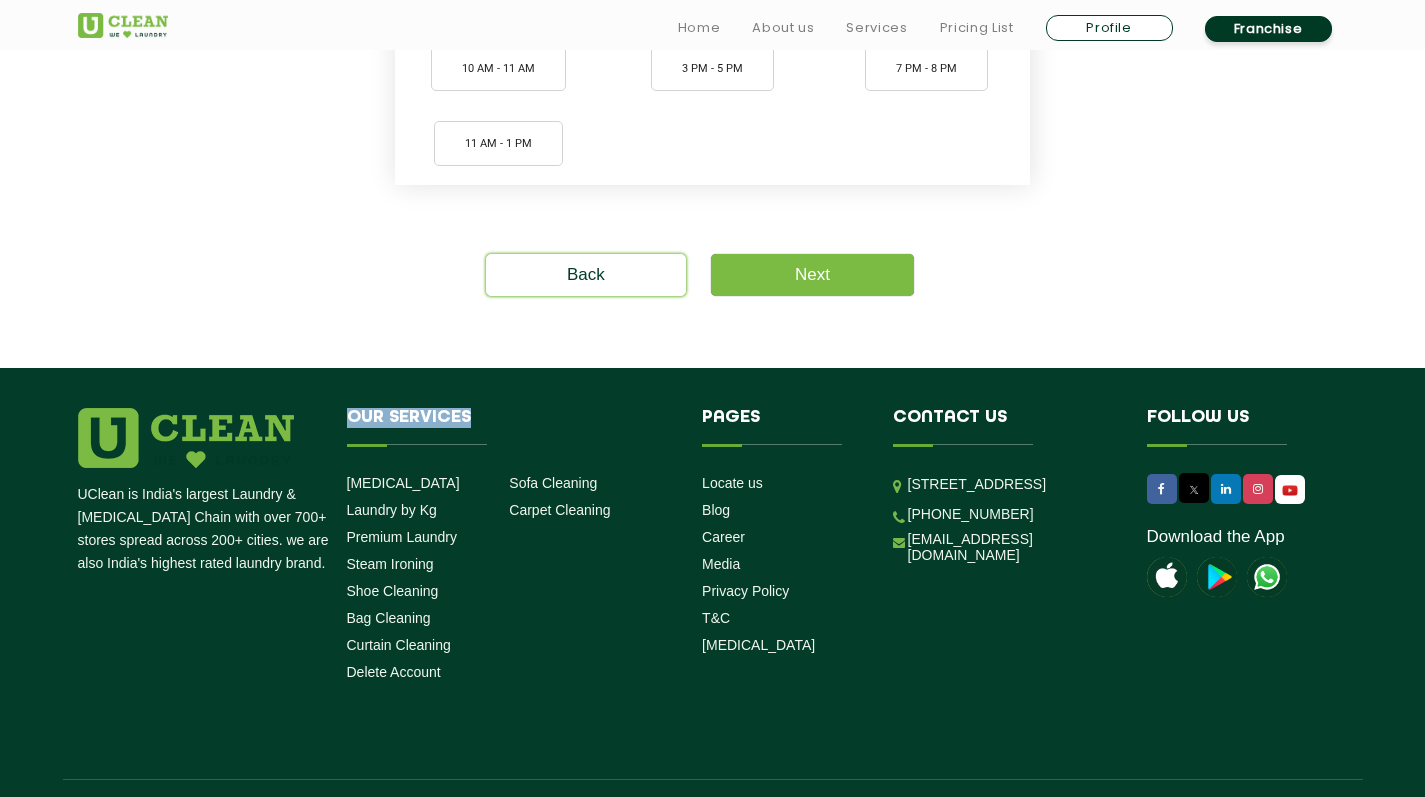 click on "UClean is India's largest Laundry & Dry Cleaning Chain with over 700+ stores spread across 200+ cities. we are also India's highest rated laundry brand. Our Services Dry Cleaning Laundry by Kg Premium Laundry Steam Ironing Shoe Cleaning Bag Cleaning Curtain Cleaning Delete Account Sofa Cleaning Carpet Cleaning Pages Locate us Blog  Career Media  Privacy Policy  T&C  COVID-19  Contact us Unit No. 114 & 115 Charm wood Plaza, Charm wood Village, Eros Garden, Suraj Kund, Faridabad, Haryana - 121009, India +91 9999759911 support@uclean.in  Follow us Download the App © 2025 UClean. All rights reserved Privacy Policy Terms and conditions" 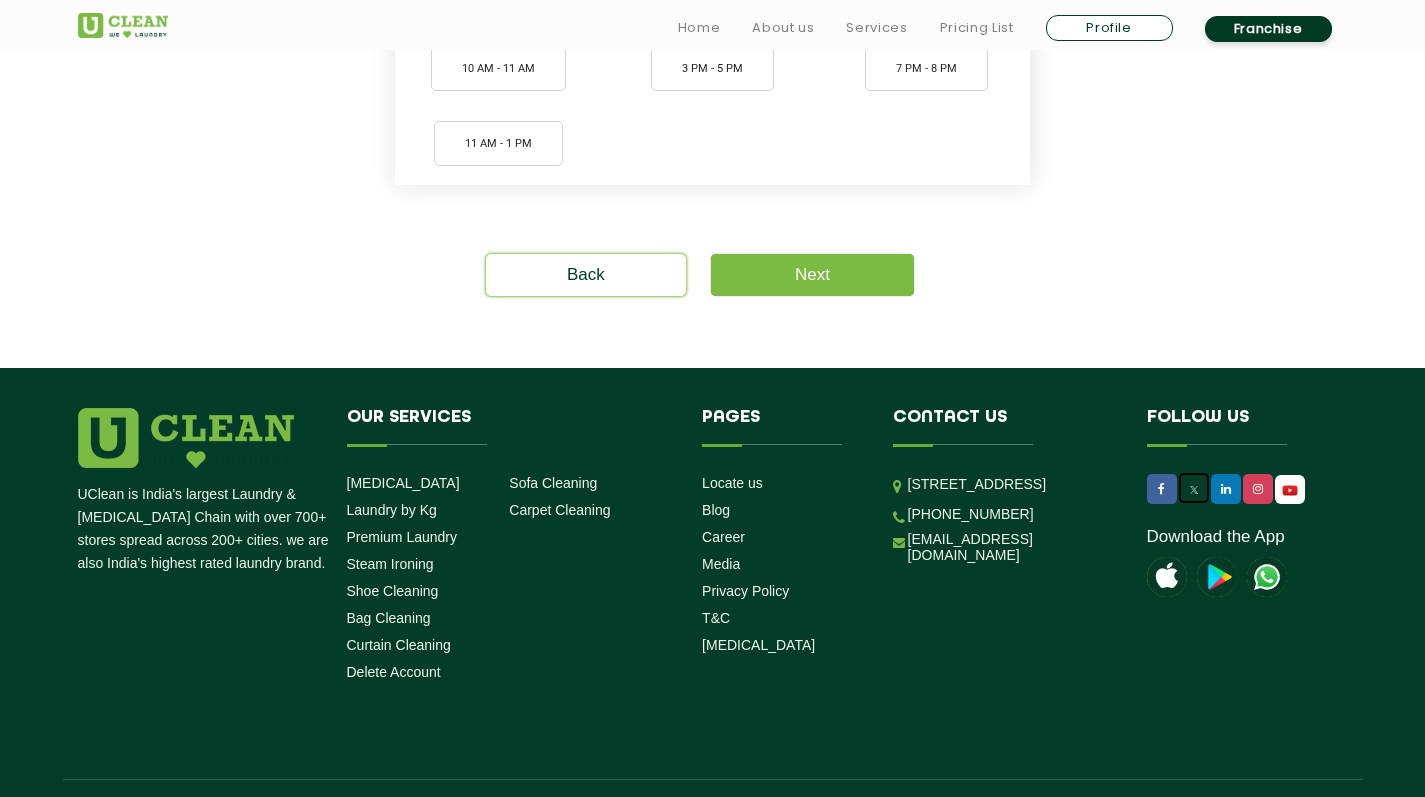 click at bounding box center [1194, 490] 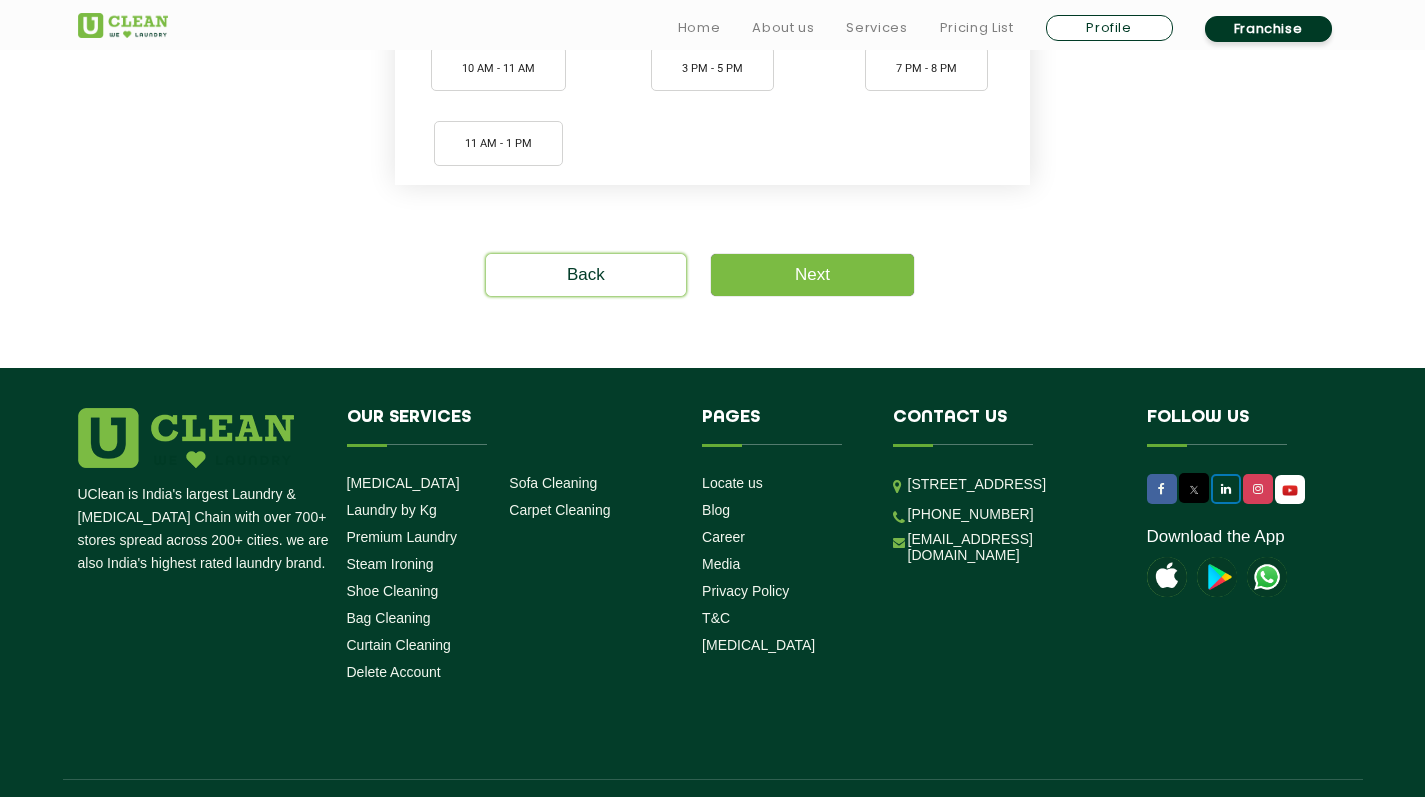 click at bounding box center (1226, 489) 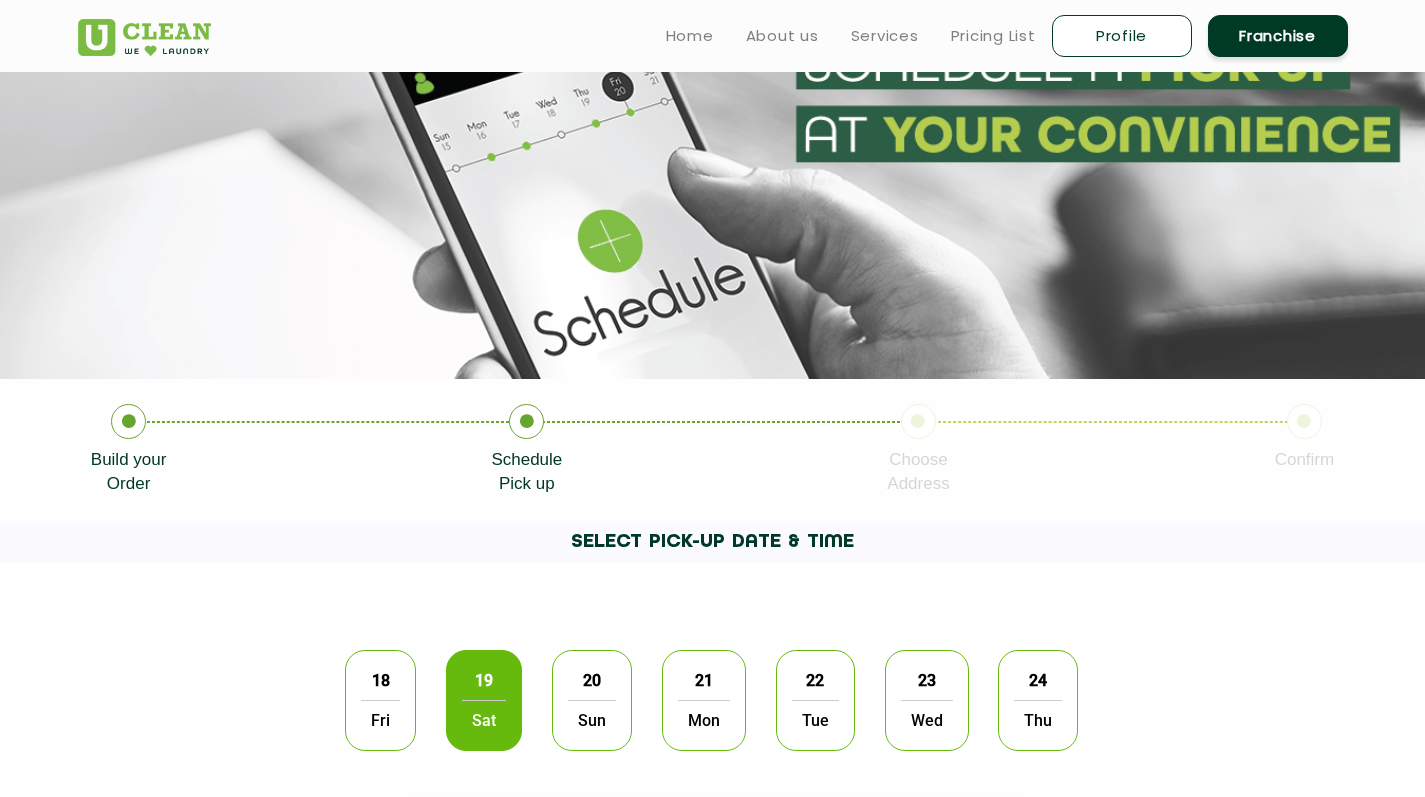 scroll, scrollTop: 82, scrollLeft: 0, axis: vertical 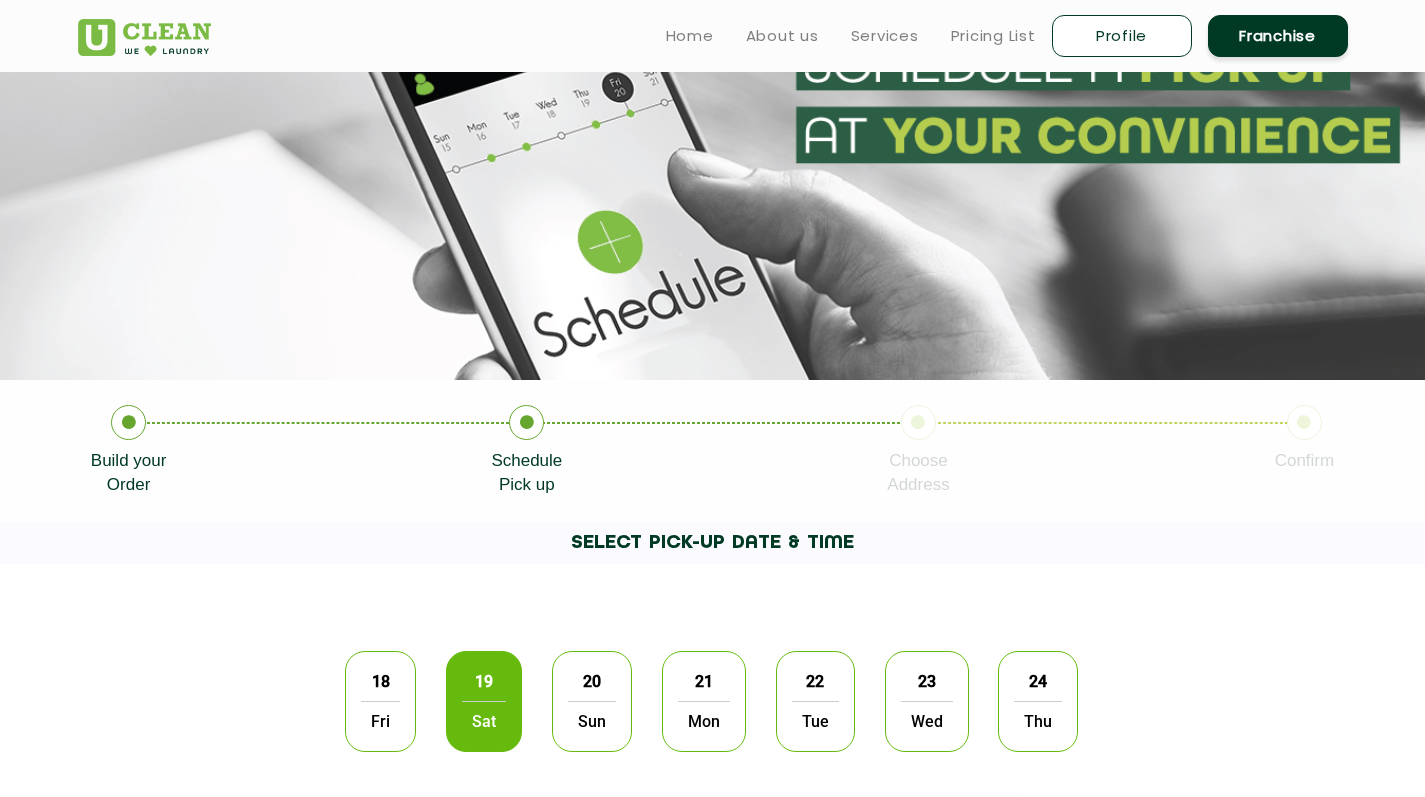 click 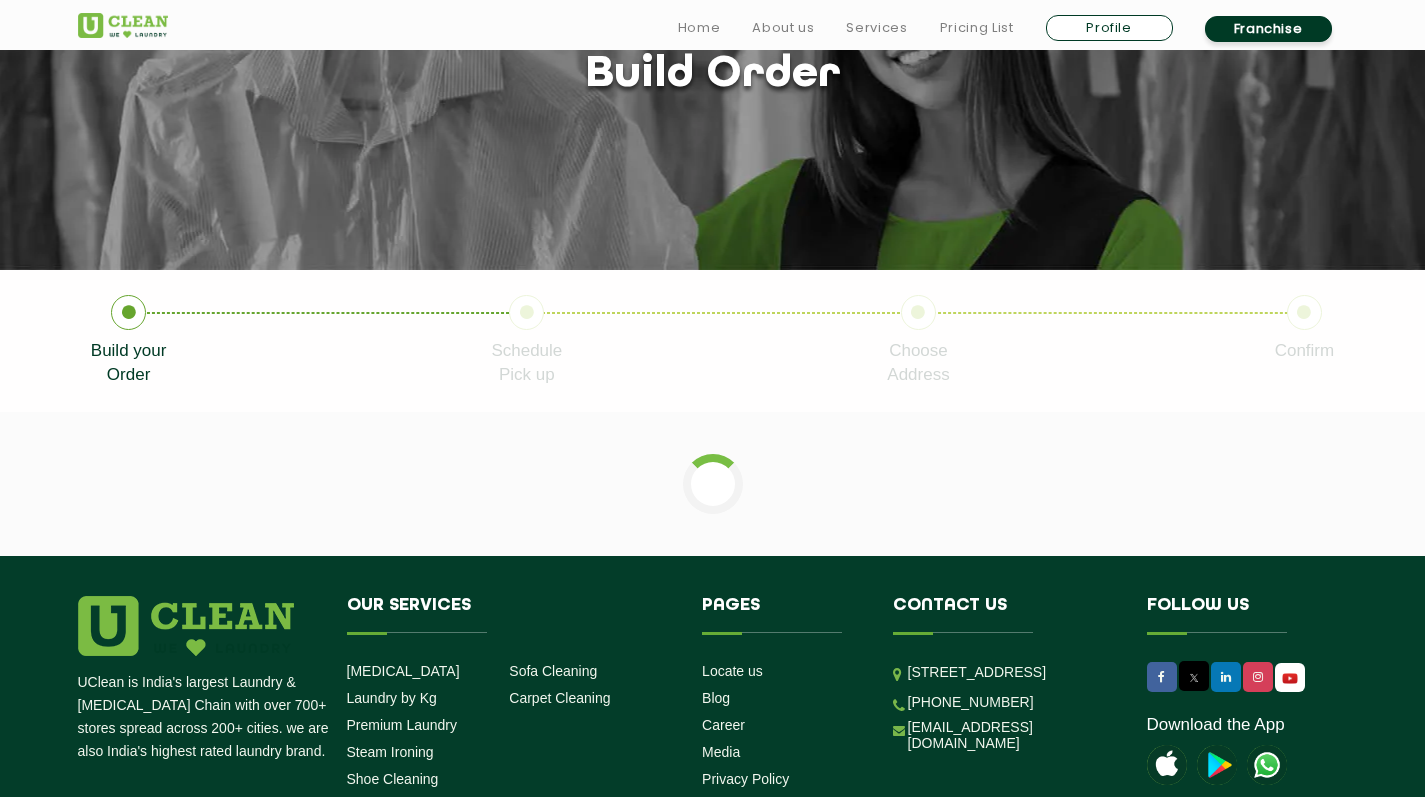 scroll, scrollTop: 200, scrollLeft: 0, axis: vertical 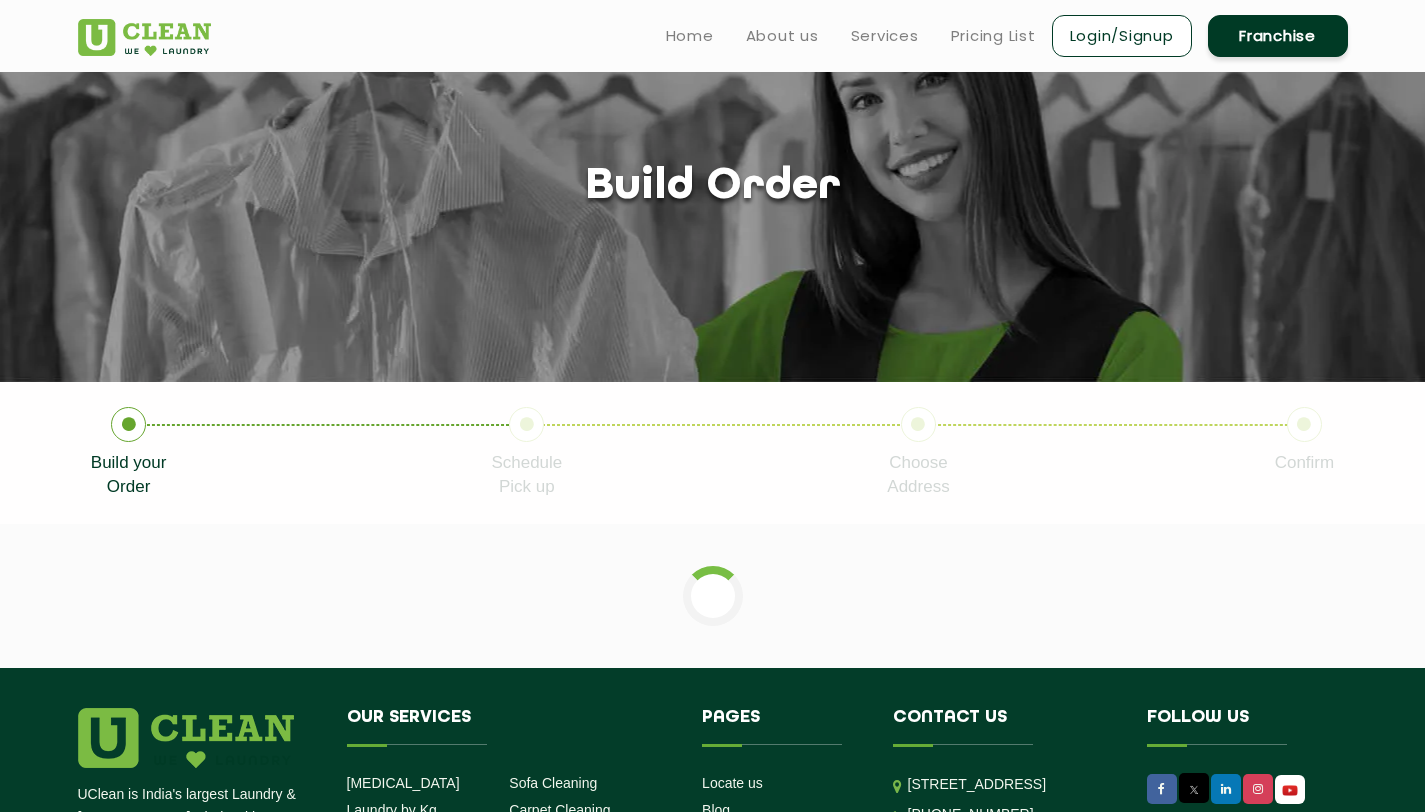 click on "Login/Signup" at bounding box center [1122, 36] 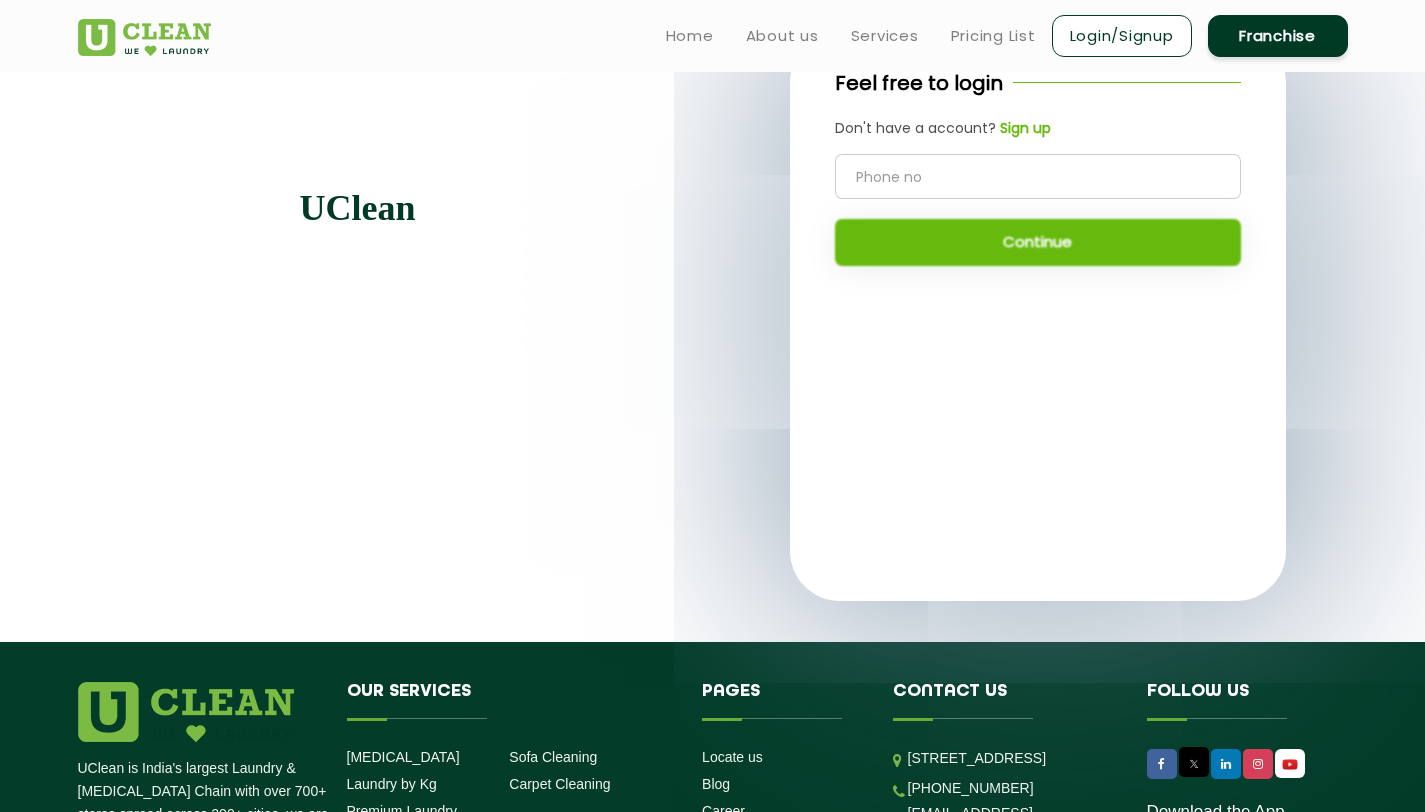 scroll, scrollTop: 0, scrollLeft: 0, axis: both 